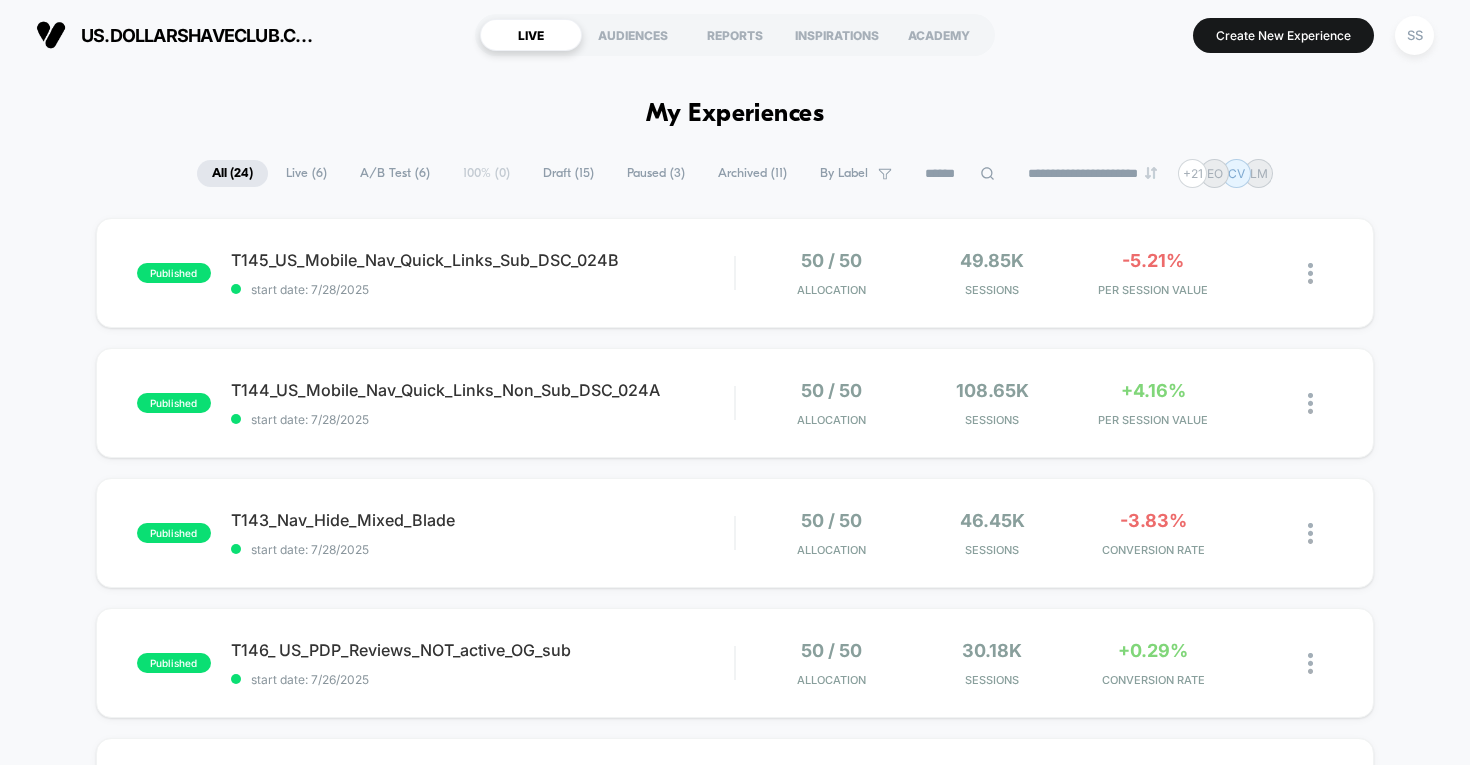 scroll, scrollTop: 0, scrollLeft: 0, axis: both 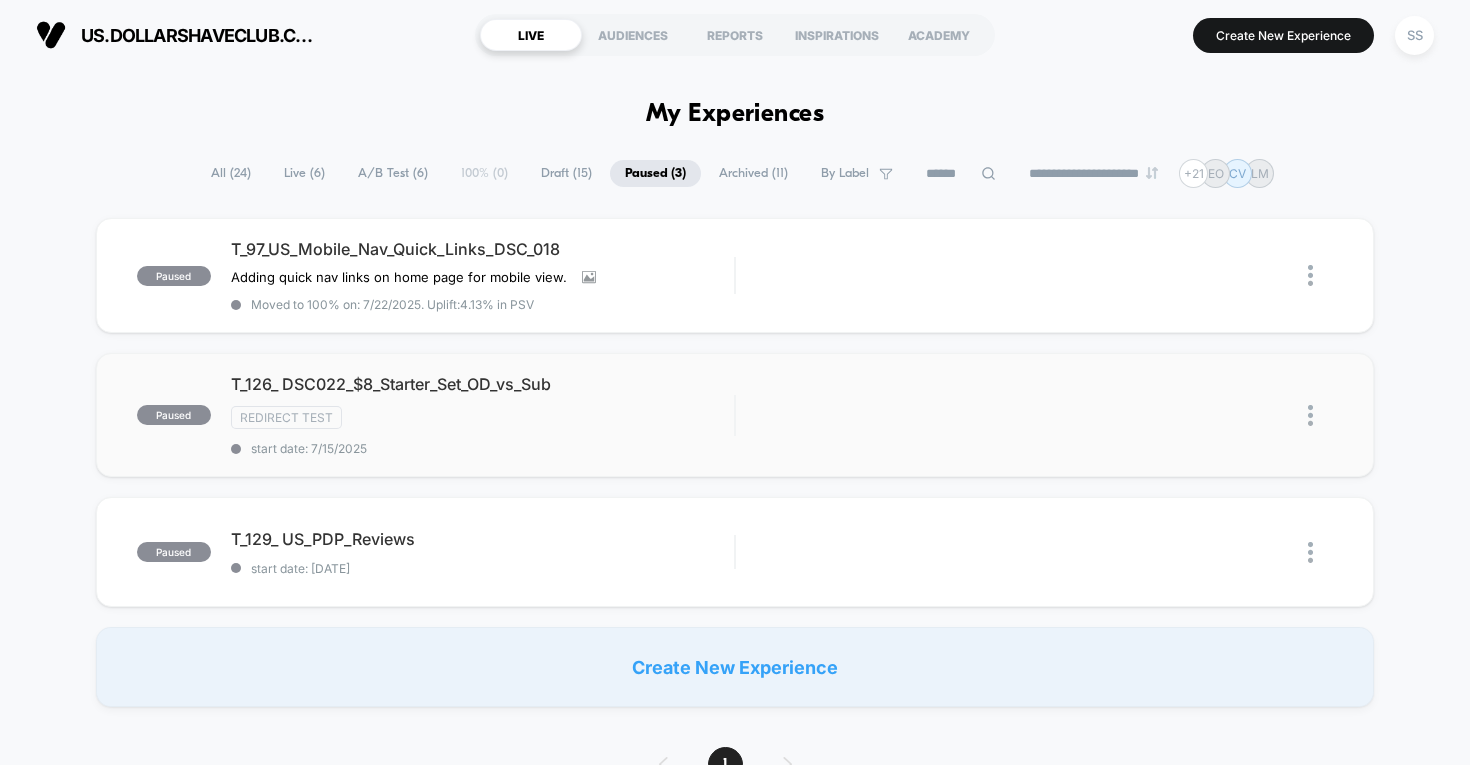 click at bounding box center (1310, 415) 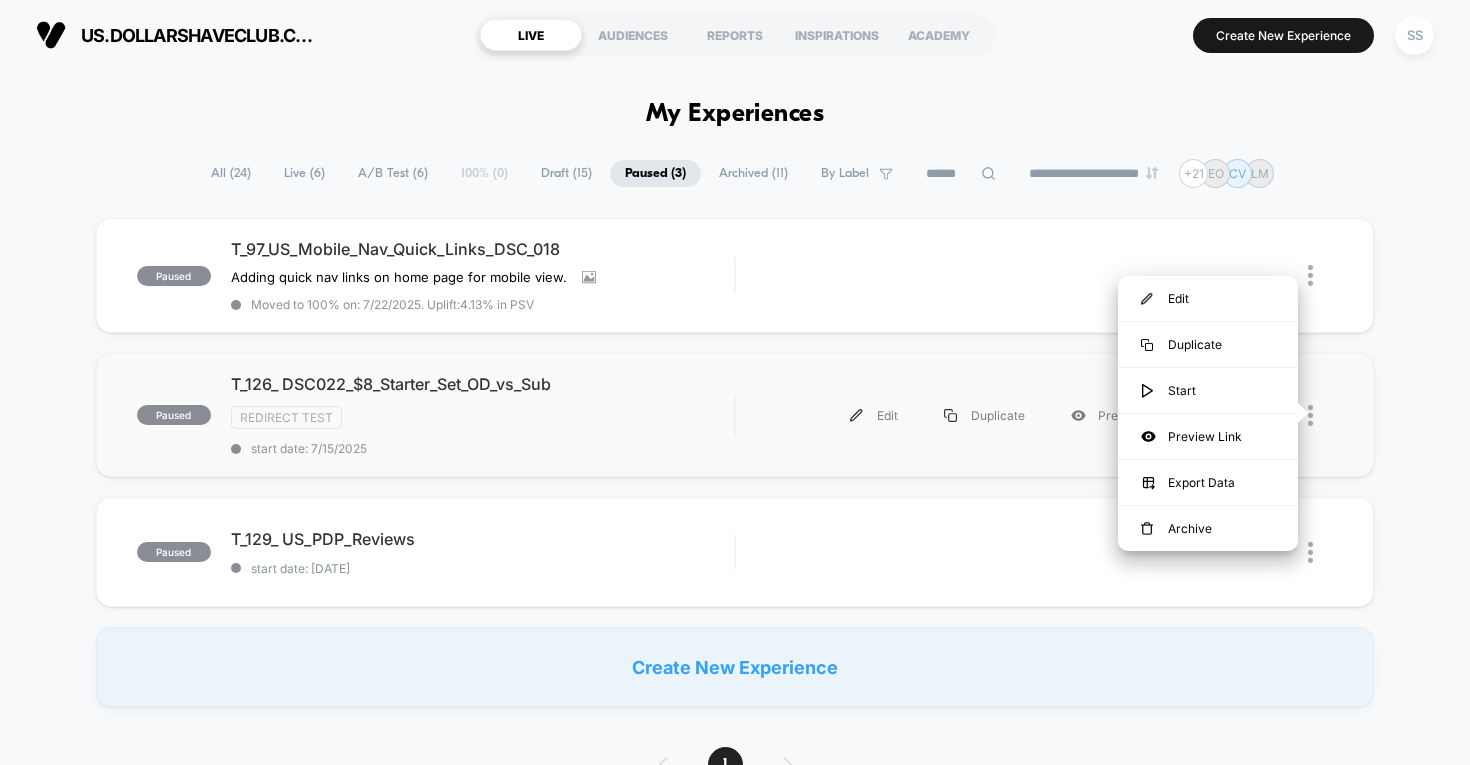 click on "paused T_126_ DSC022_$8_Starter_Set_OD_vs_Sub Redirect Test start date: [DATE] Edit Duplicate Preview Start" at bounding box center [735, 415] 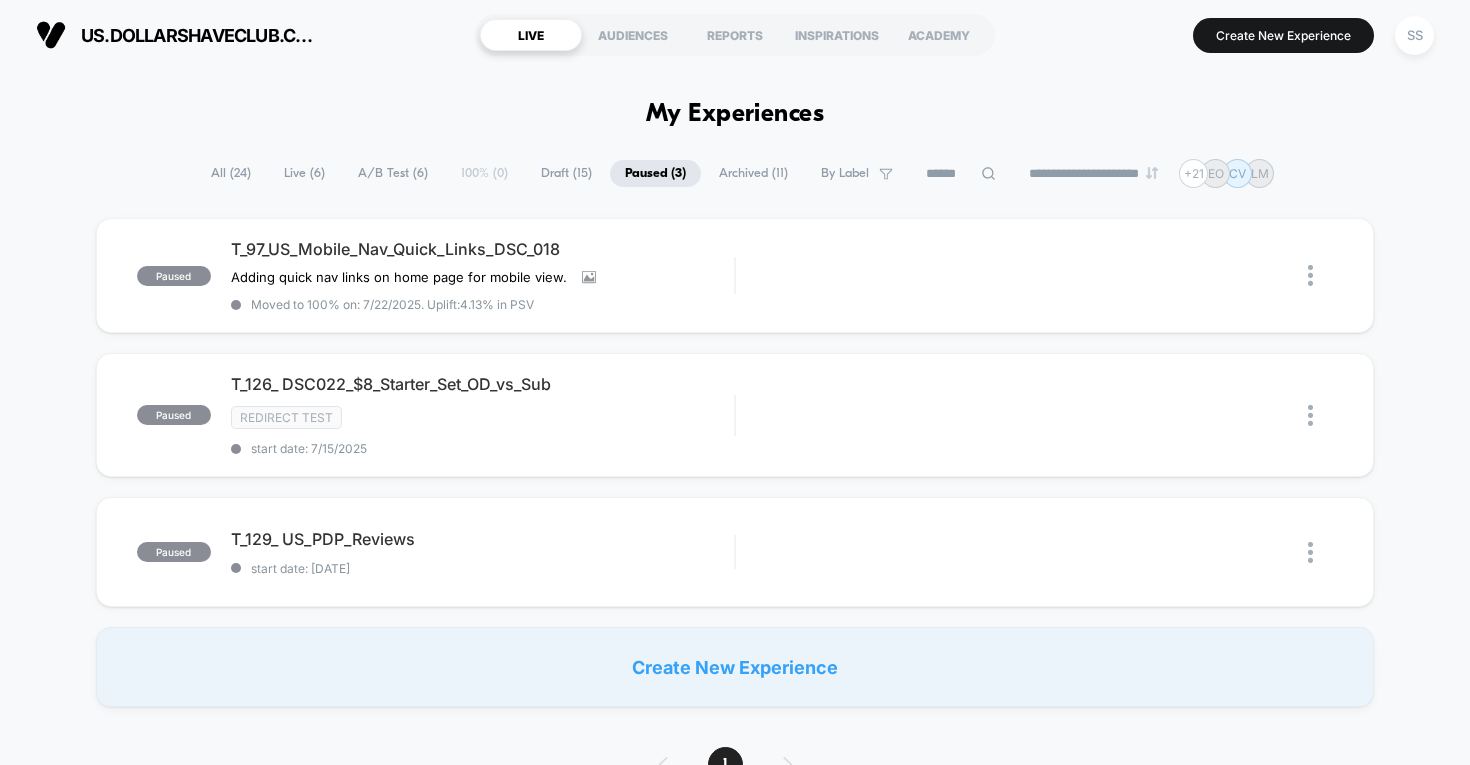 click on "All ( 24 )" at bounding box center (231, 173) 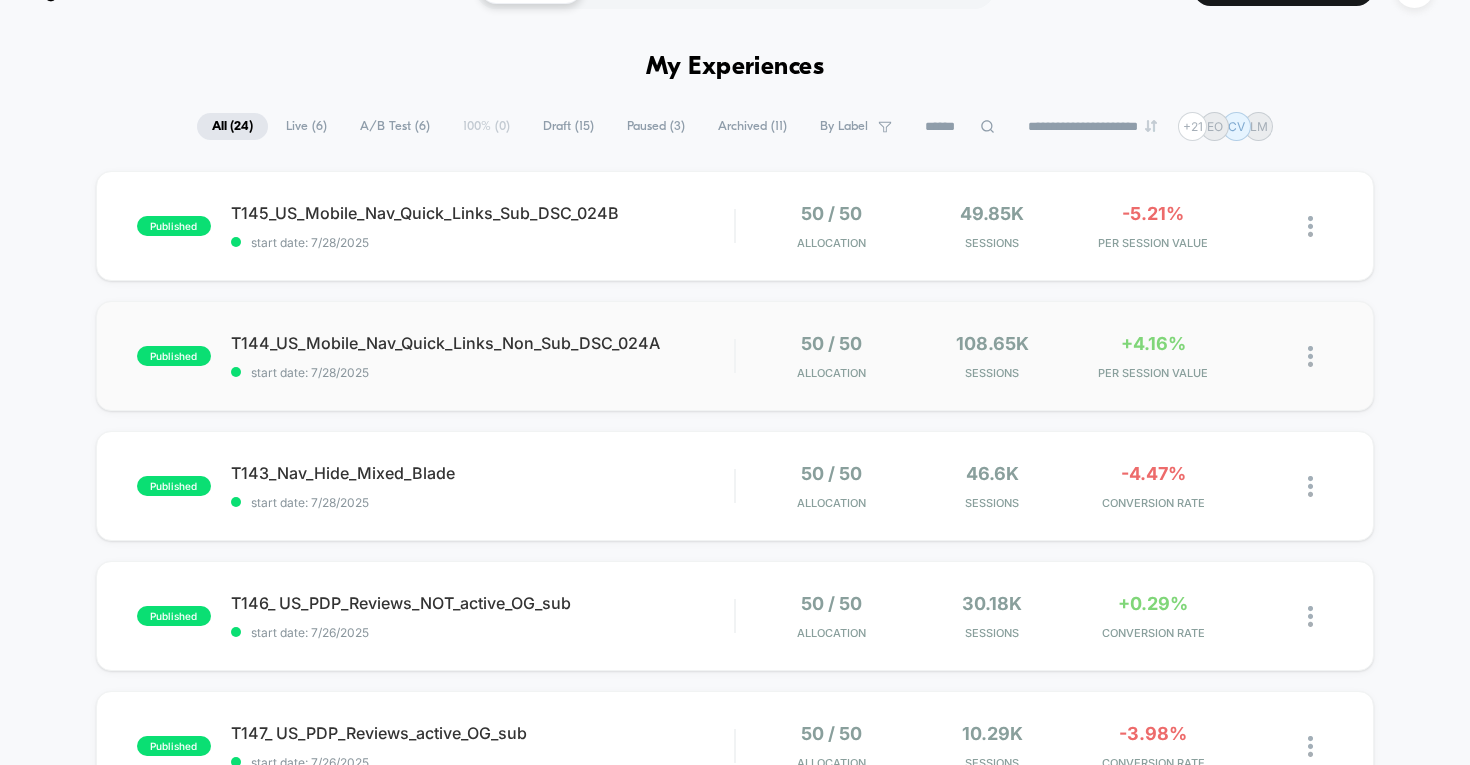scroll, scrollTop: 54, scrollLeft: 0, axis: vertical 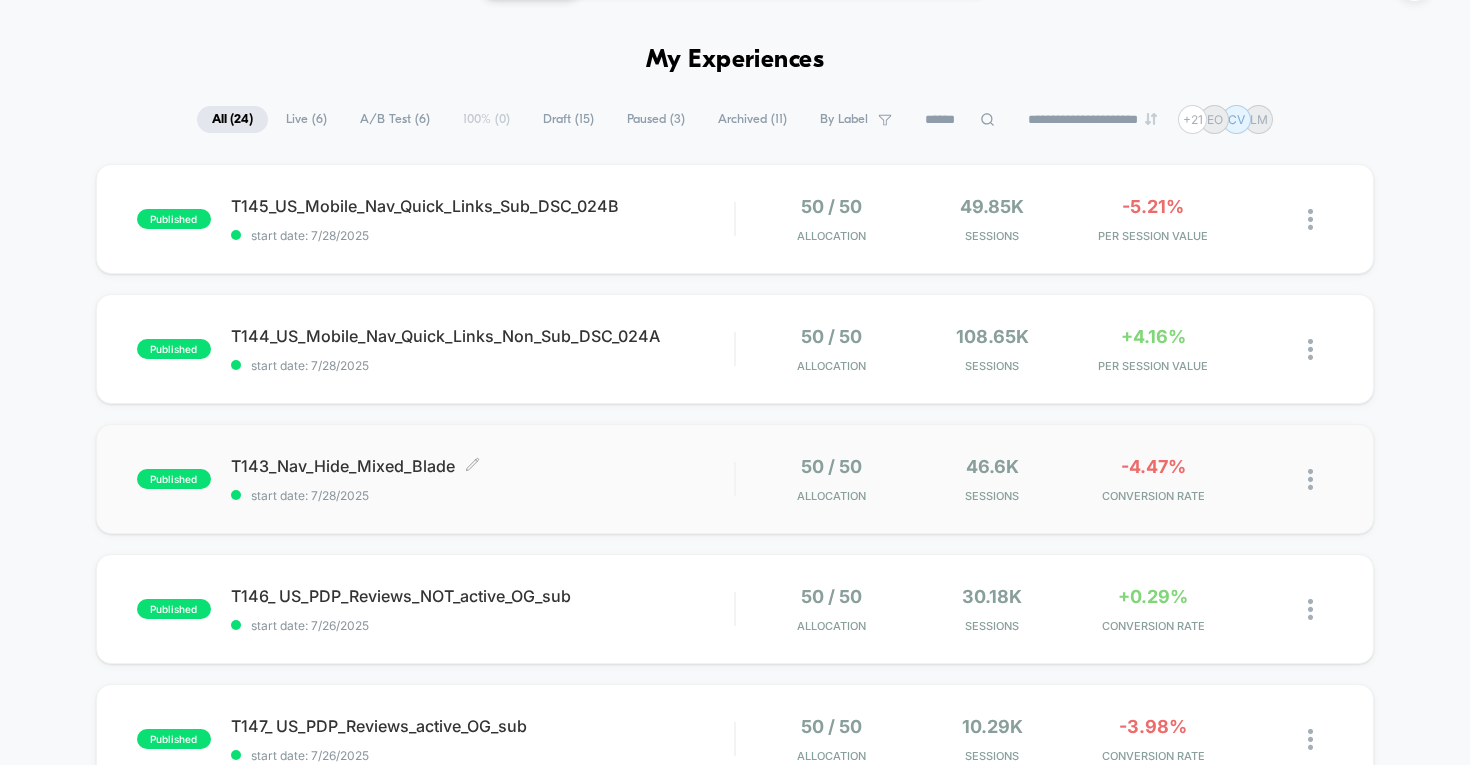 click on "T143_Nav_Hide_Mixed_Blade Click to edit experience details" at bounding box center (483, 466) 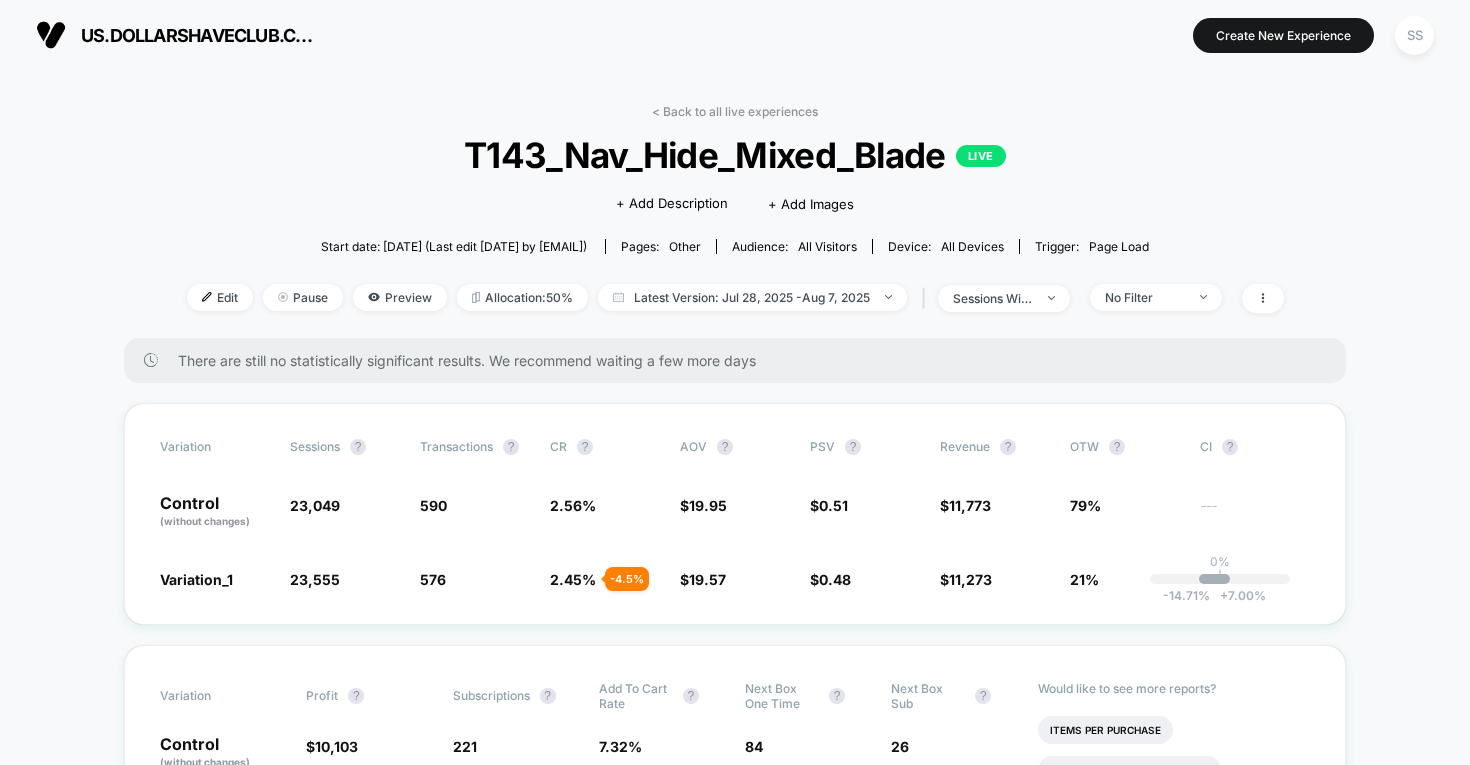 click on "T143_Nav_Hide_Mixed_Blade LIVE" at bounding box center (734, 155) 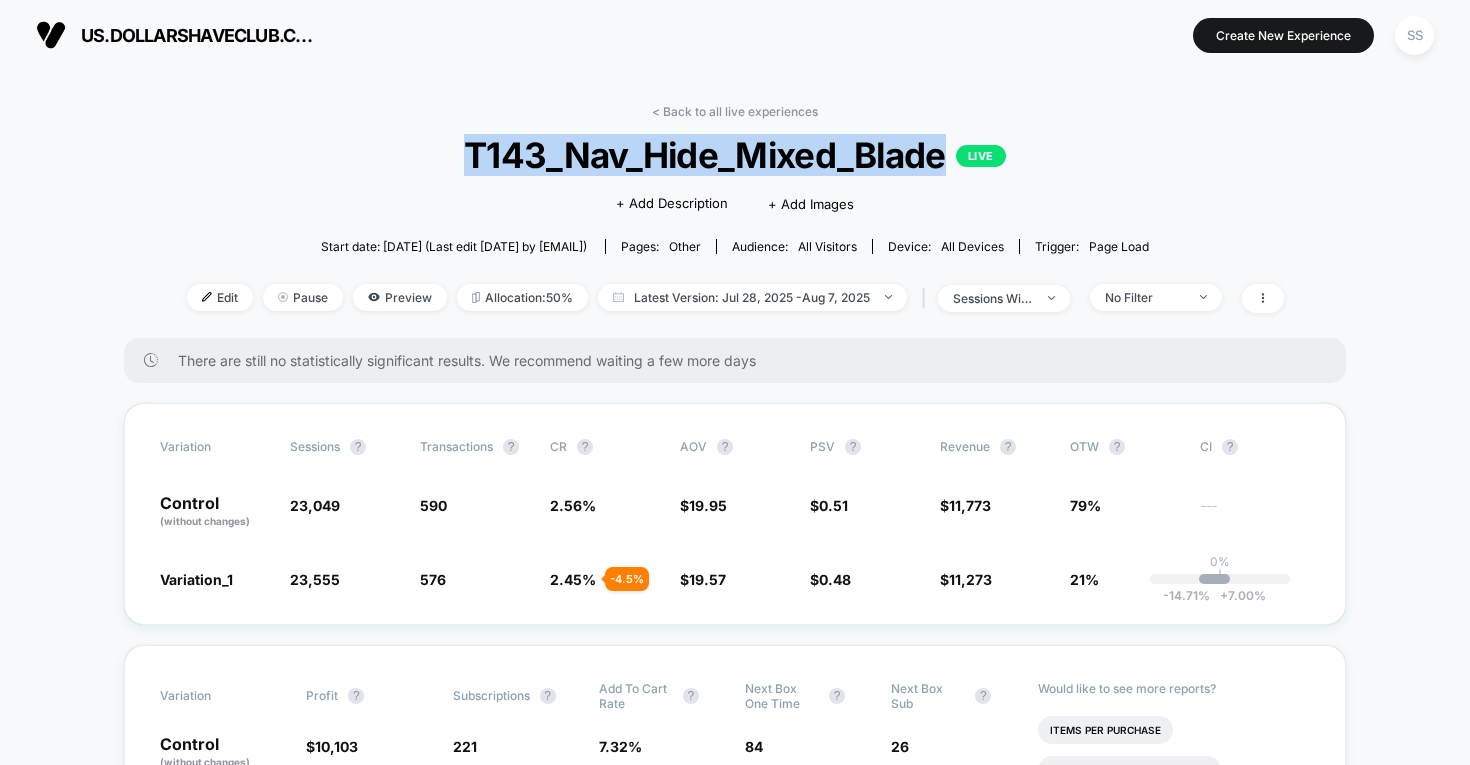 click on "T143_Nav_Hide_Mixed_Blade LIVE" at bounding box center (734, 155) 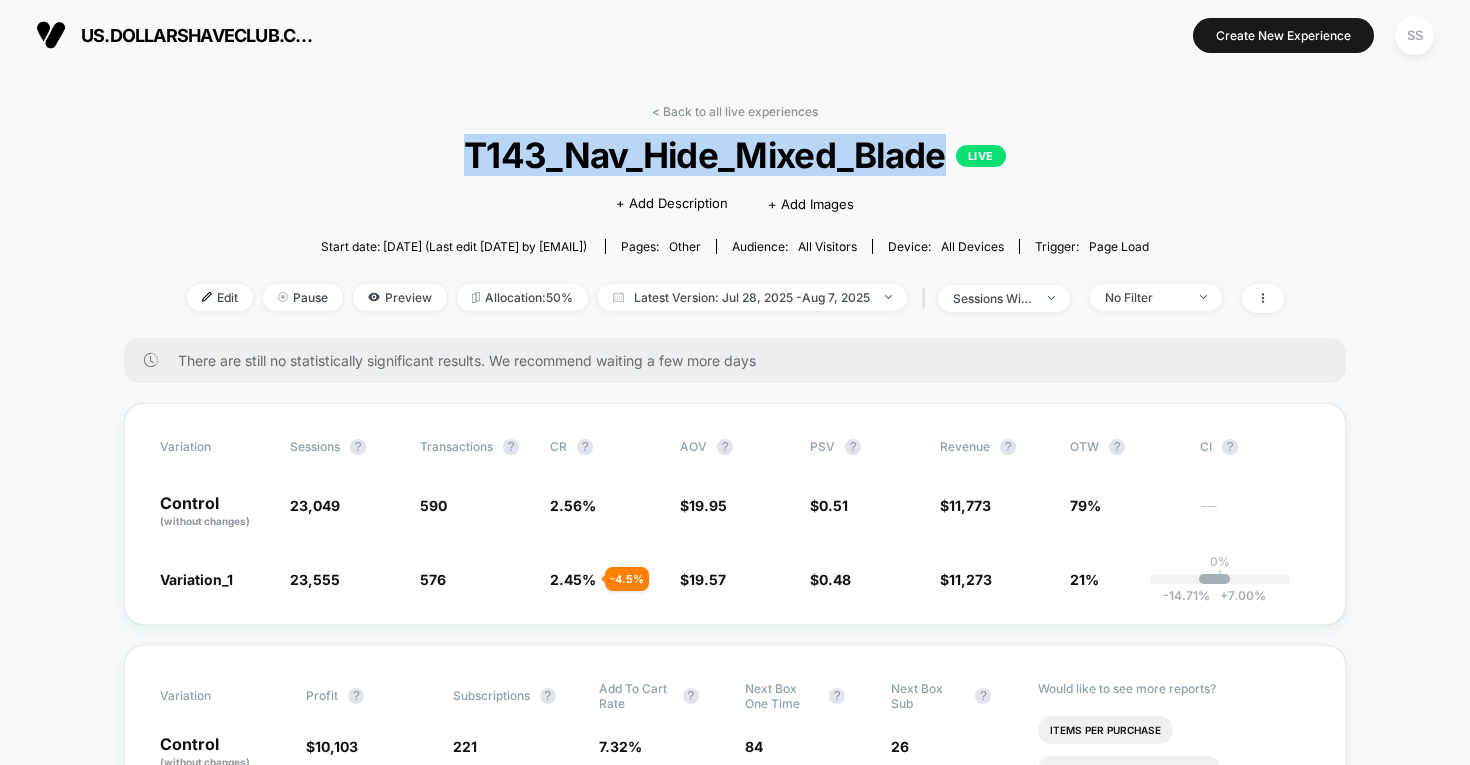 copy on "T143_Nav_Hide_Mixed_Blade" 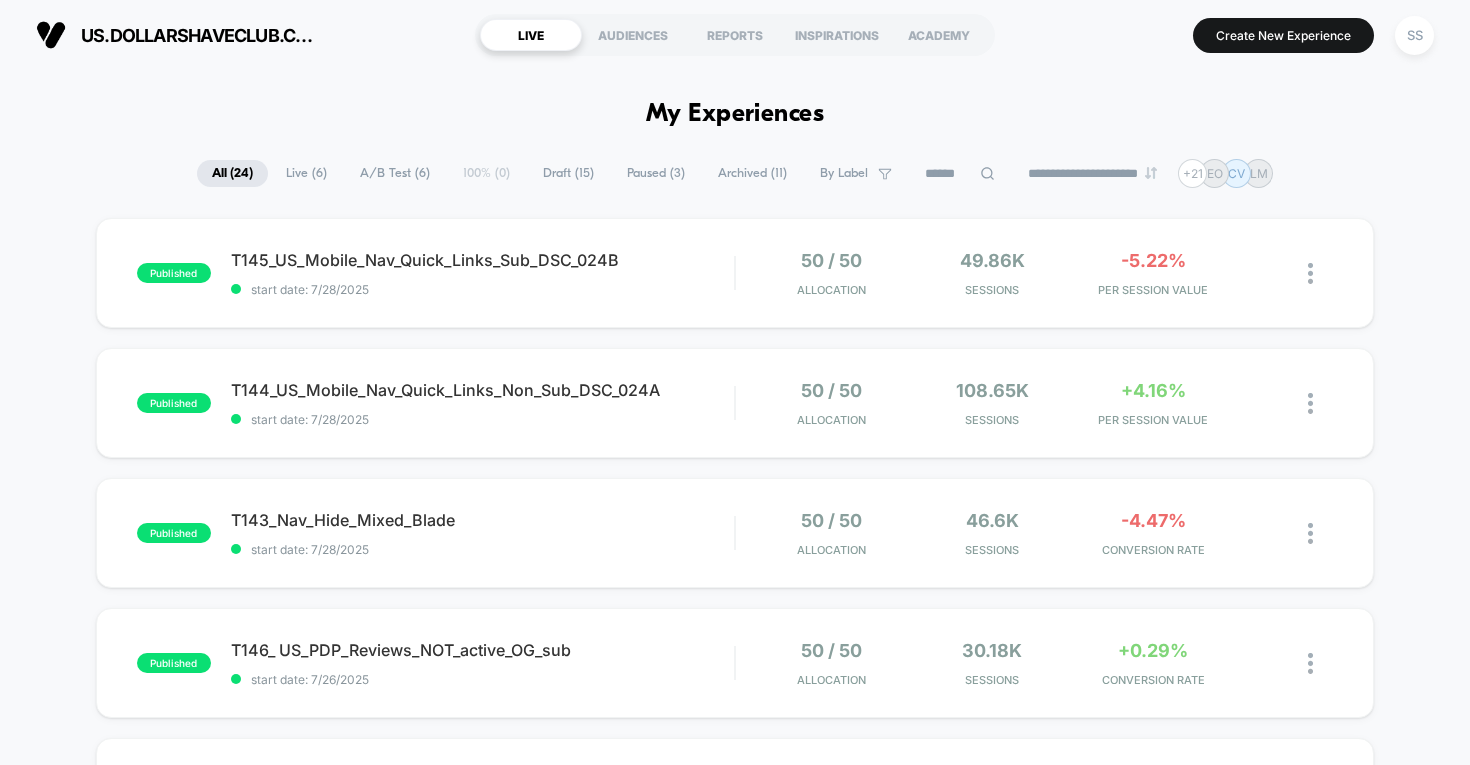 click on "Paused ( 3 )" at bounding box center (656, 173) 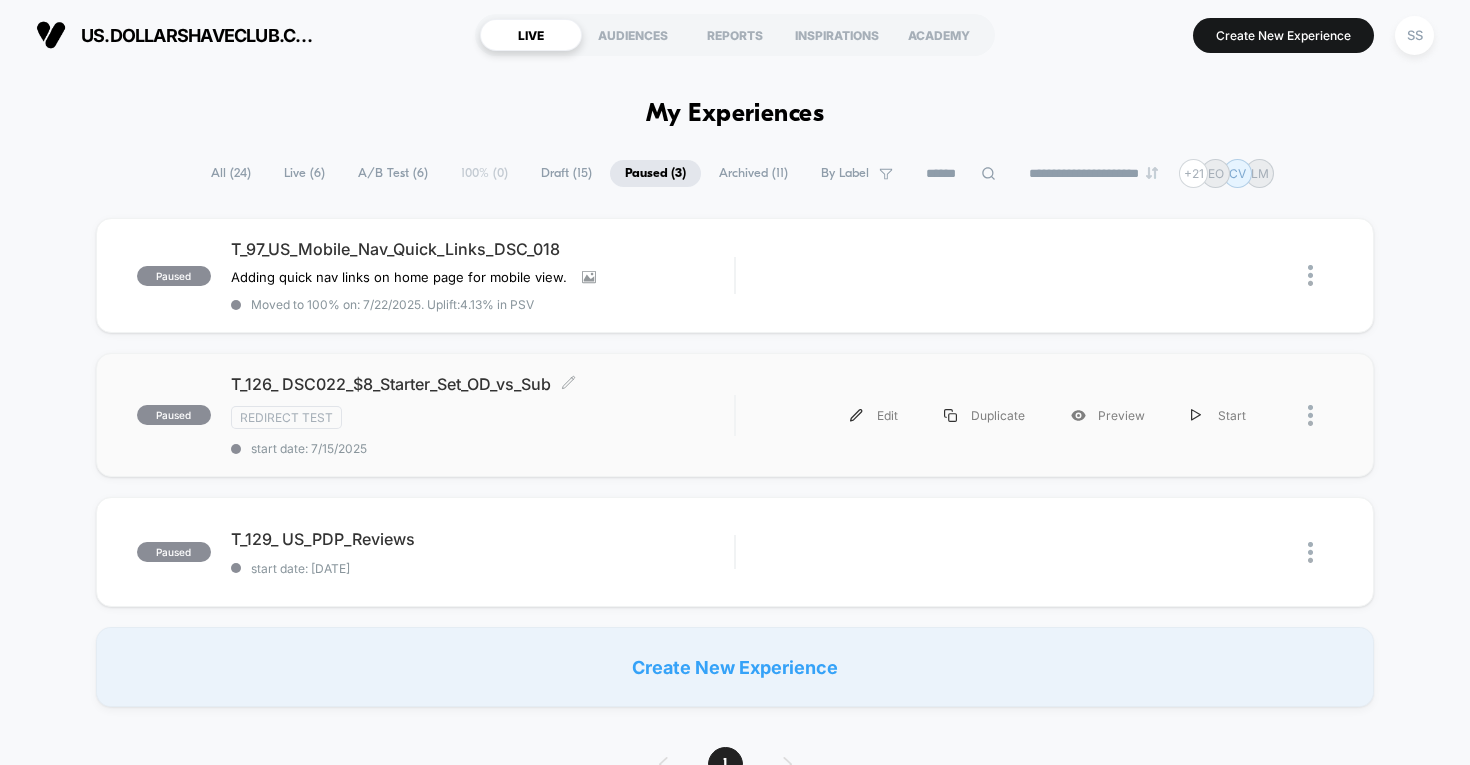 click on "T_126_ DSC022_$8_Starter_Set_OD_vs_Sub Click to edit experience details Click to edit experience details Redirect Test start date: [DATE]" at bounding box center (483, 415) 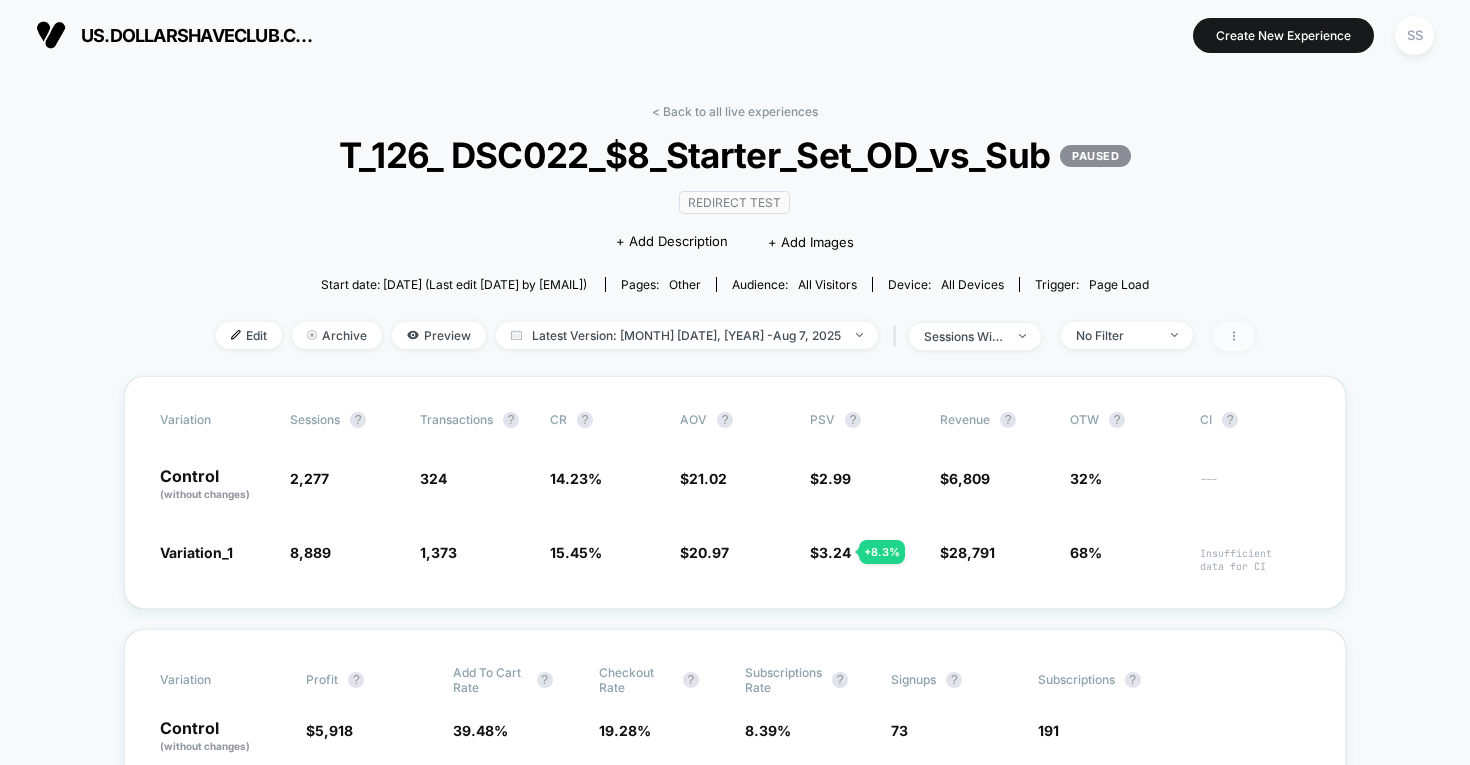 click at bounding box center (1234, 336) 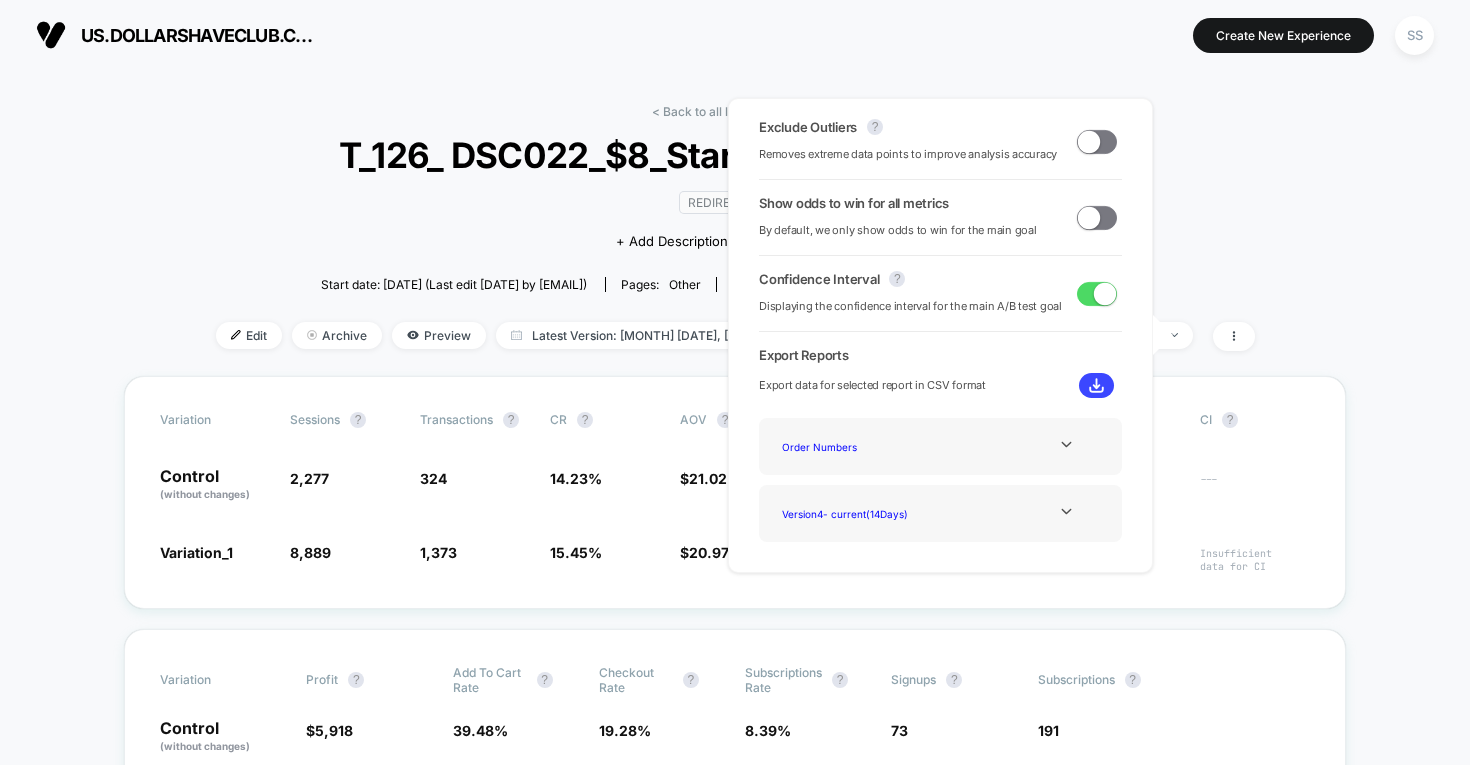 click on "< Back to all live experiences  T_126_ DSC022_$8_Starter_Set_OD_vs_Sub PAUSED Redirect Test Click to edit experience details + Add Description + Add Images Start date: [DATE] (Last edit [DATE] by [EMAIL]) Pages: other Audience: All Visitors Device: all devices Trigger: Page Load Edit Archive  Preview Latest Version:     [MONTH] [DATE], [YEAR]    -    [MONTH] [DATE], [YEAR] |   sessions with impression   No Filter Variation Sessions ? Transactions ? CR ? AOV ? PSV ? Revenue ? OTW ? CI ? Control (without changes) 2,277 324 14.23 % $ 21.02 $ 2.99 $ 6,809 32% --- Variation_1 8,889 + 290 % 1,373 + 8.6 % 15.45 % + 8.6 % $ 20.97 - 0.22 % $ 3.24 + 8.3 % $ 28,791 + 8.3 % 68% Insufficient  data for CI Variation Profit ? Add To Cart Rate ? Checkout Rate ? Subscriptions Rate ? Signups ? Subscriptions ? Control (without changes) $ 5,918 39.48 % 19.28 % 8.39 % 73 191 Variation_1 $ 25,034 + 8.4 % 39.54 % + 0.16 % 18.54 % - 3.8 % 6.90 % - 17.8 % 271 - 4.9 % 613 - 17.8 % Per Session Value (Primary Goal) ? CONTROL" at bounding box center (735, 4473) 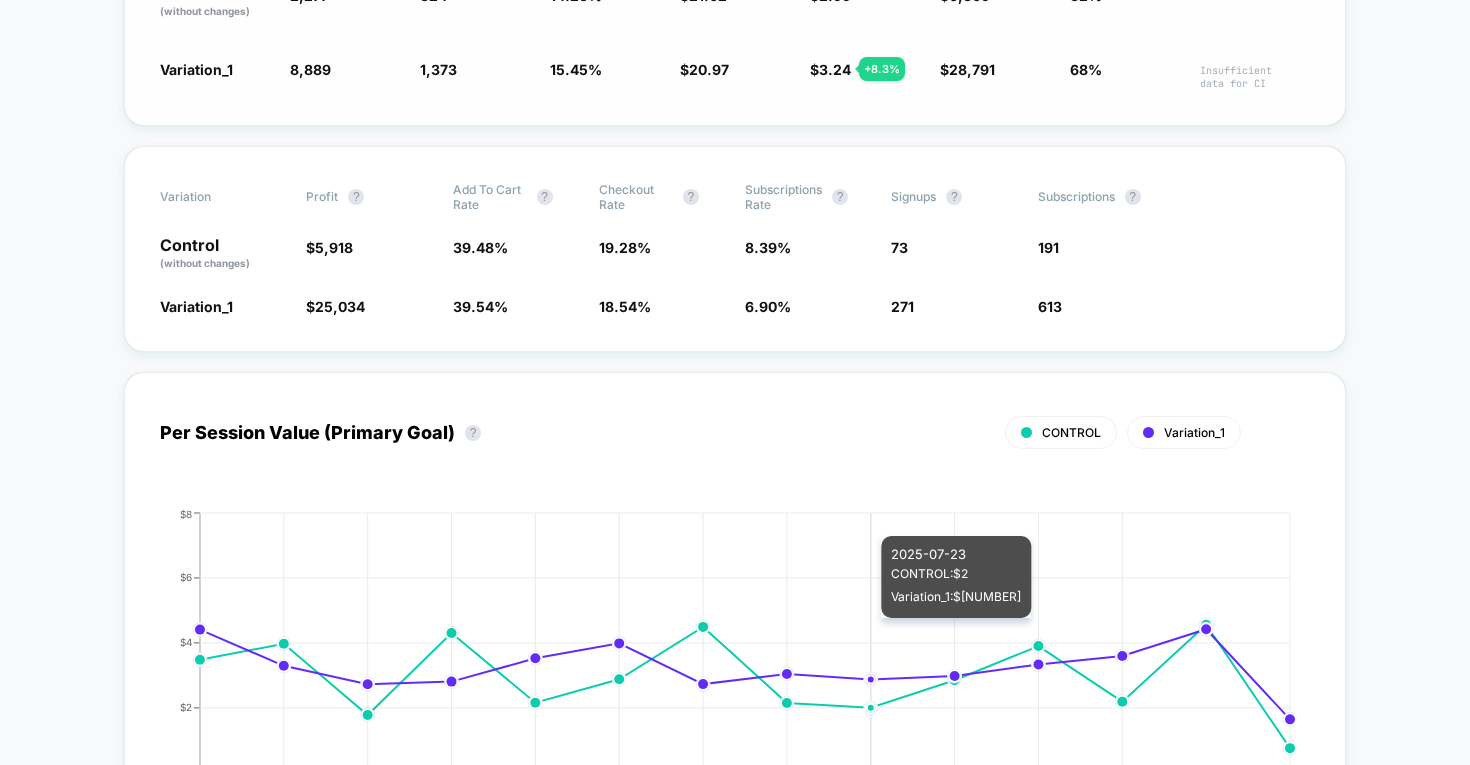 scroll, scrollTop: 0, scrollLeft: 0, axis: both 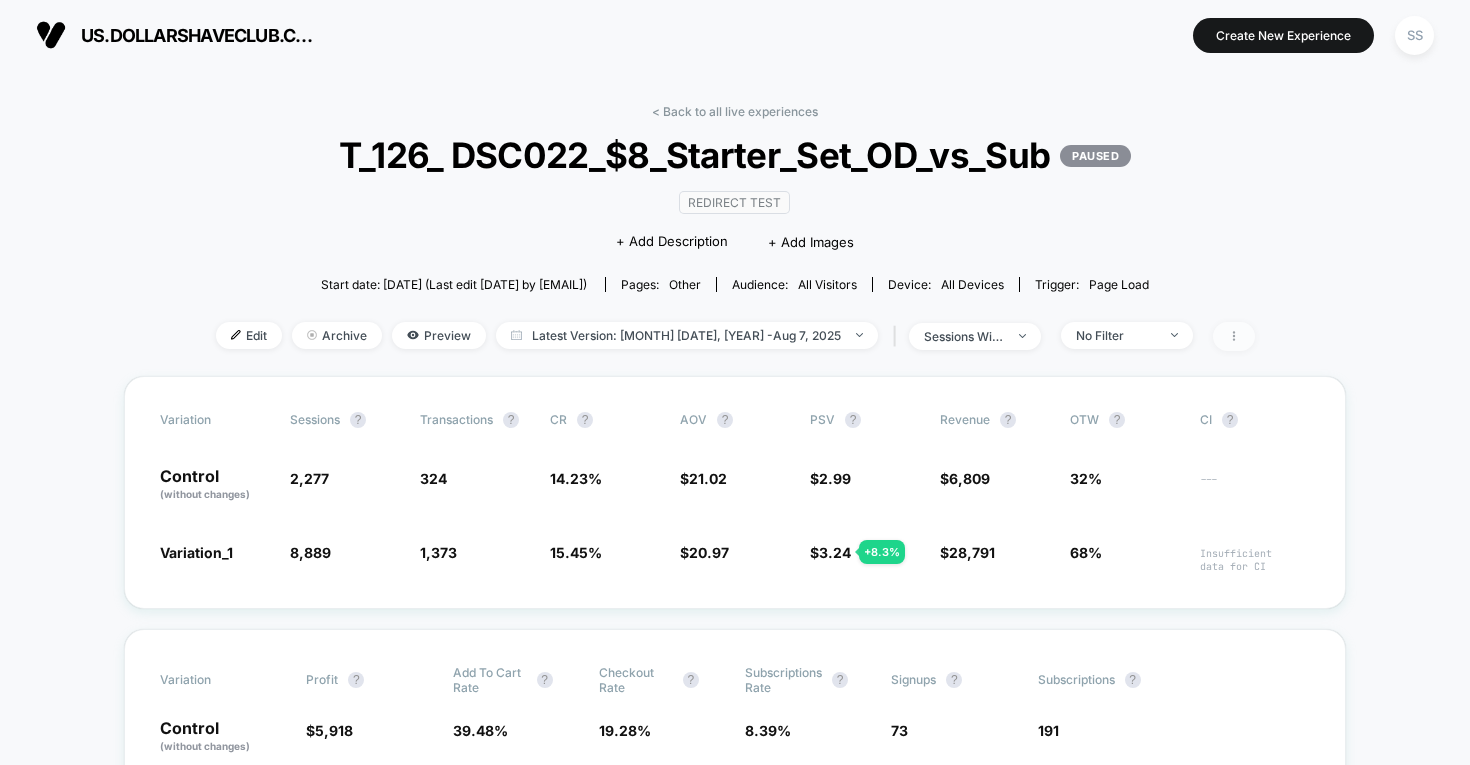 click at bounding box center (1234, 336) 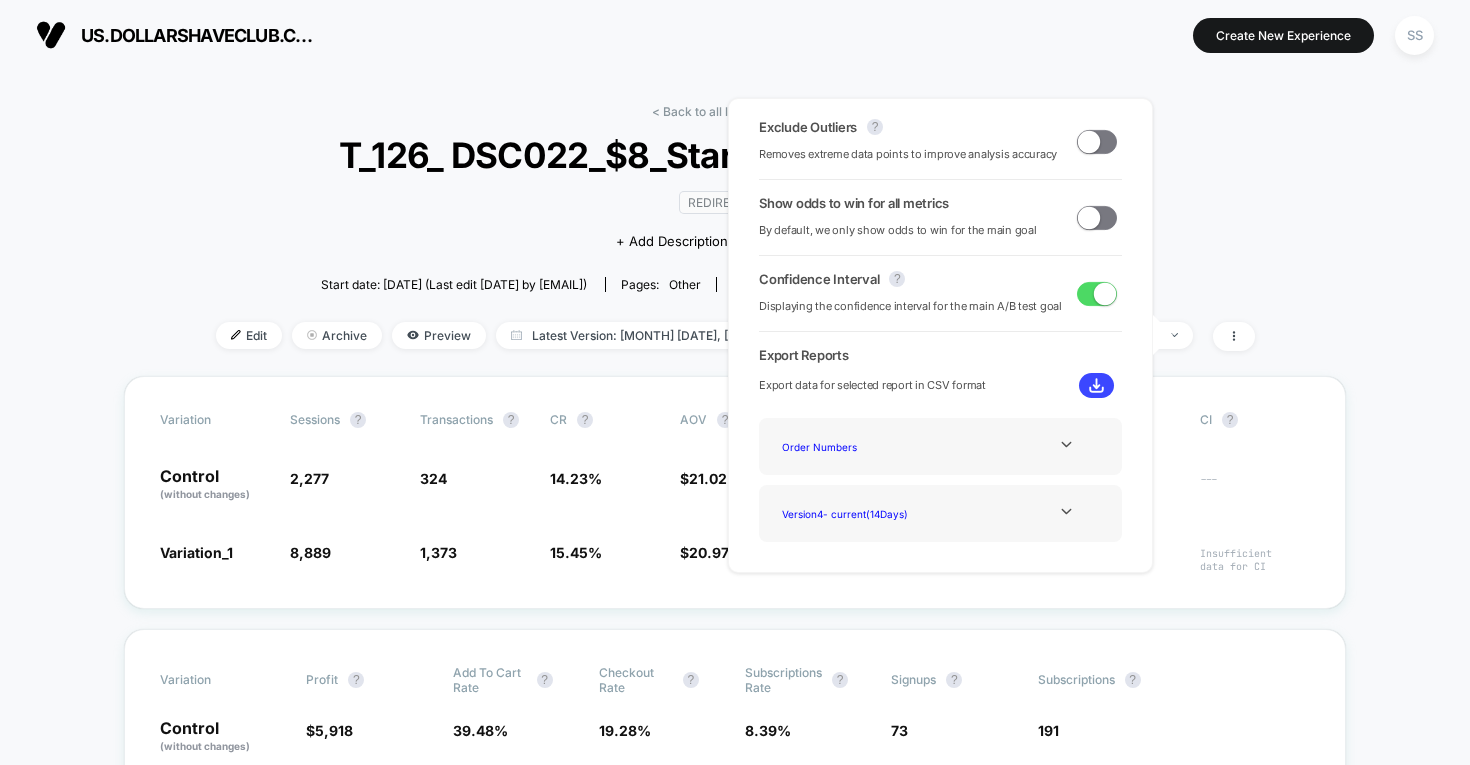 click on "Start date: [DATE] (Last edit [DATE] by [EMAIL]) Pages: other Audience: All Visitors Device: all devices Trigger: Page Load" at bounding box center (735, 284) 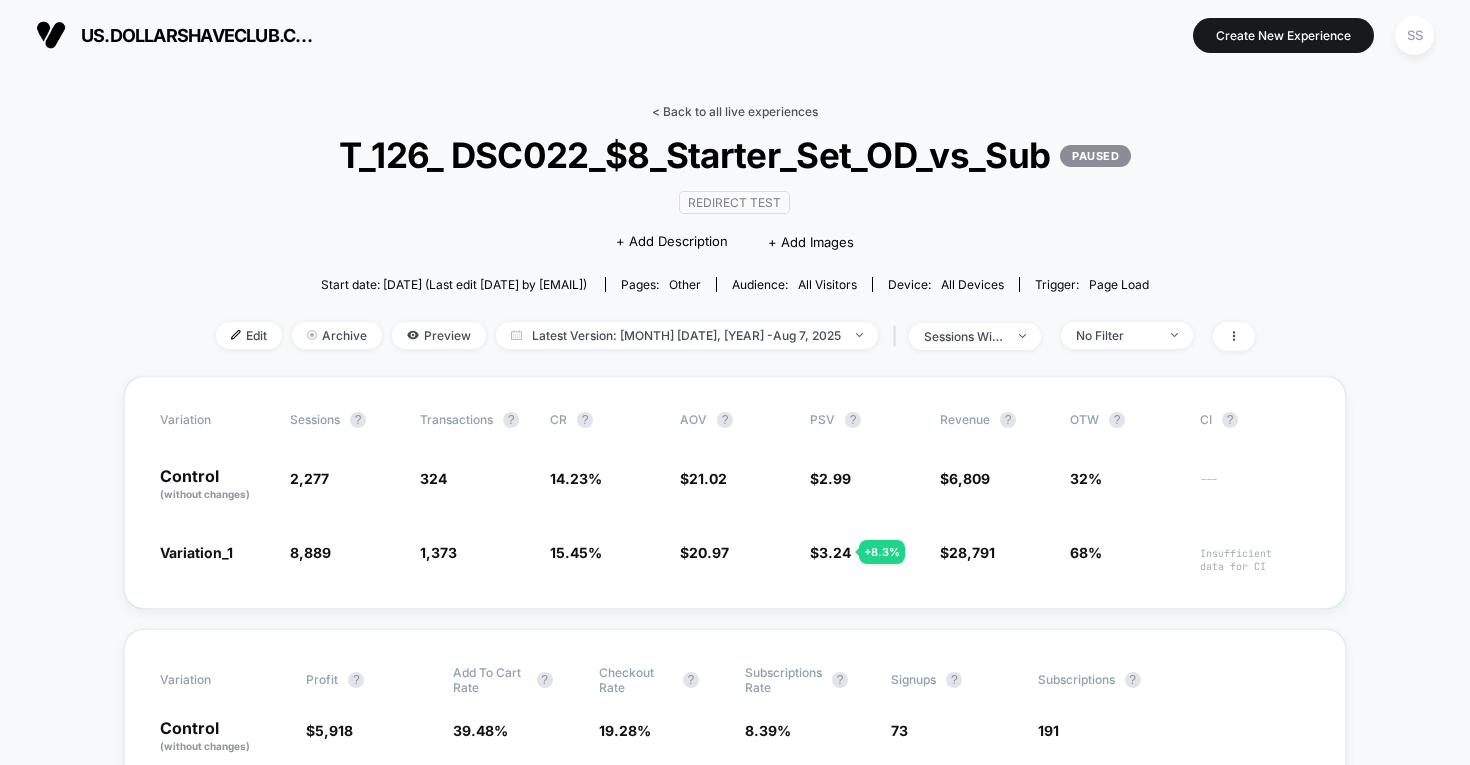 click on "< Back to all live experiences" at bounding box center [735, 111] 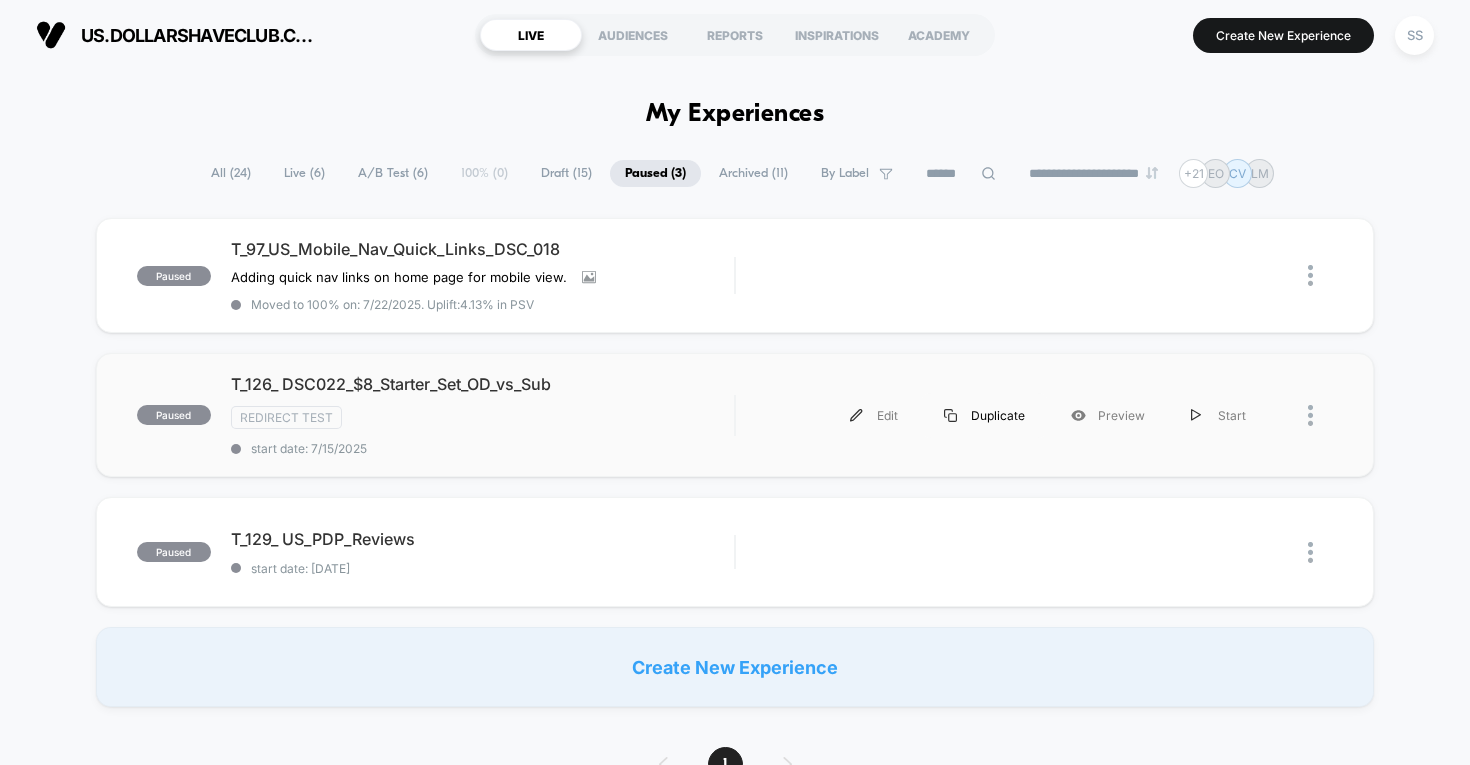 click on "Duplicate" at bounding box center (984, 415) 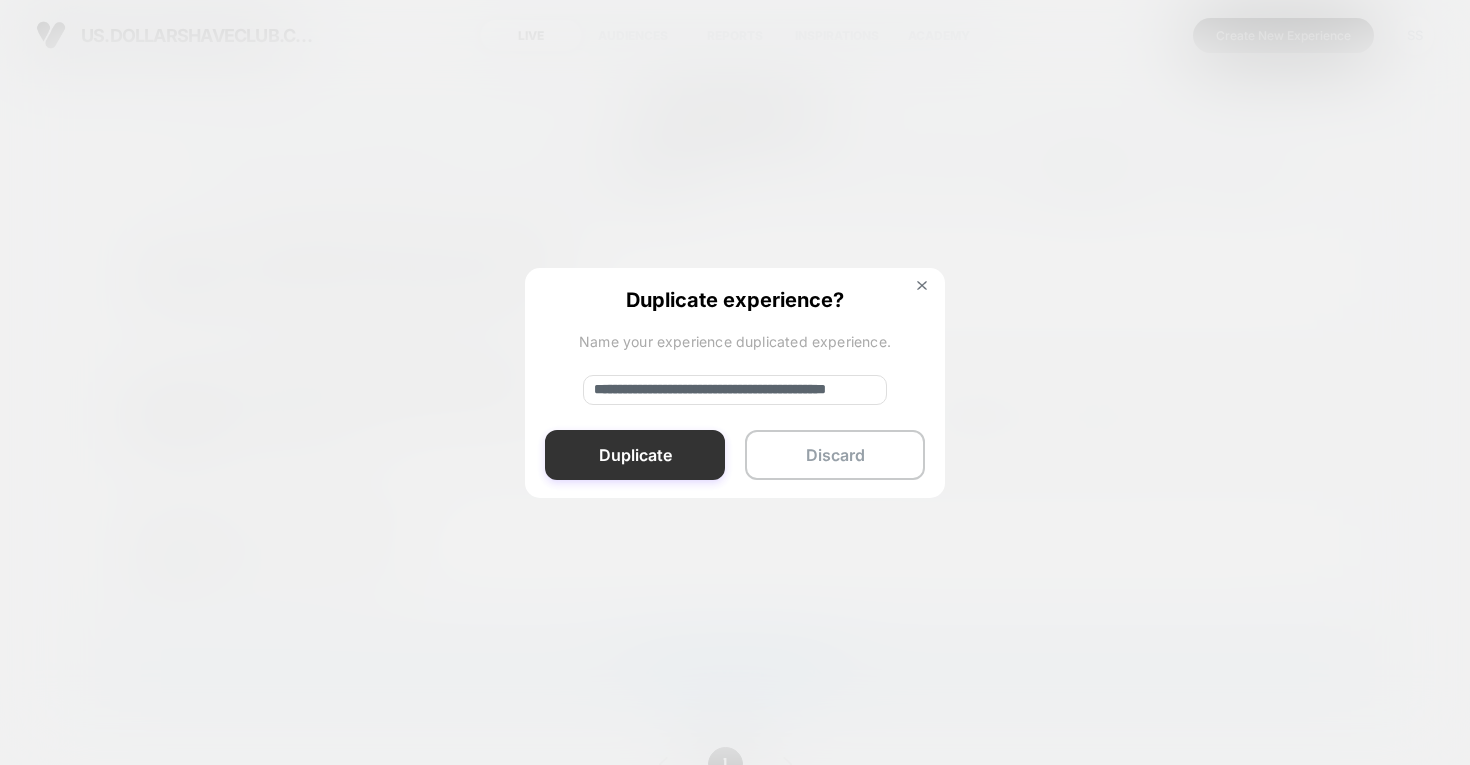 click on "Duplicate" at bounding box center (635, 455) 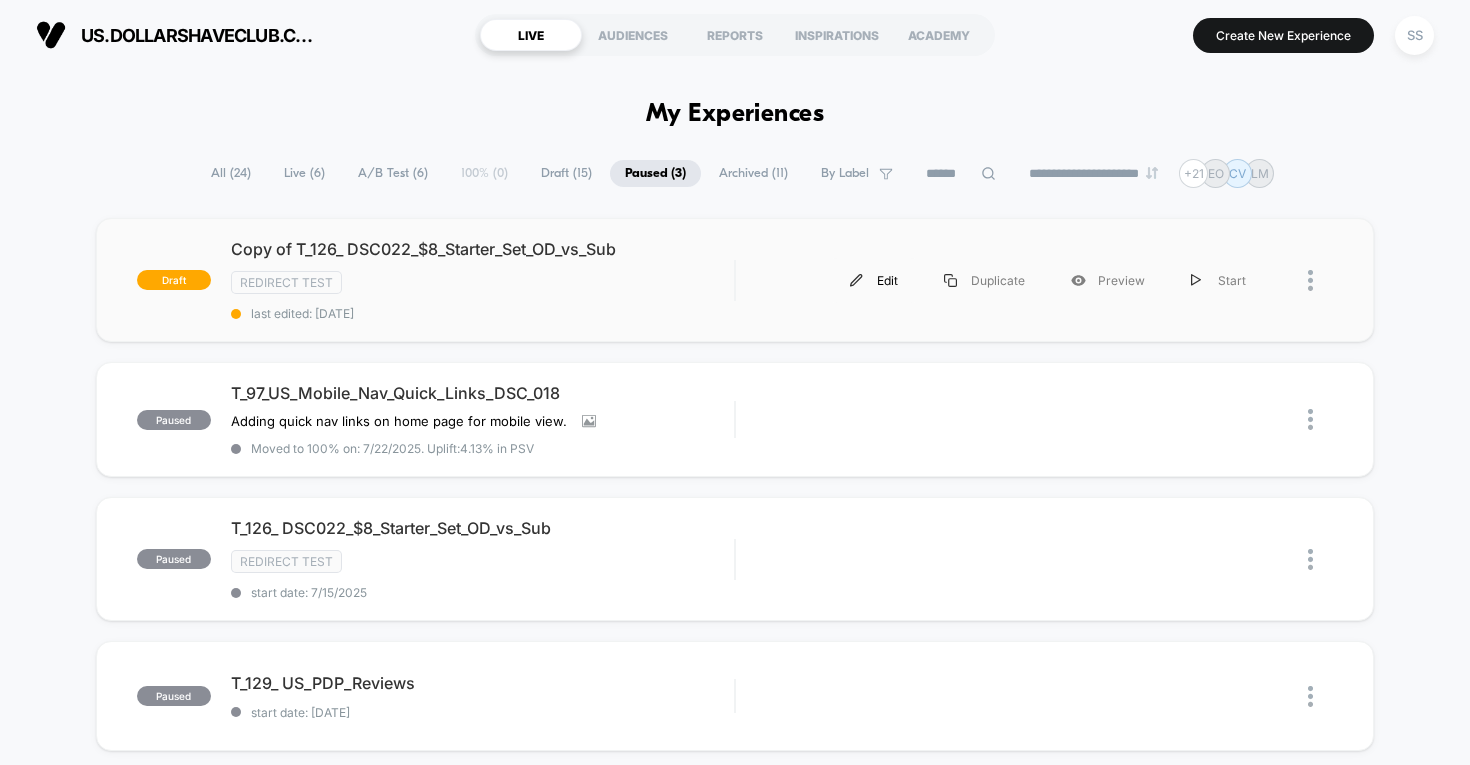 click on "Edit" at bounding box center (874, 280) 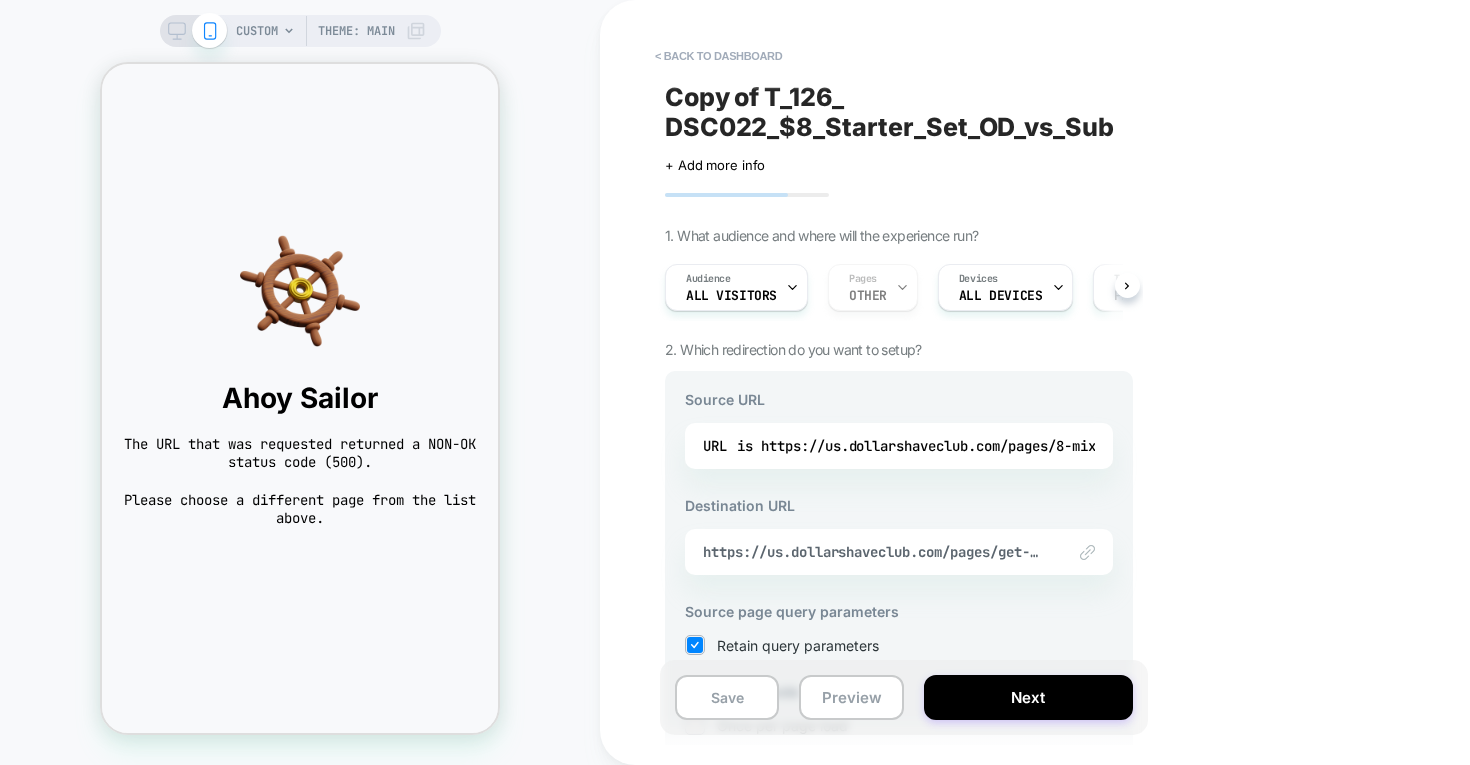 scroll, scrollTop: 0, scrollLeft: 0, axis: both 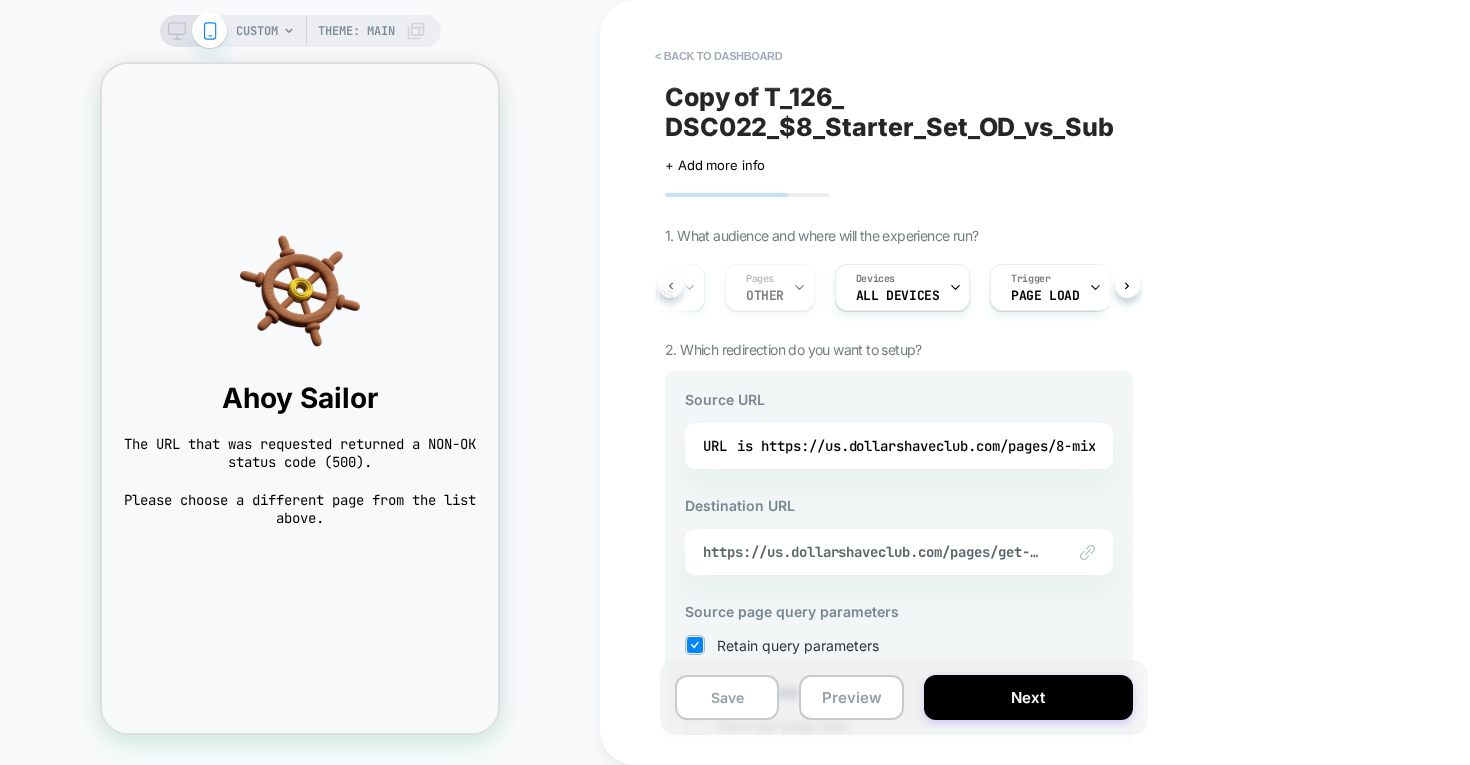 click 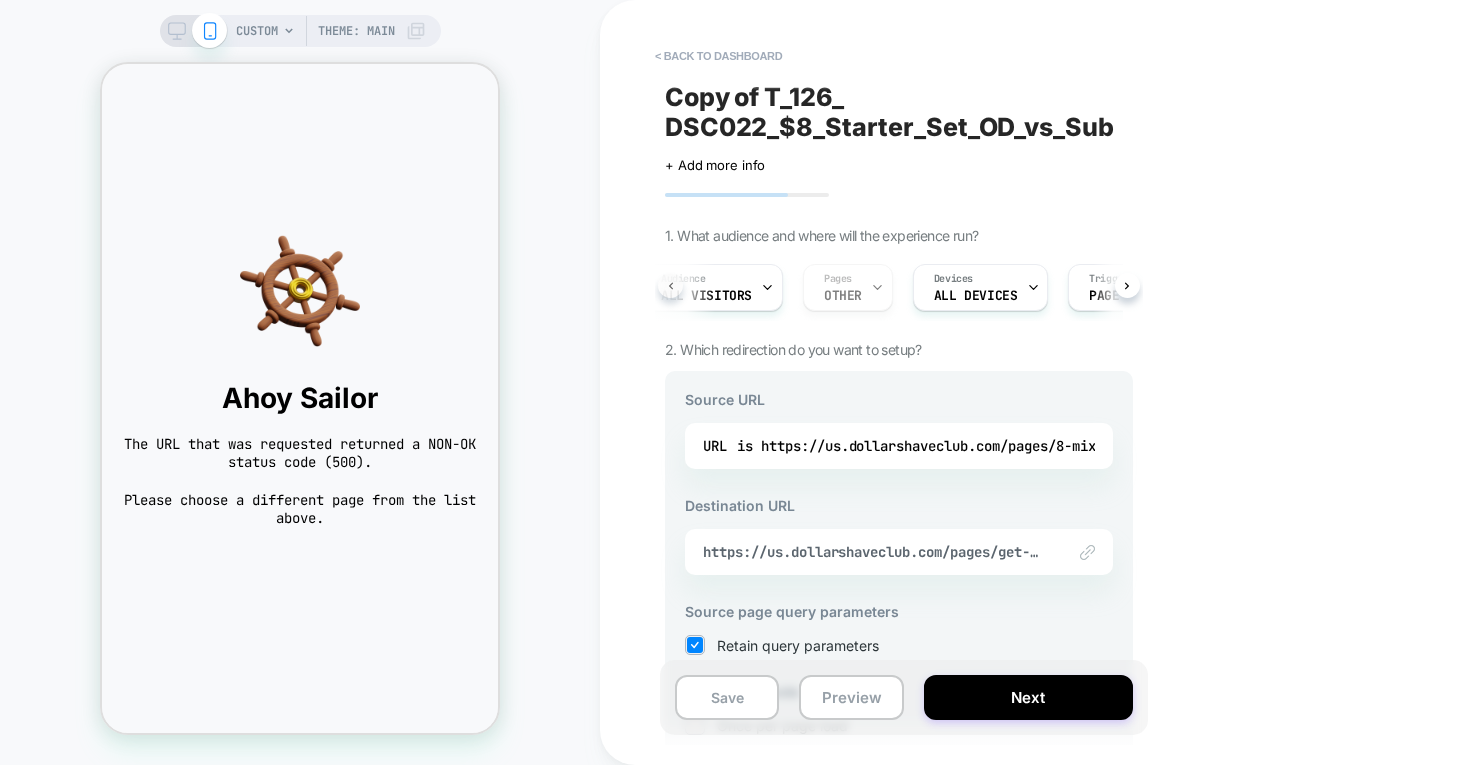 scroll, scrollTop: 0, scrollLeft: 3, axis: horizontal 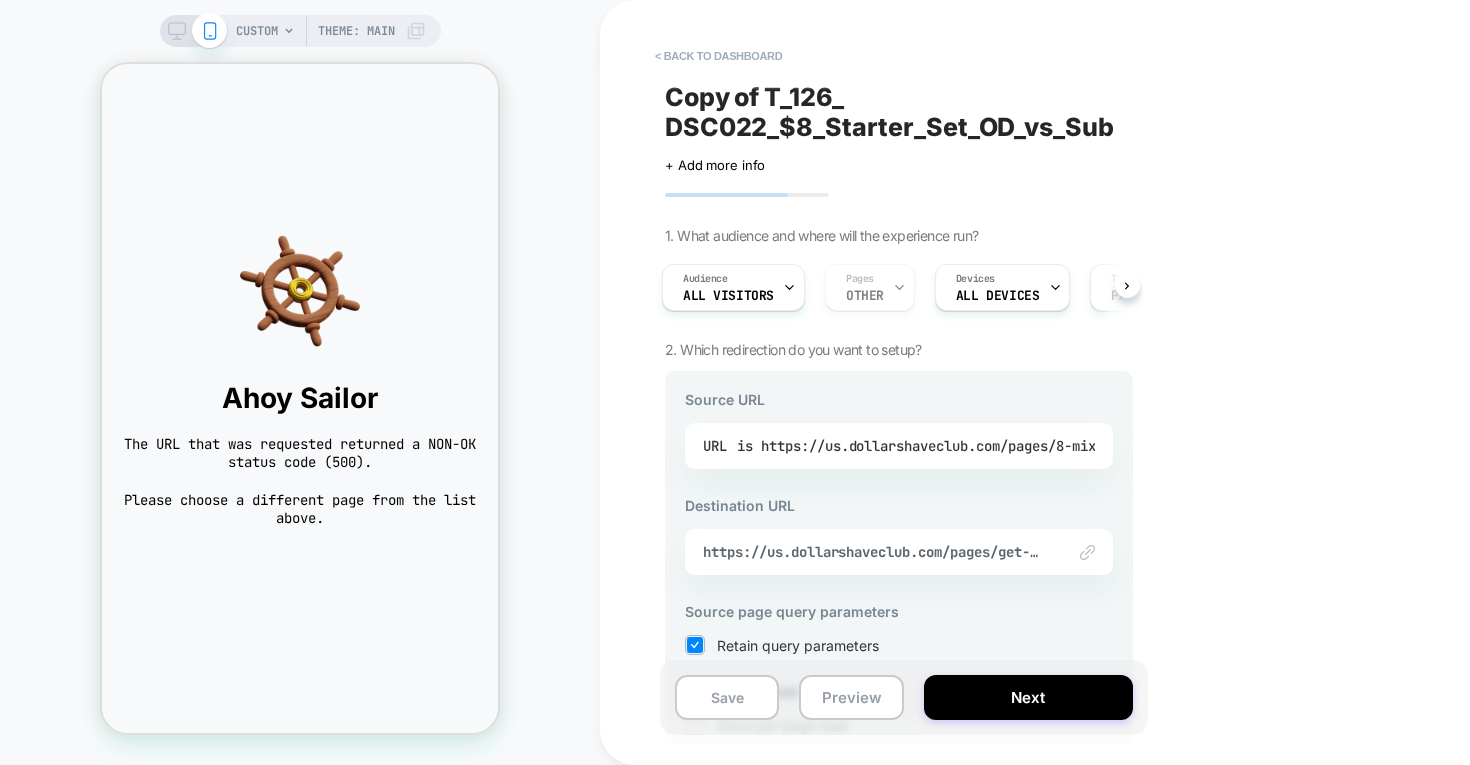 click on "is   https://us.dollarshaveclub.com/pages/8-mixed-blade-starter-set" at bounding box center [996, 446] 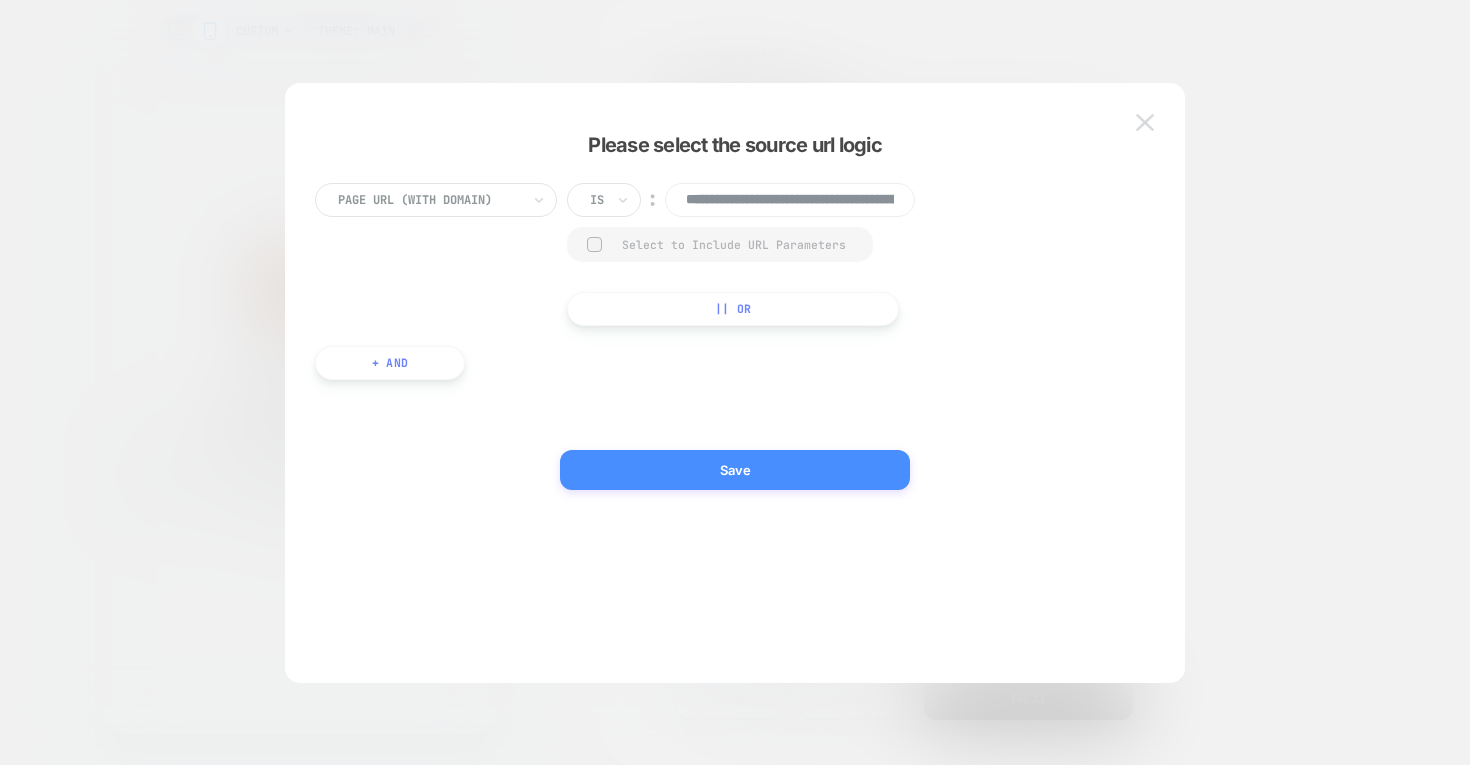 scroll, scrollTop: 0, scrollLeft: 314, axis: horizontal 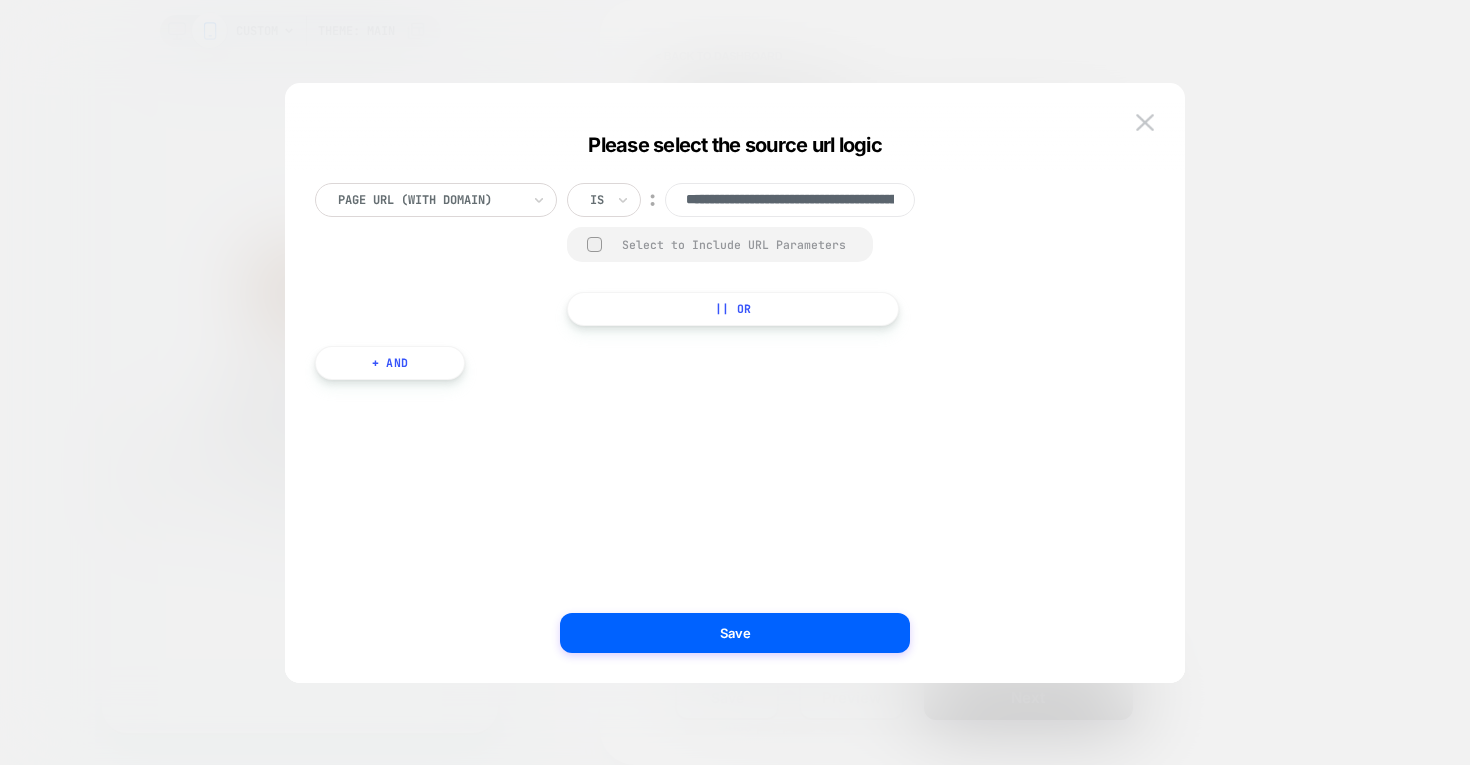 drag, startPoint x: 821, startPoint y: 200, endPoint x: 579, endPoint y: 200, distance: 242 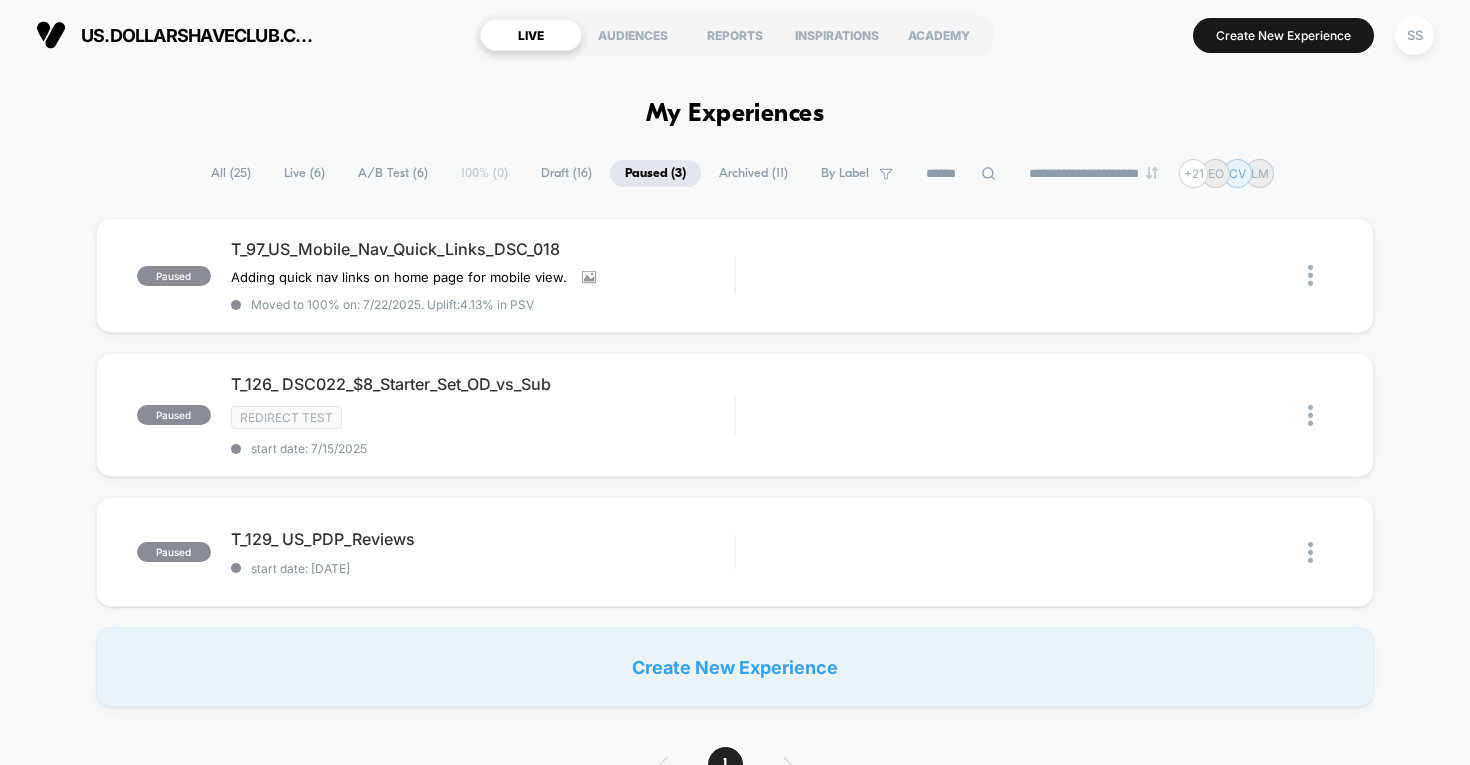 click on "Draft ( 16 )" at bounding box center (566, 173) 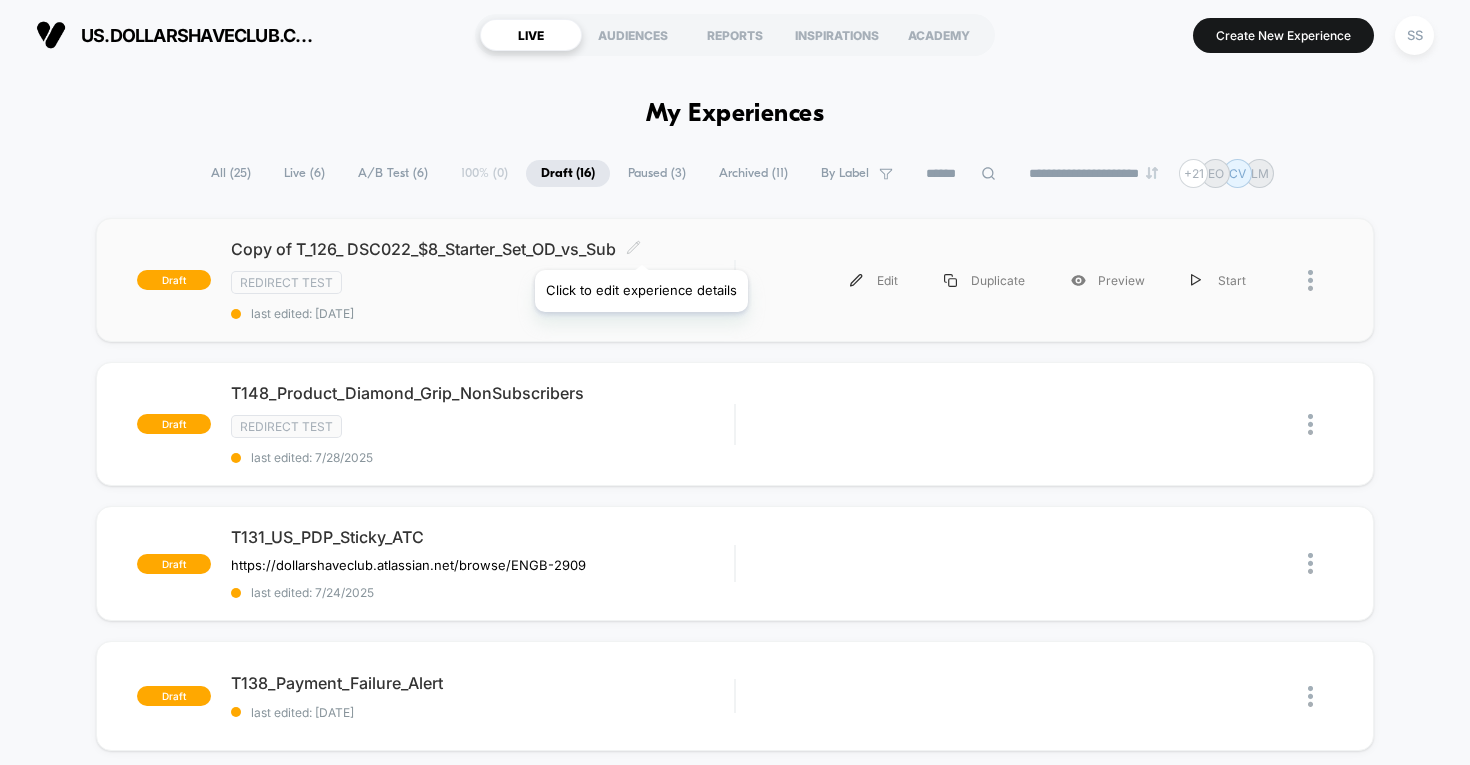 click 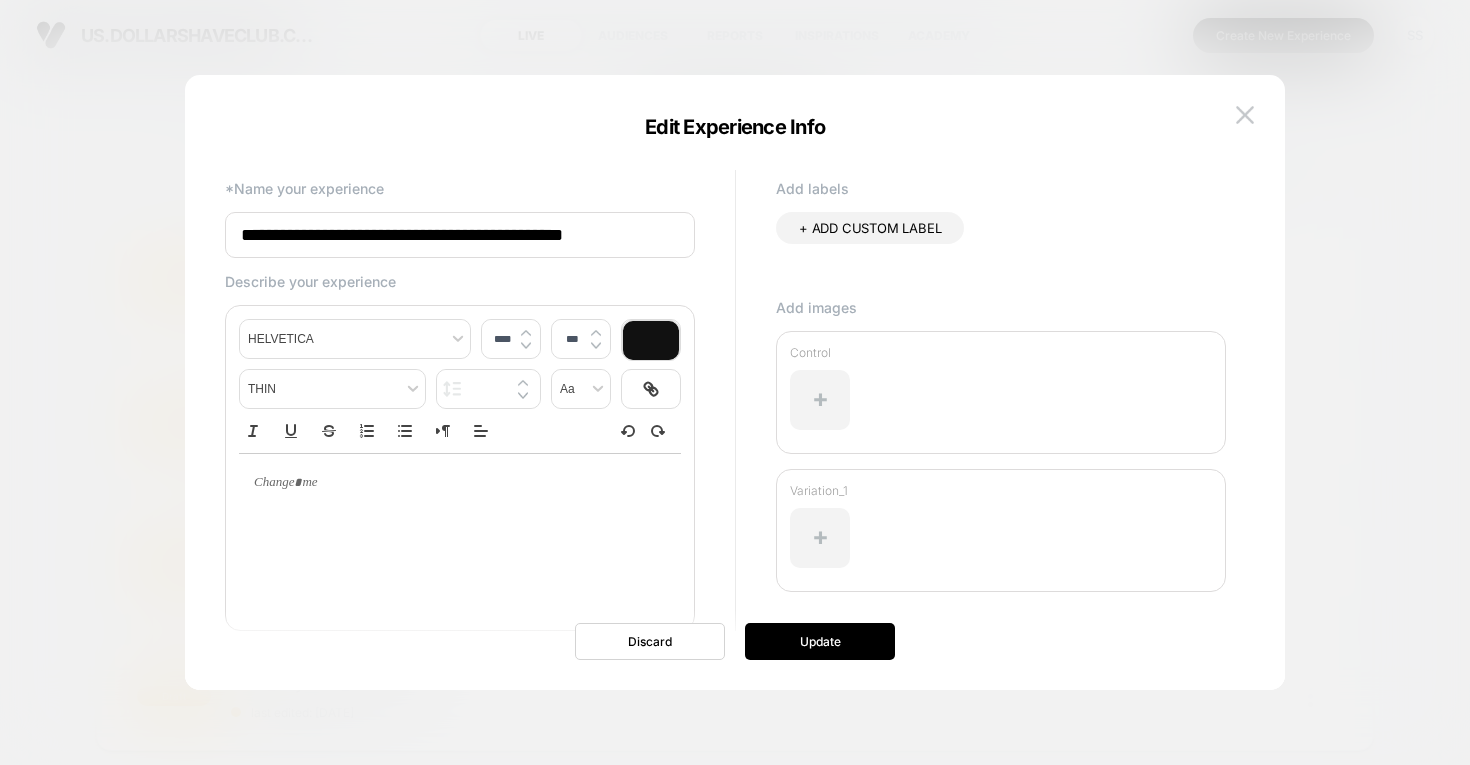 scroll, scrollTop: 53, scrollLeft: 0, axis: vertical 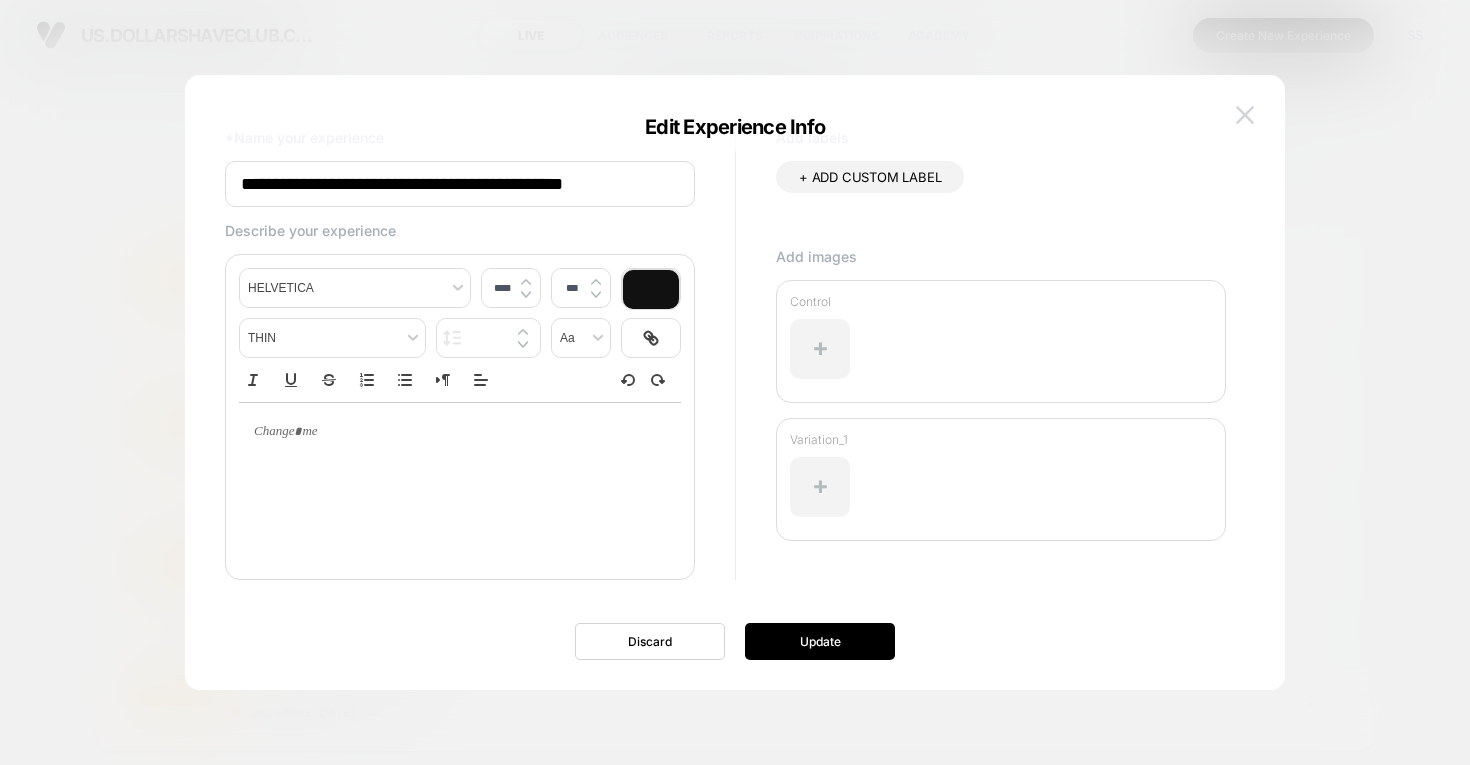click at bounding box center [1245, 114] 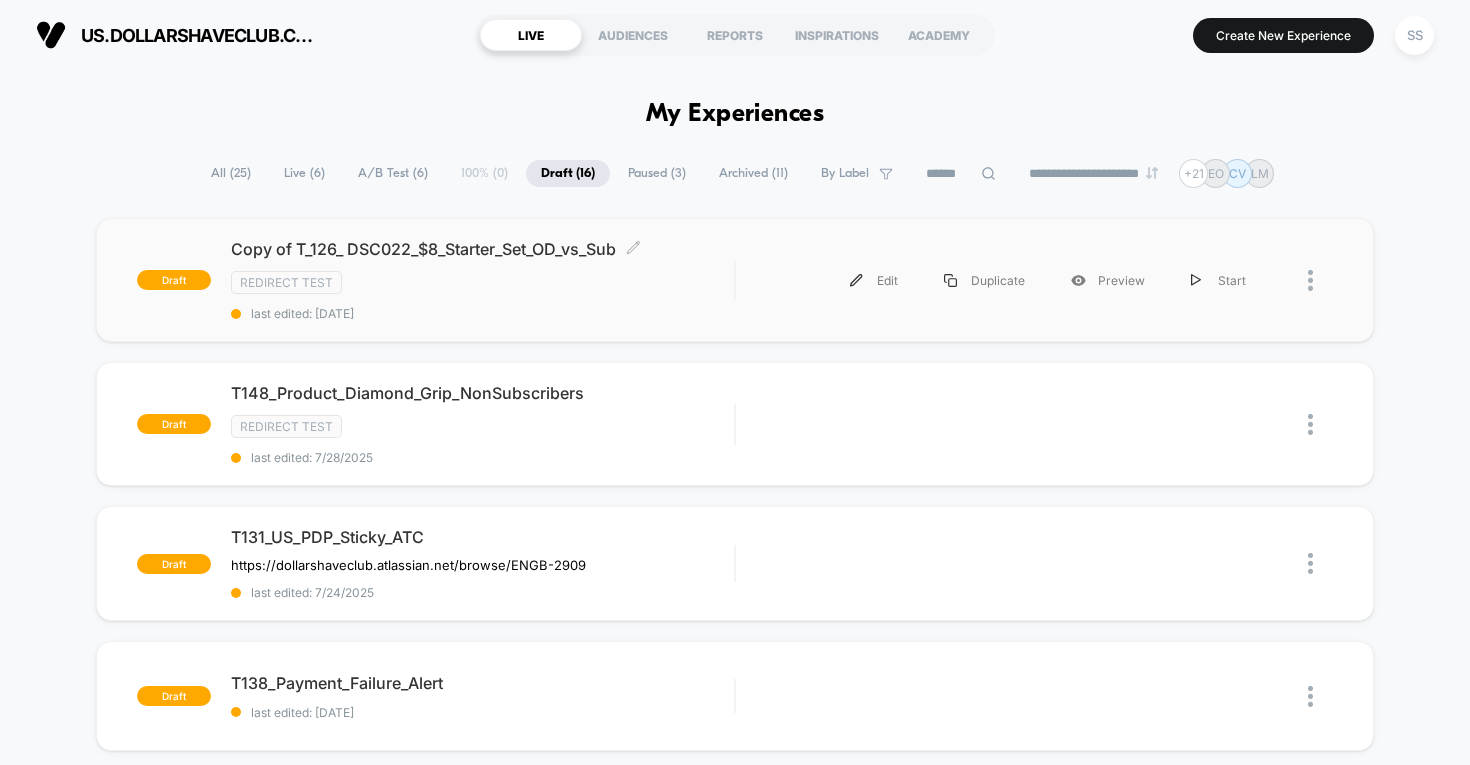 click at bounding box center (1310, 280) 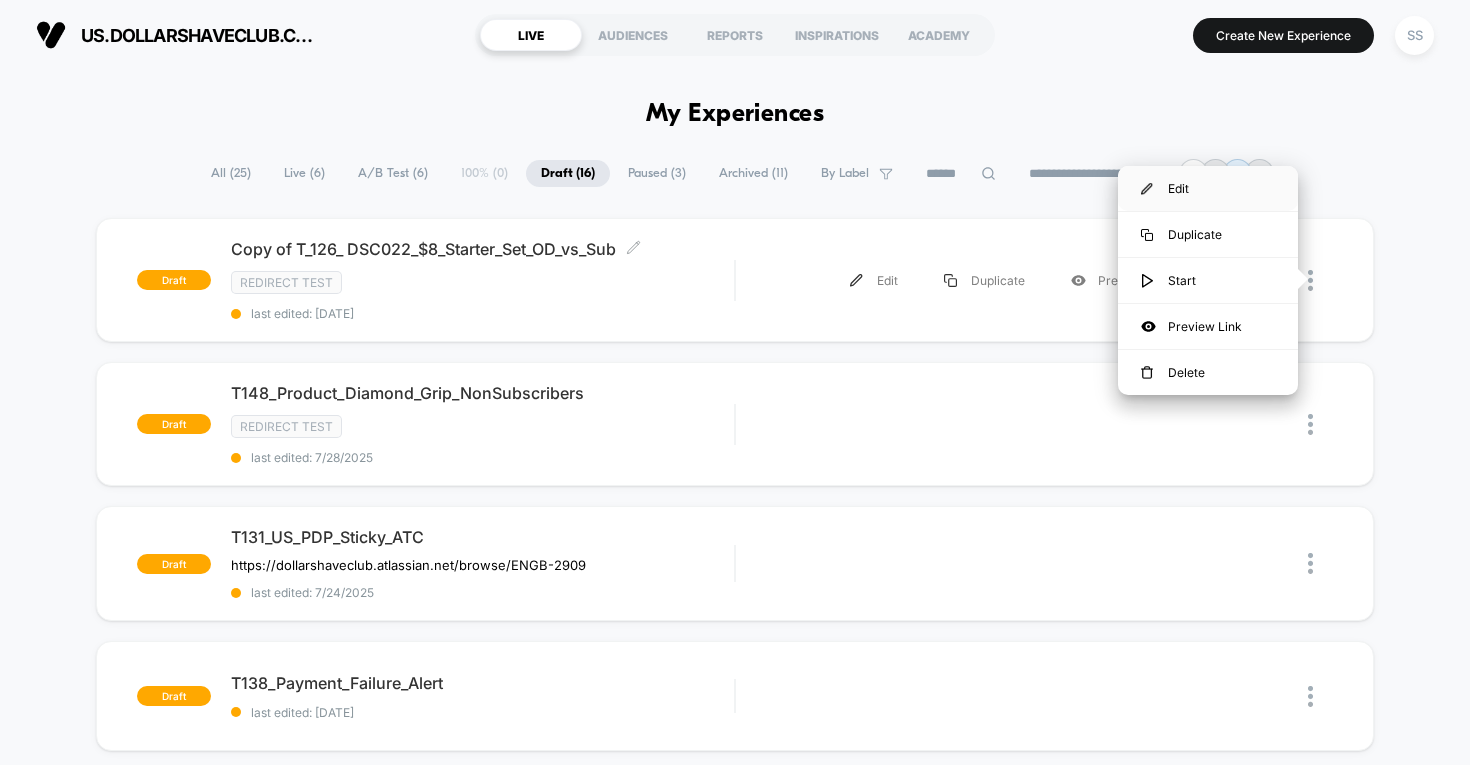 click on "Edit" at bounding box center (1208, 188) 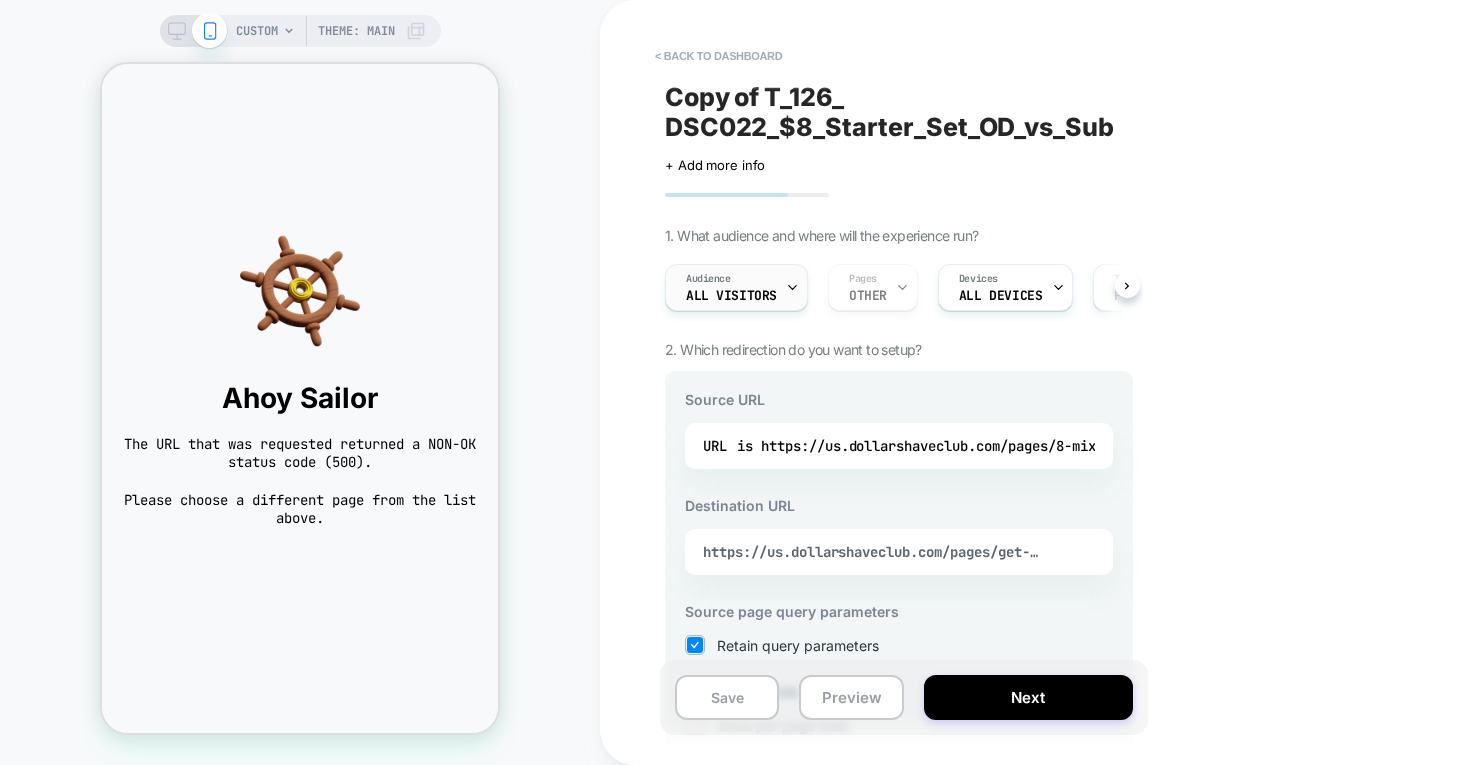 scroll, scrollTop: 0, scrollLeft: 0, axis: both 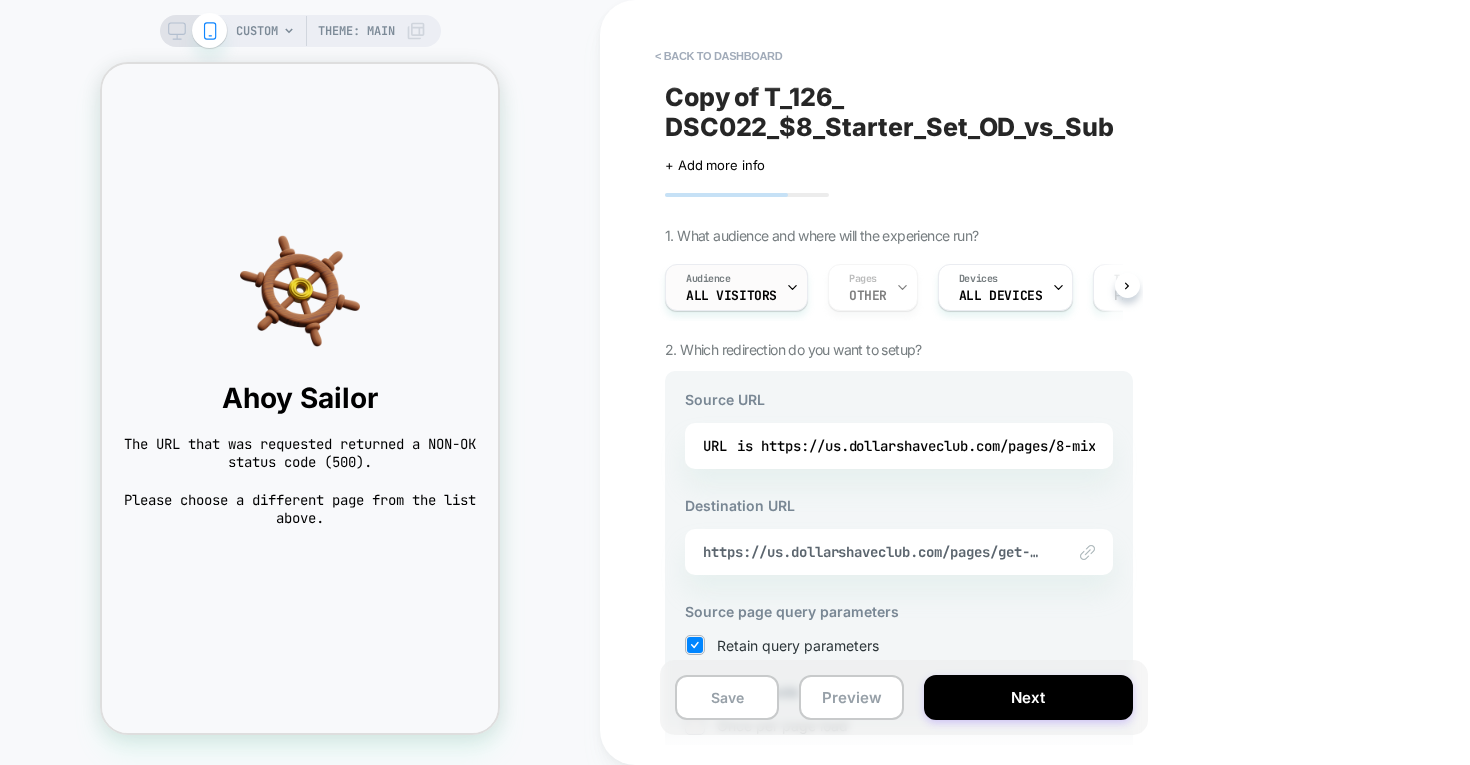 click 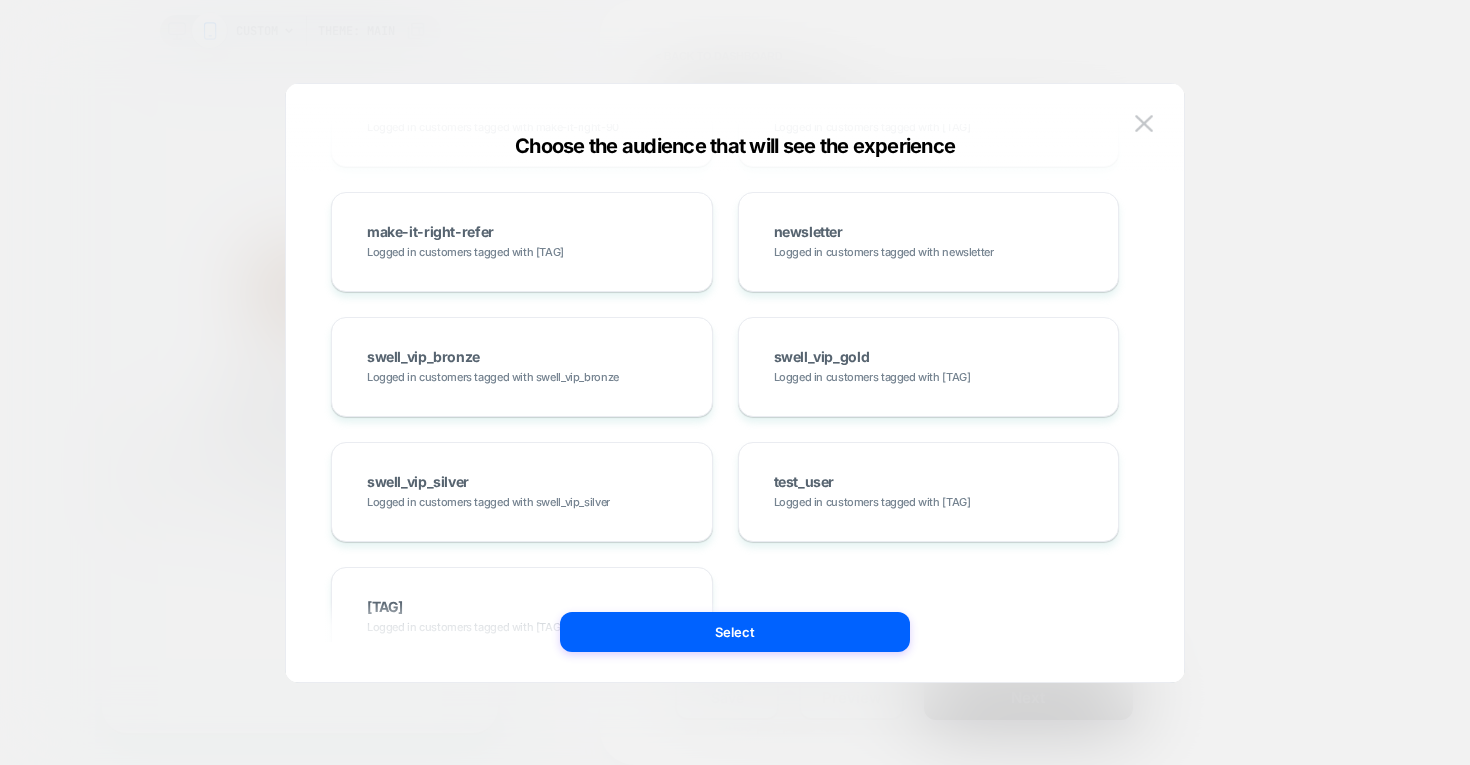 scroll, scrollTop: 3548, scrollLeft: 0, axis: vertical 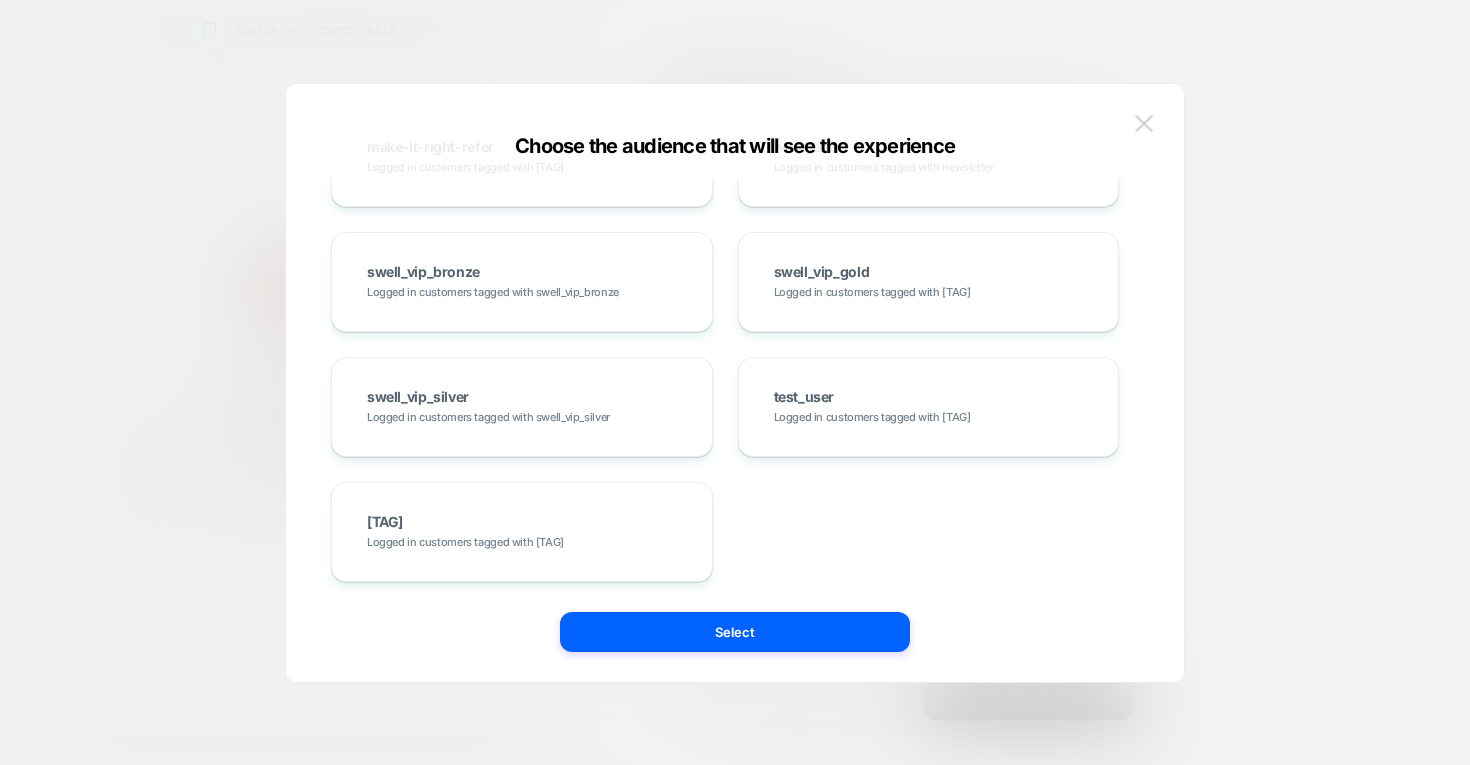 click at bounding box center (1144, 123) 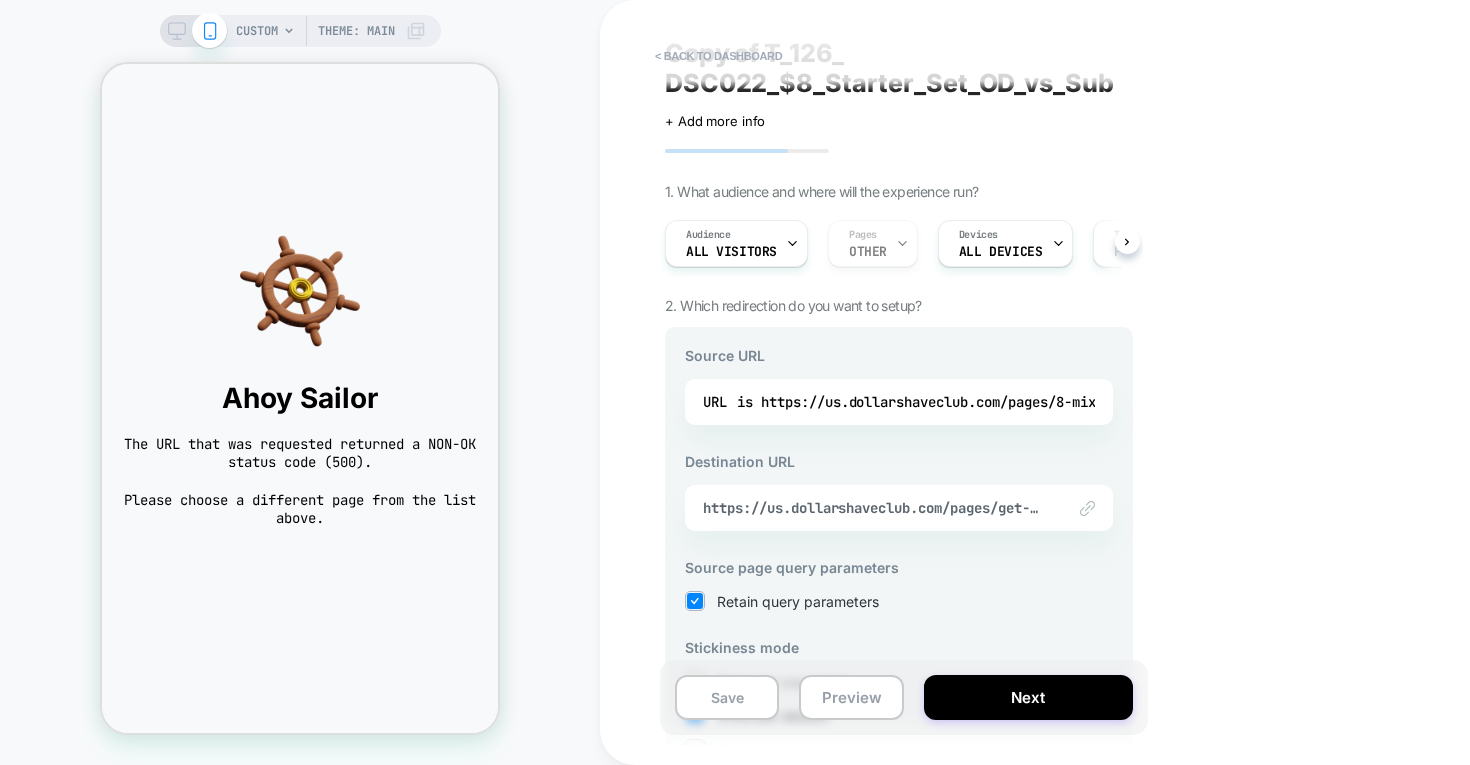 scroll, scrollTop: 9, scrollLeft: 0, axis: vertical 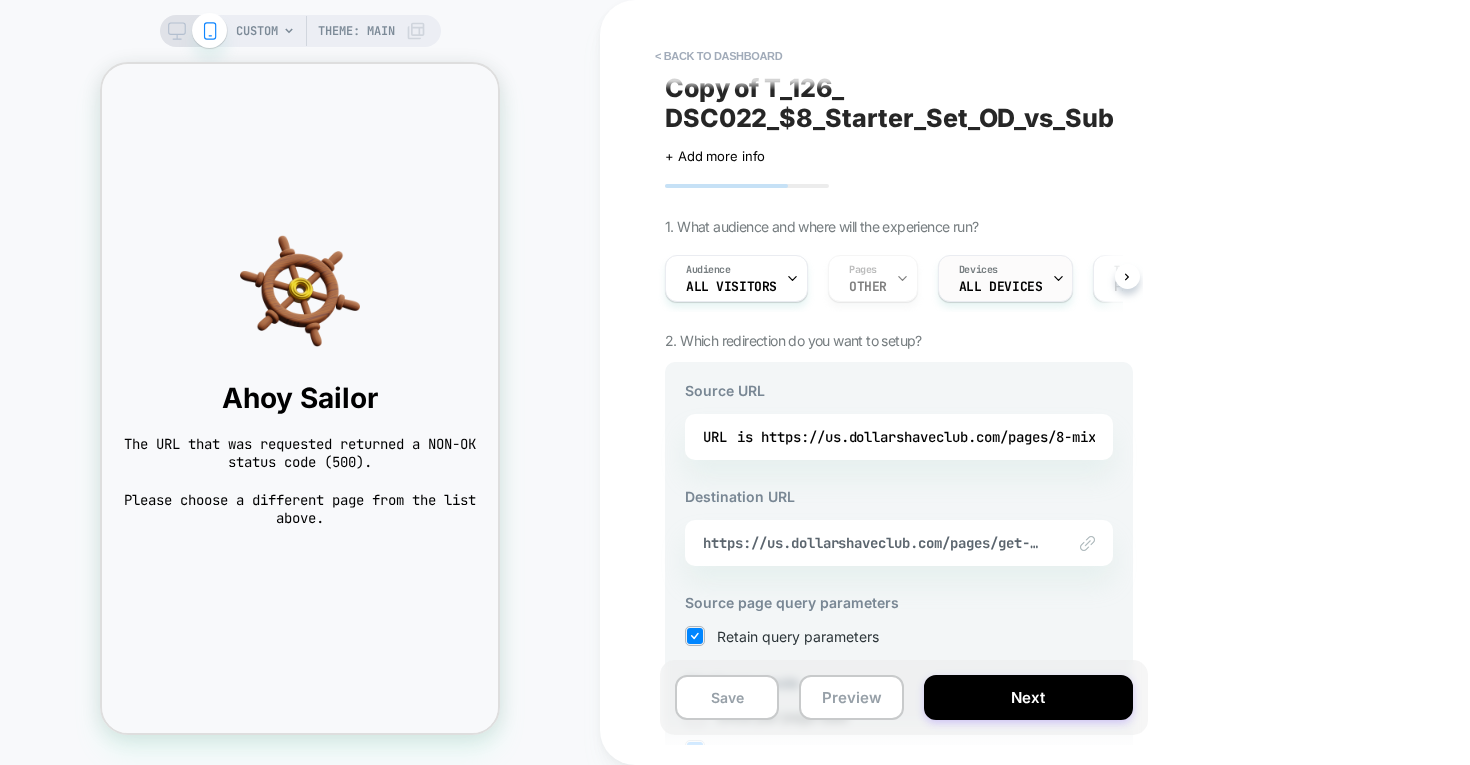click on "Devices ALL DEVICES" at bounding box center (1000, 278) 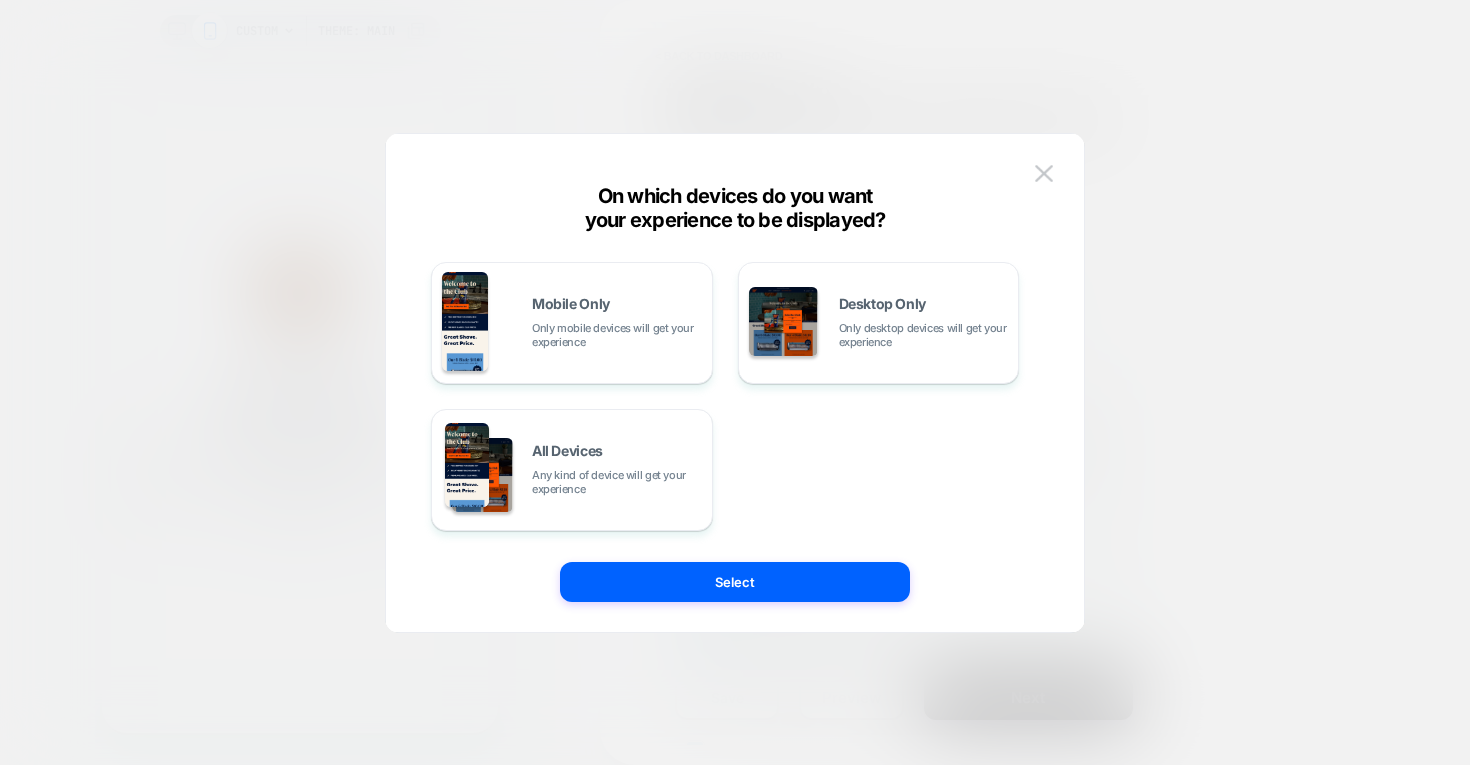 click at bounding box center (735, 382) 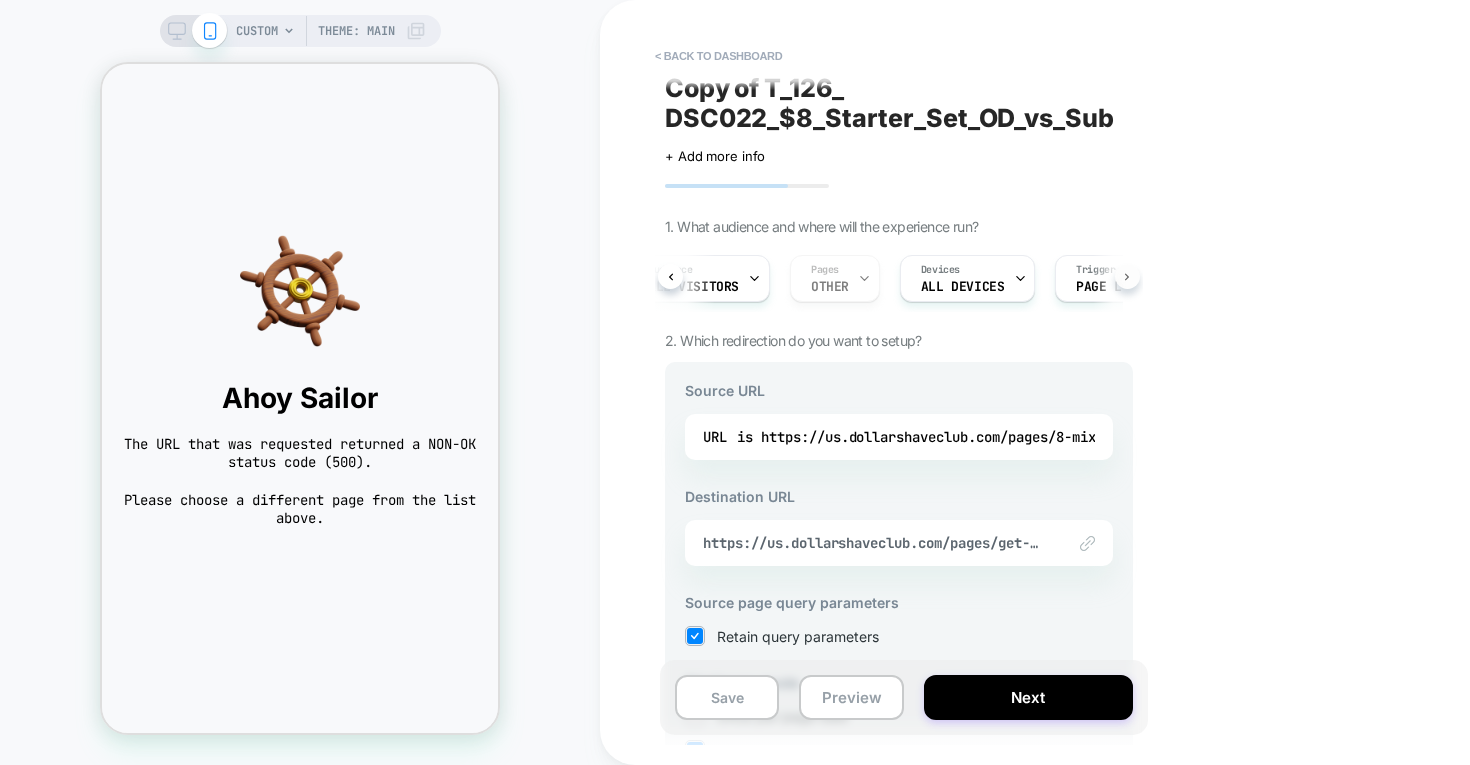 click 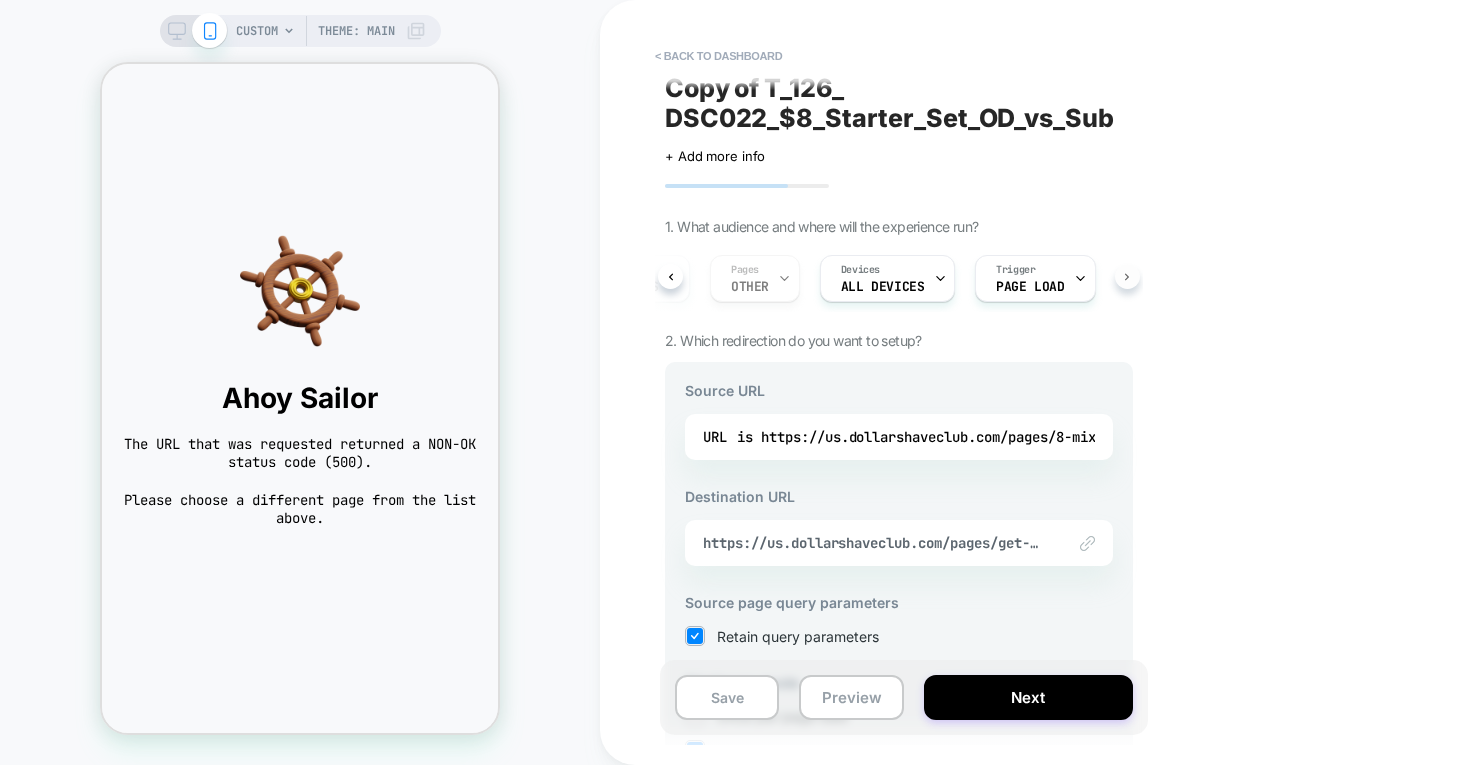 scroll, scrollTop: 0, scrollLeft: 140, axis: horizontal 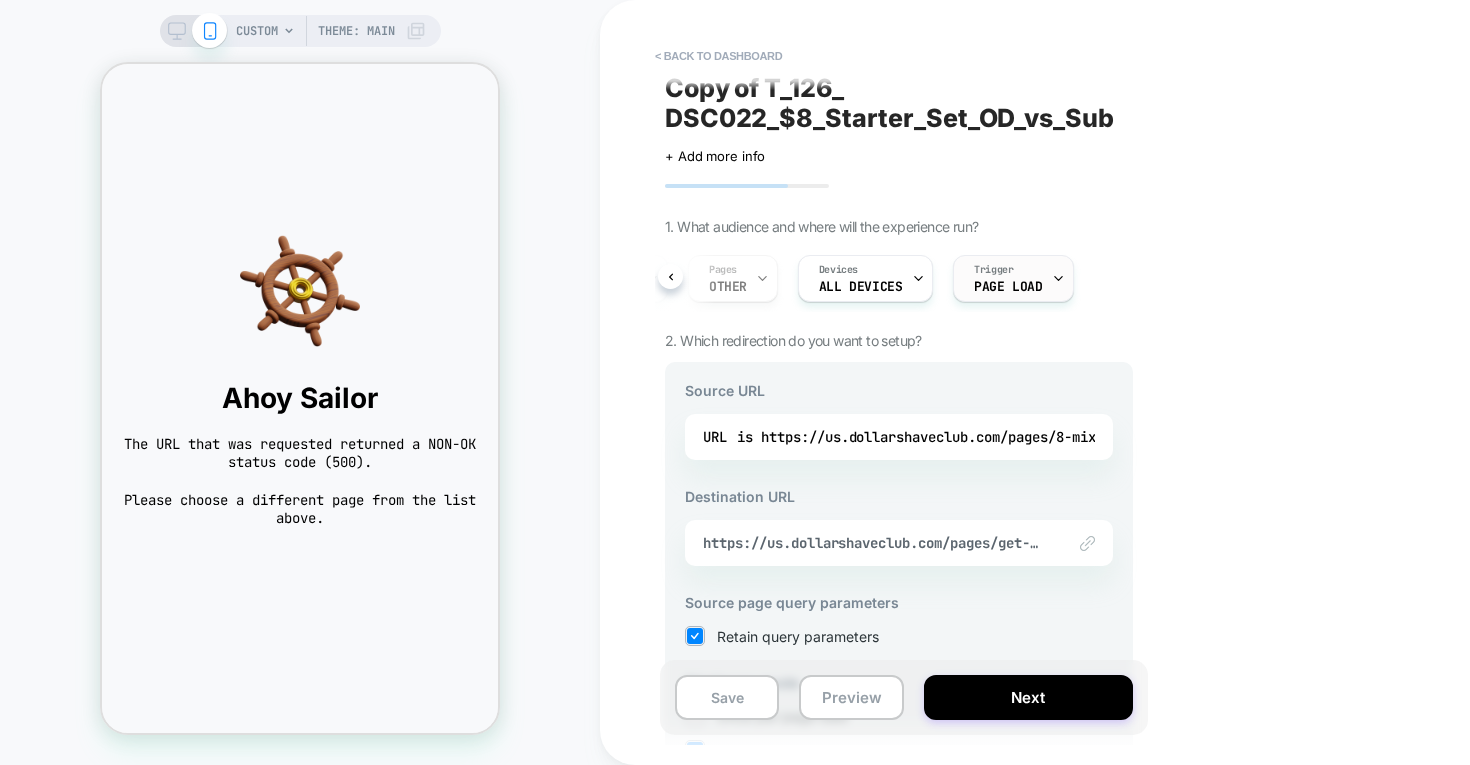 click on "Trigger Page Load" at bounding box center (1008, 278) 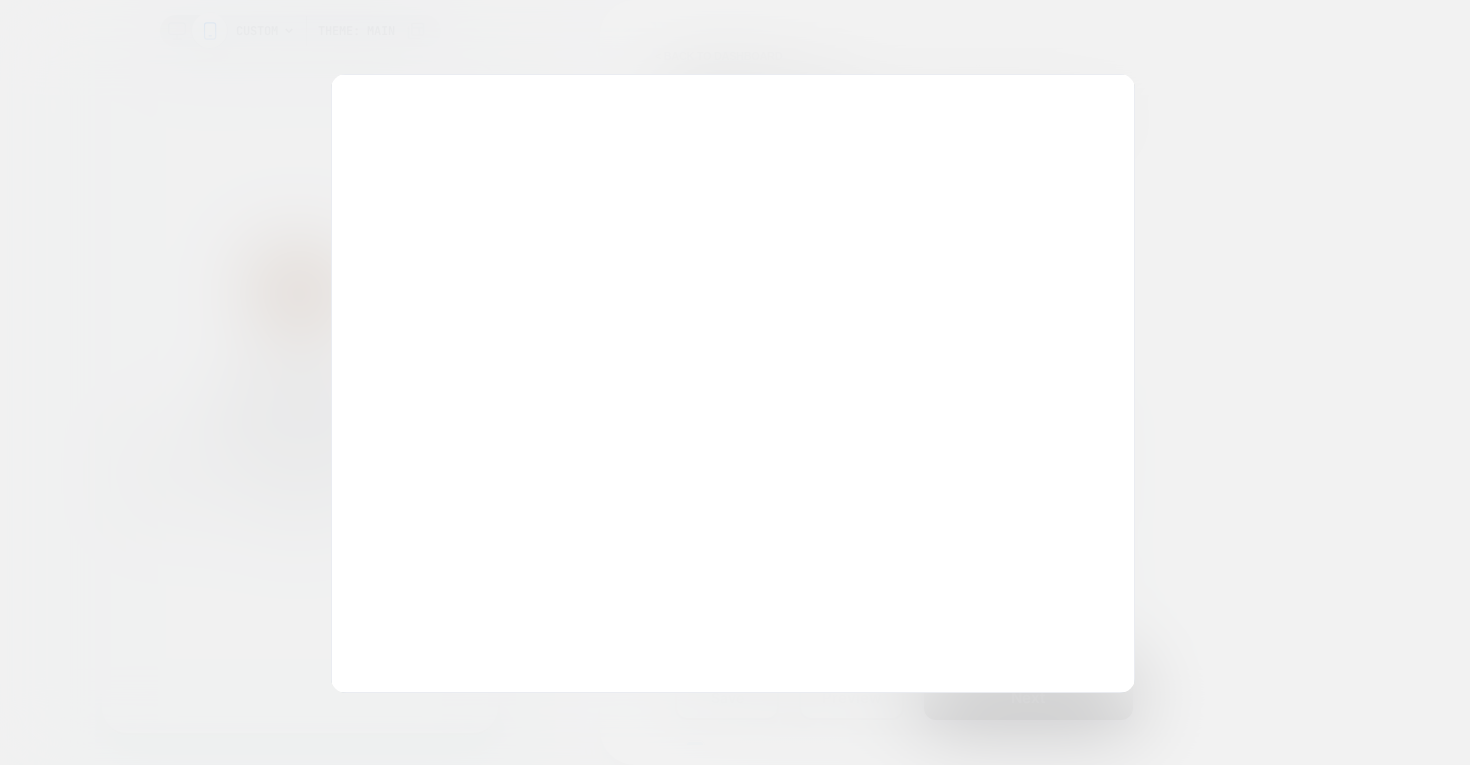 click at bounding box center (735, 382) 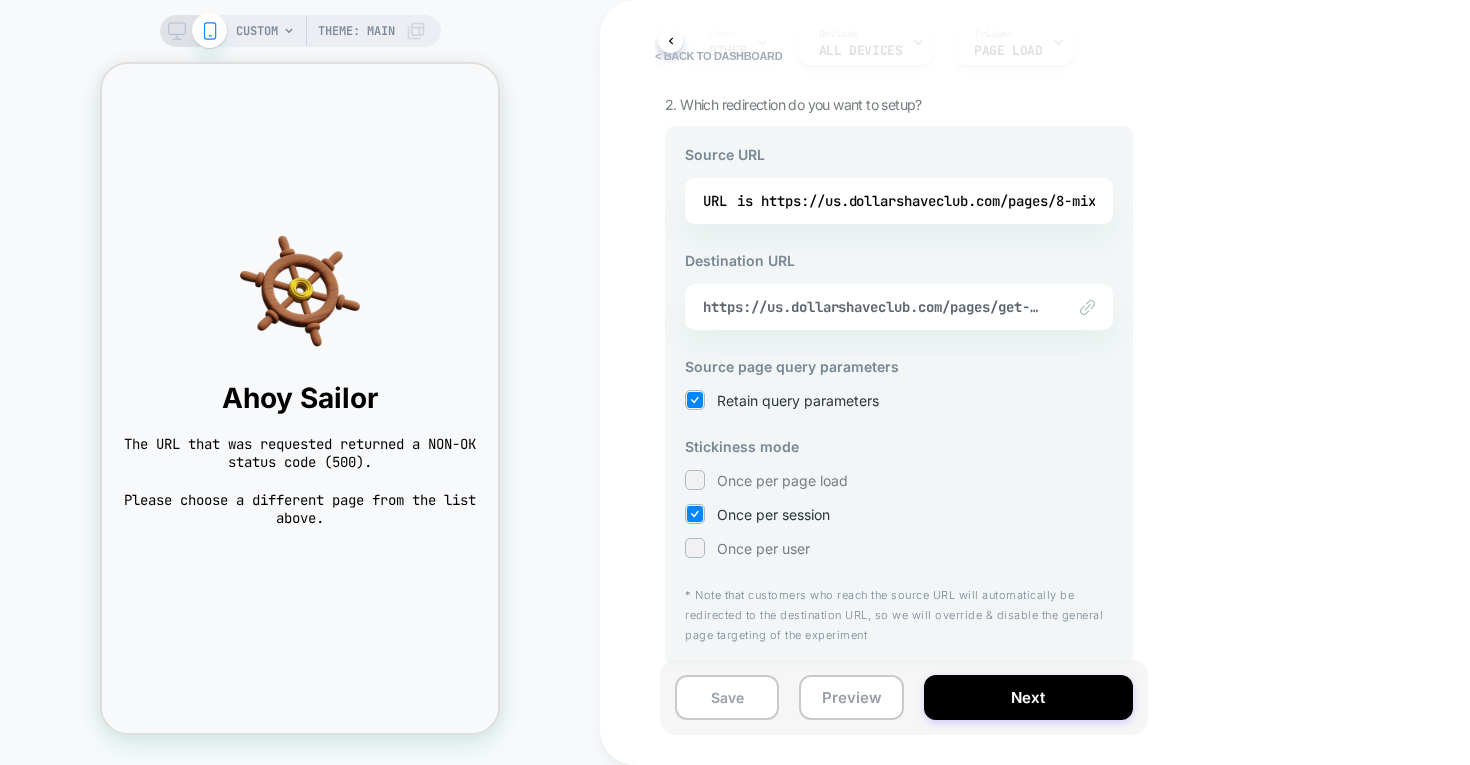 scroll, scrollTop: 0, scrollLeft: 0, axis: both 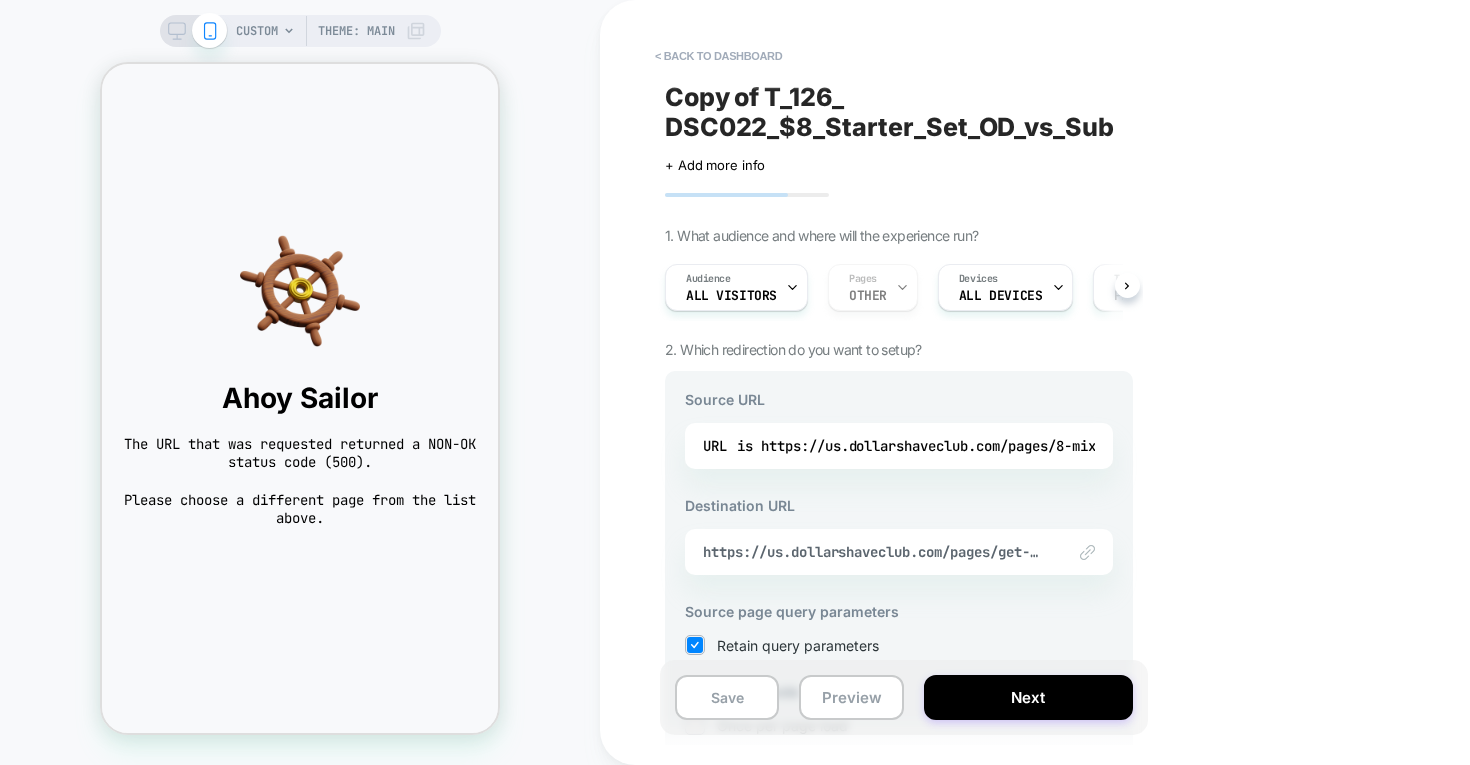 click on "Ahoy Sailor
The URL that was requested returned a NON-OK status code (500).
Please choose a different page from the list above." at bounding box center (300, 398) 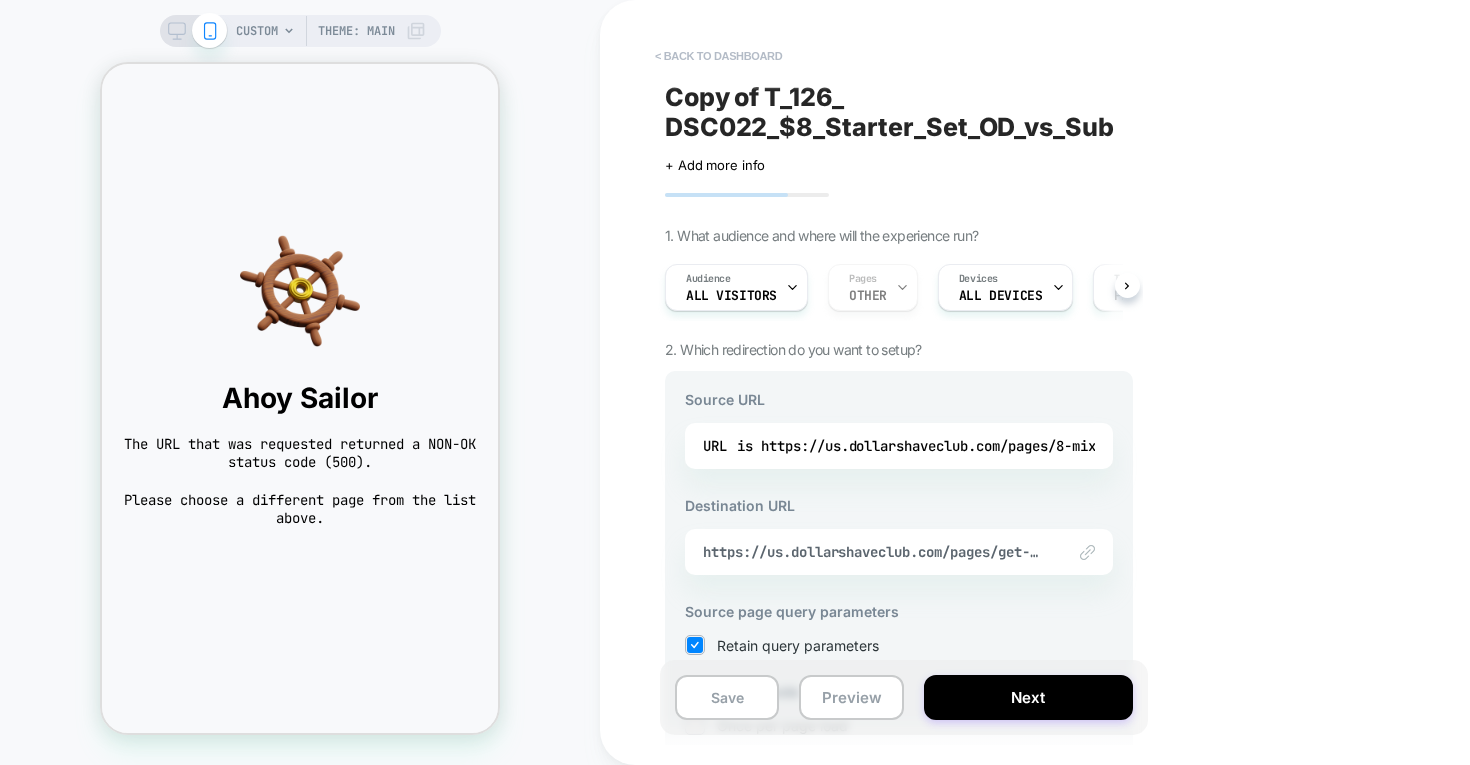 click on "< back to dashboard" at bounding box center (718, 56) 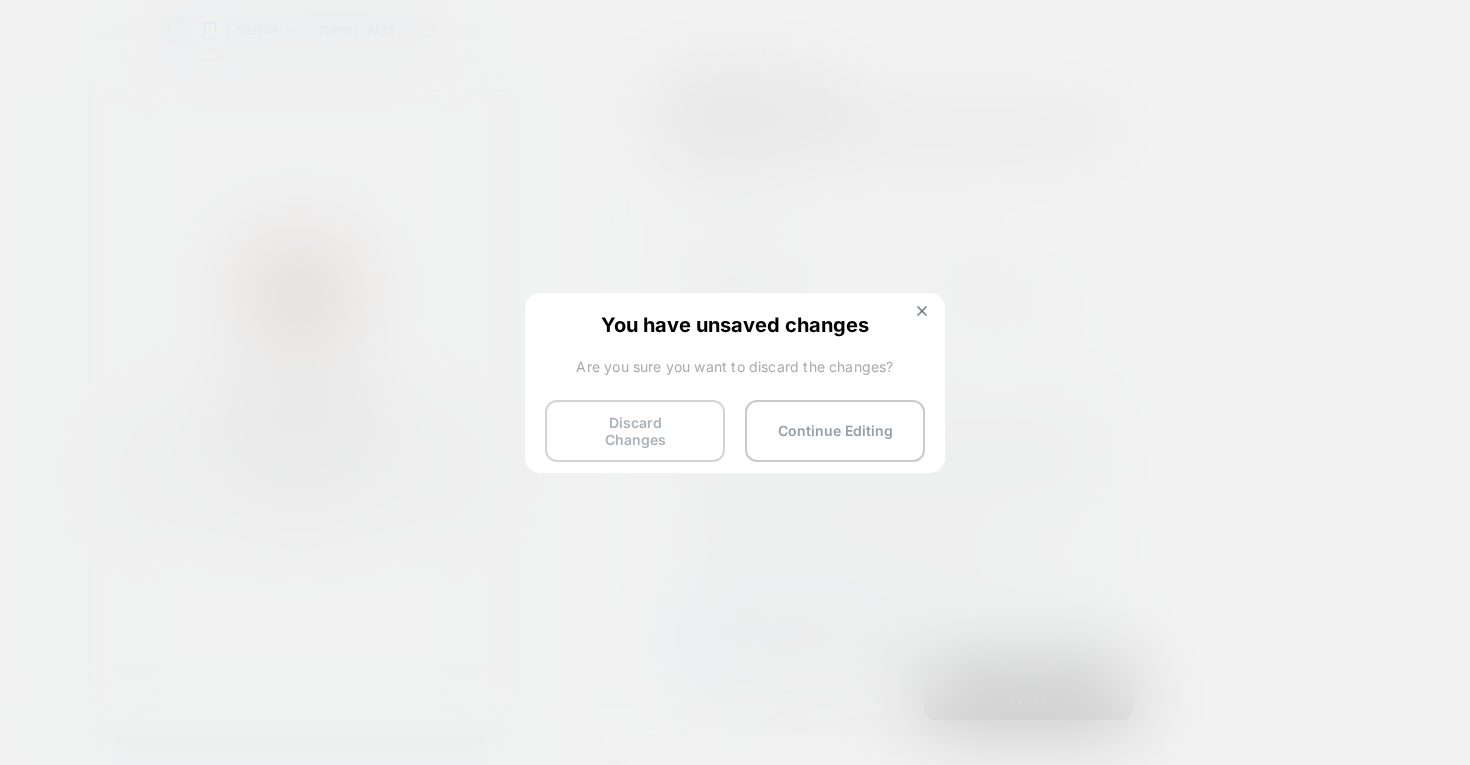 click on "Discard Changes" at bounding box center [635, 431] 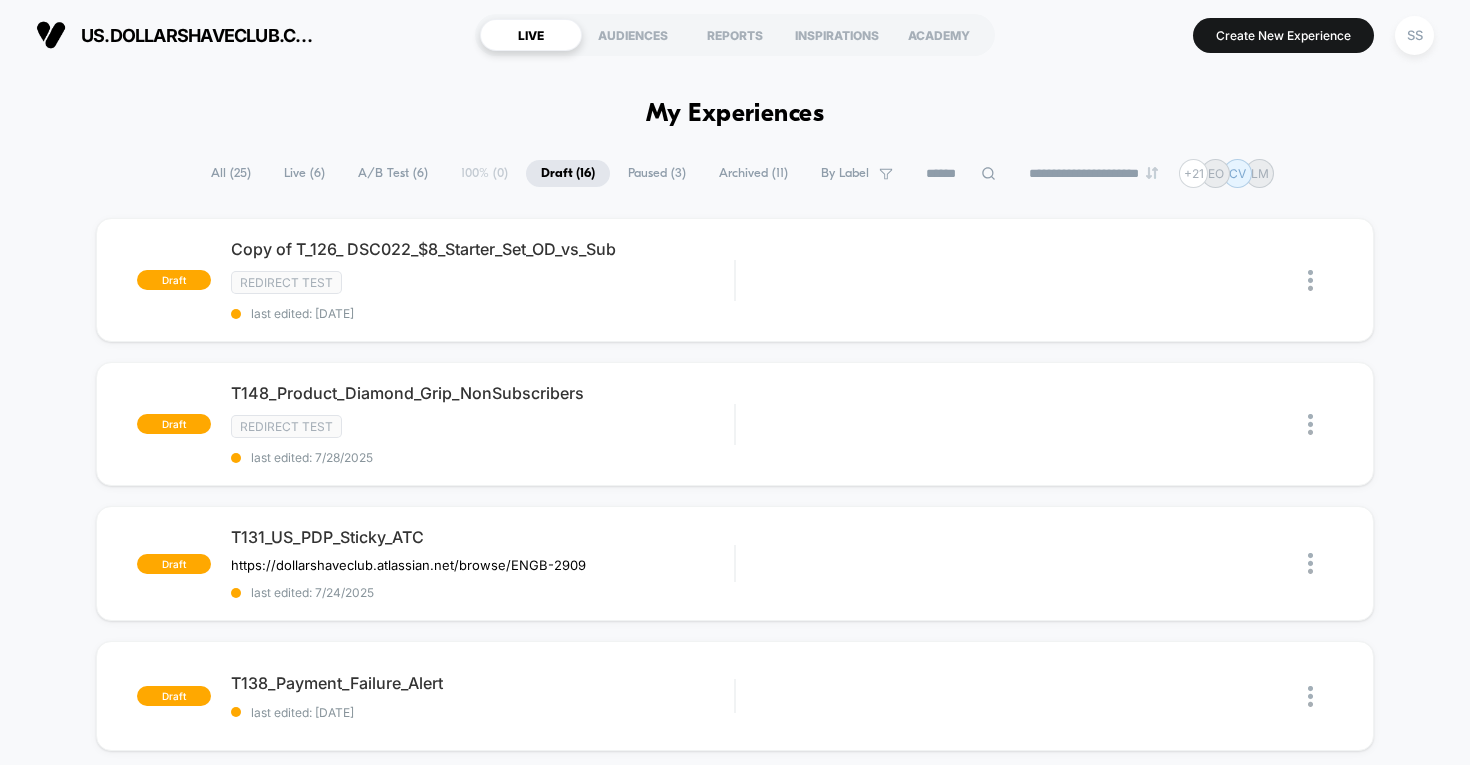 click on "All ( 25 )" at bounding box center [231, 173] 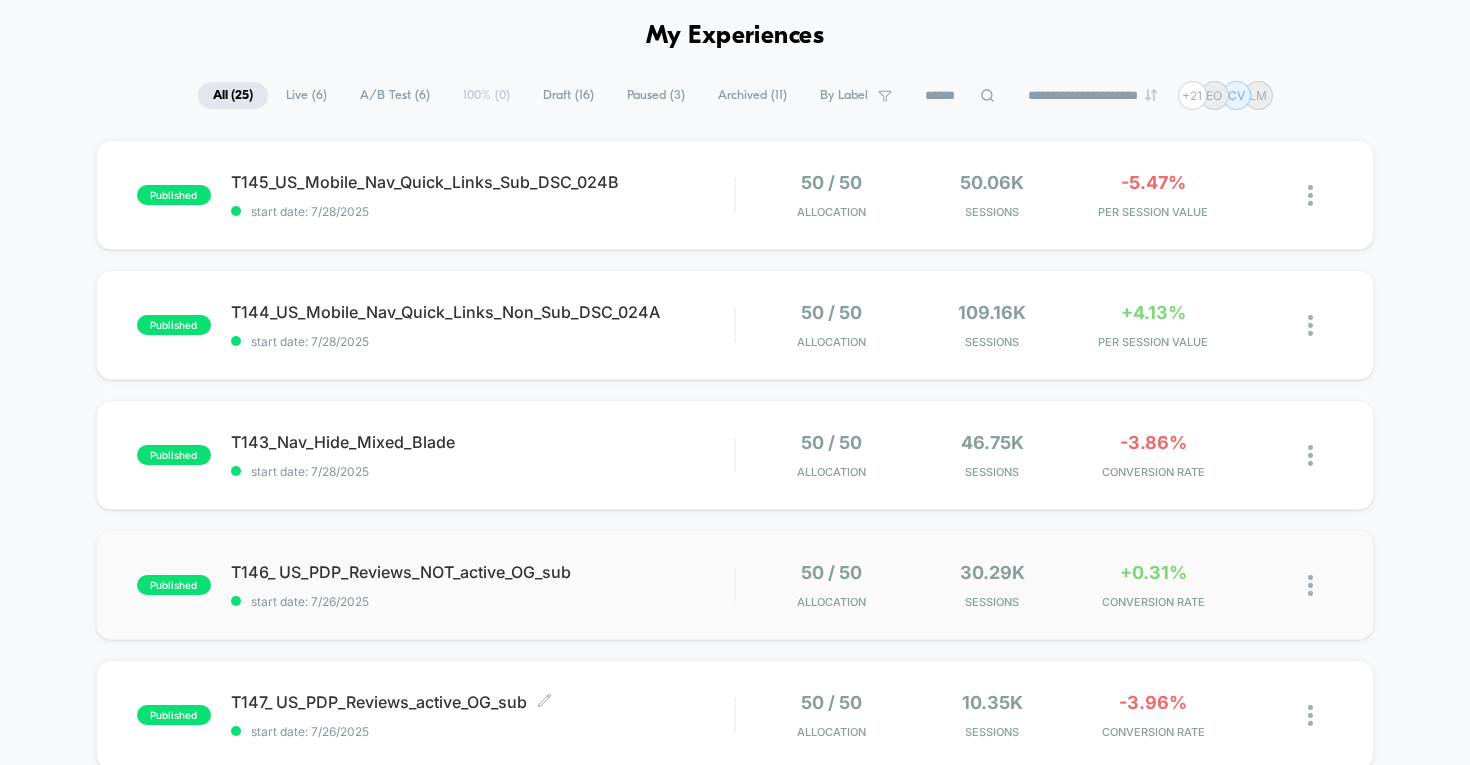 scroll, scrollTop: 0, scrollLeft: 0, axis: both 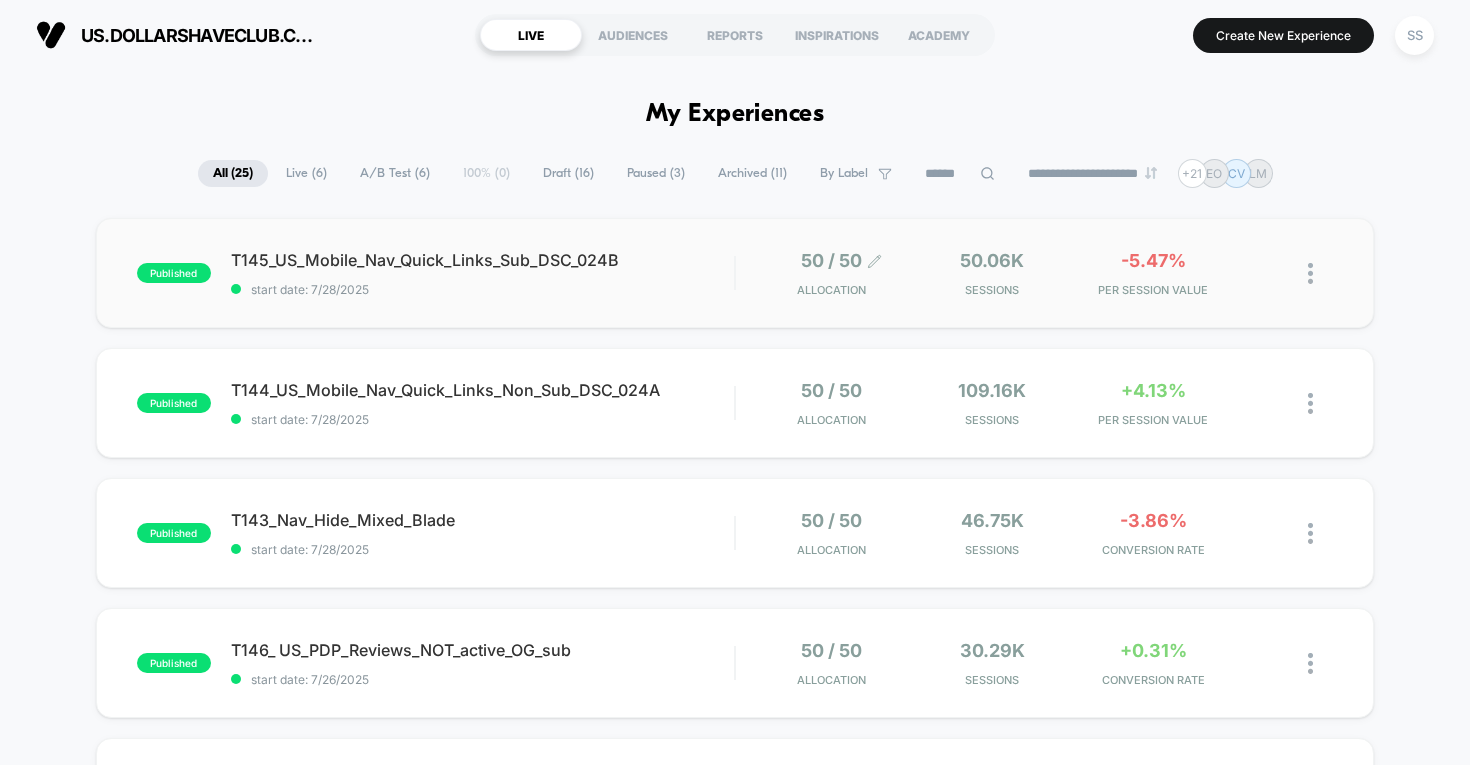 click on "50 / 50 Allocation" at bounding box center (831, 273) 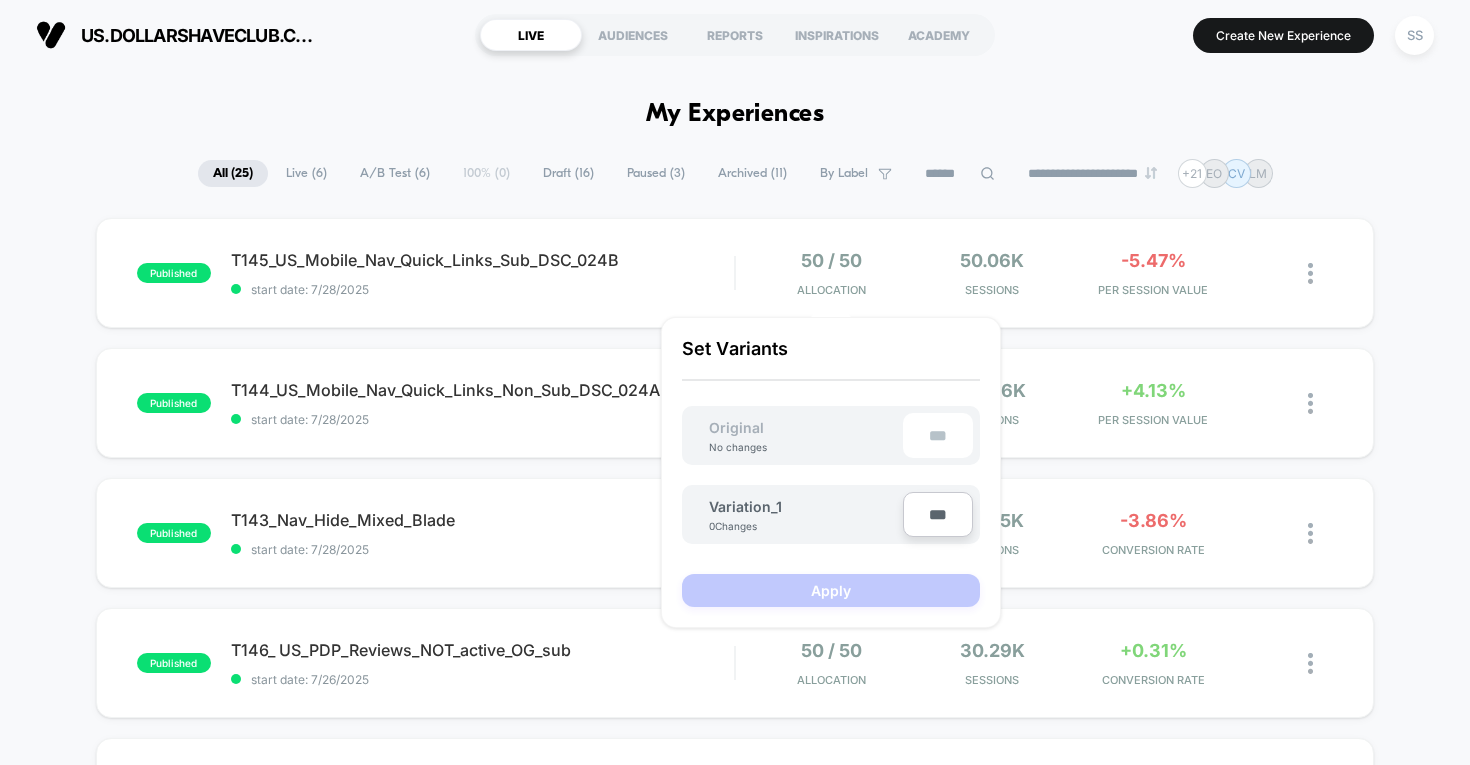 click on "Draft ( 16 )" at bounding box center (568, 173) 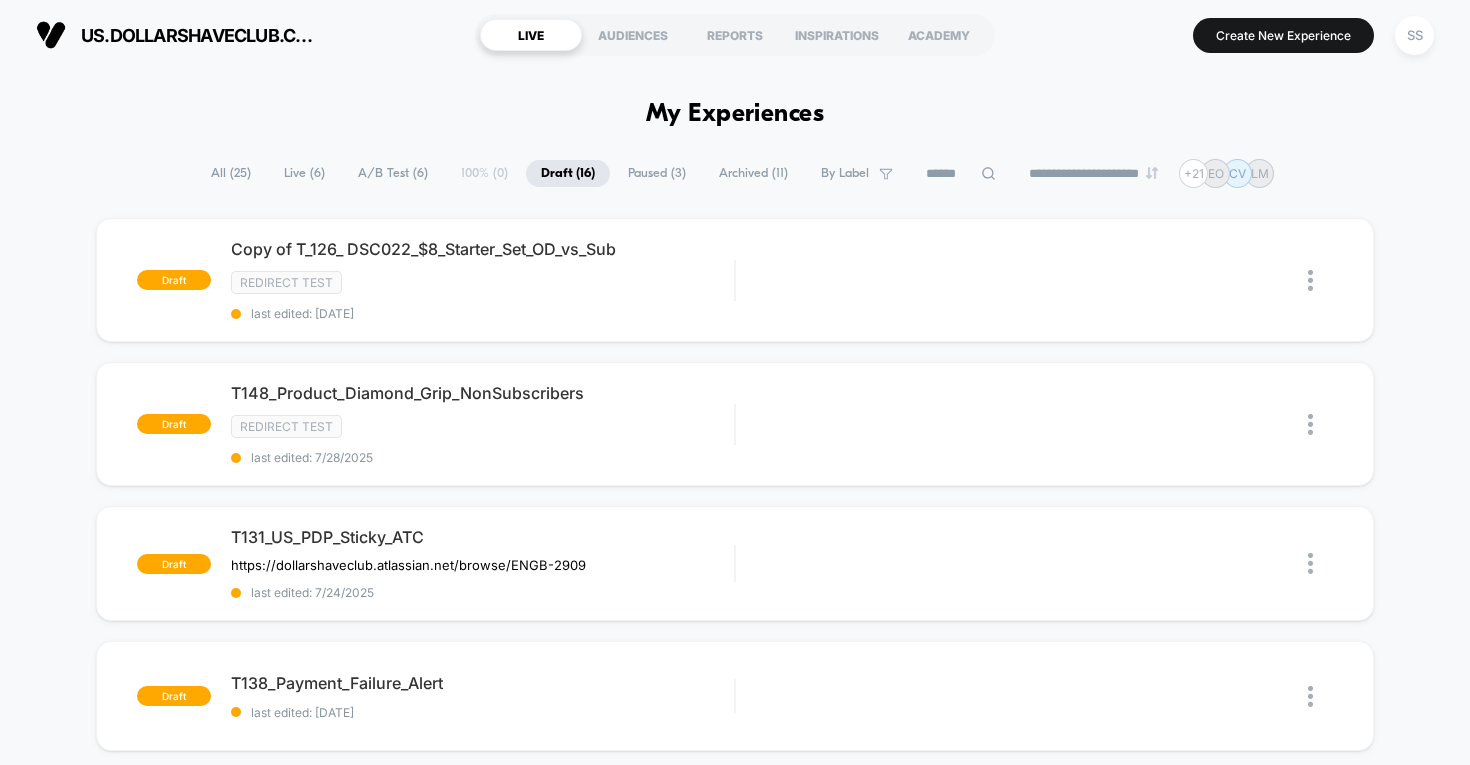 click on "All ( 25 )" at bounding box center (231, 173) 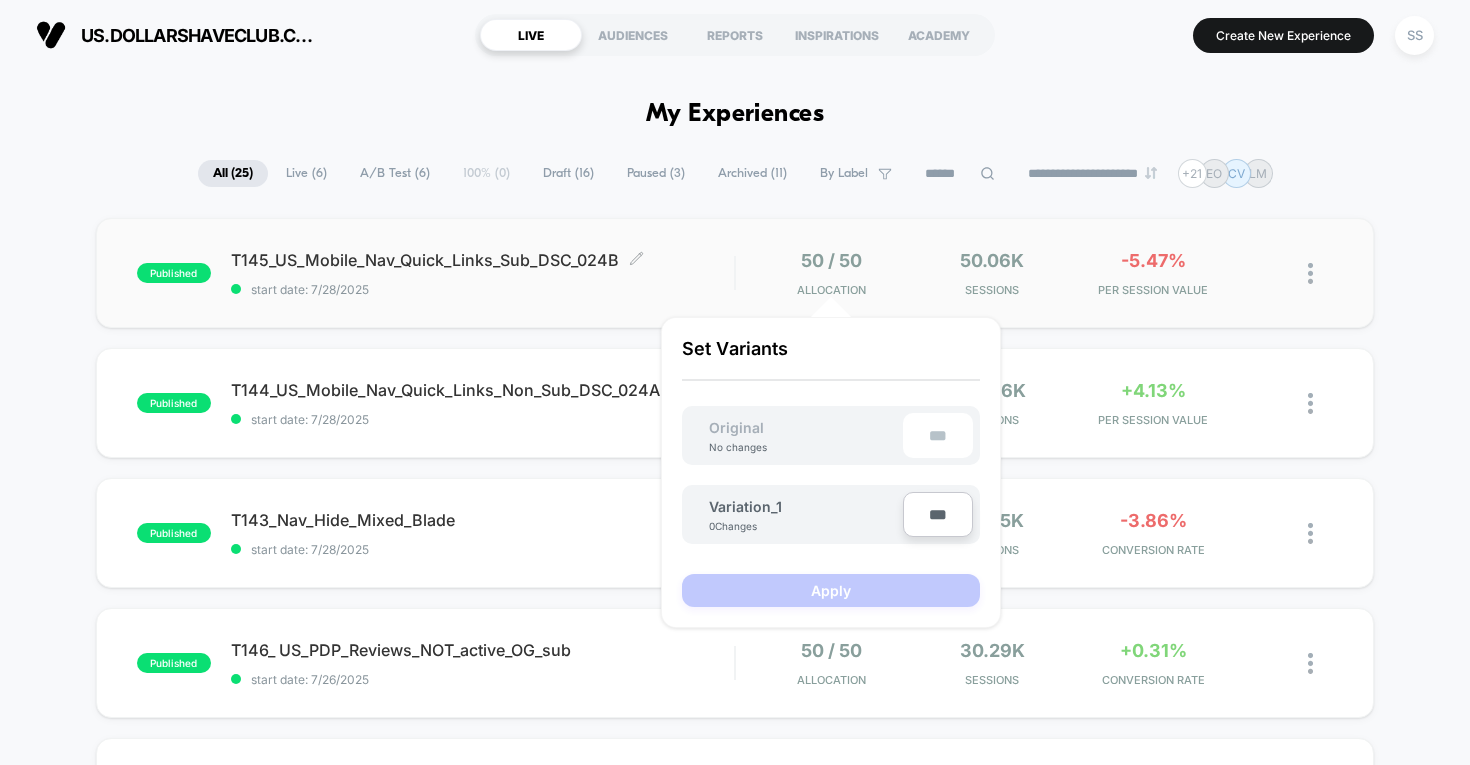 click on "T145_US_Mobile_Nav_Quick_Links_Sub_DSC_024B Click to edit experience details" at bounding box center (483, 260) 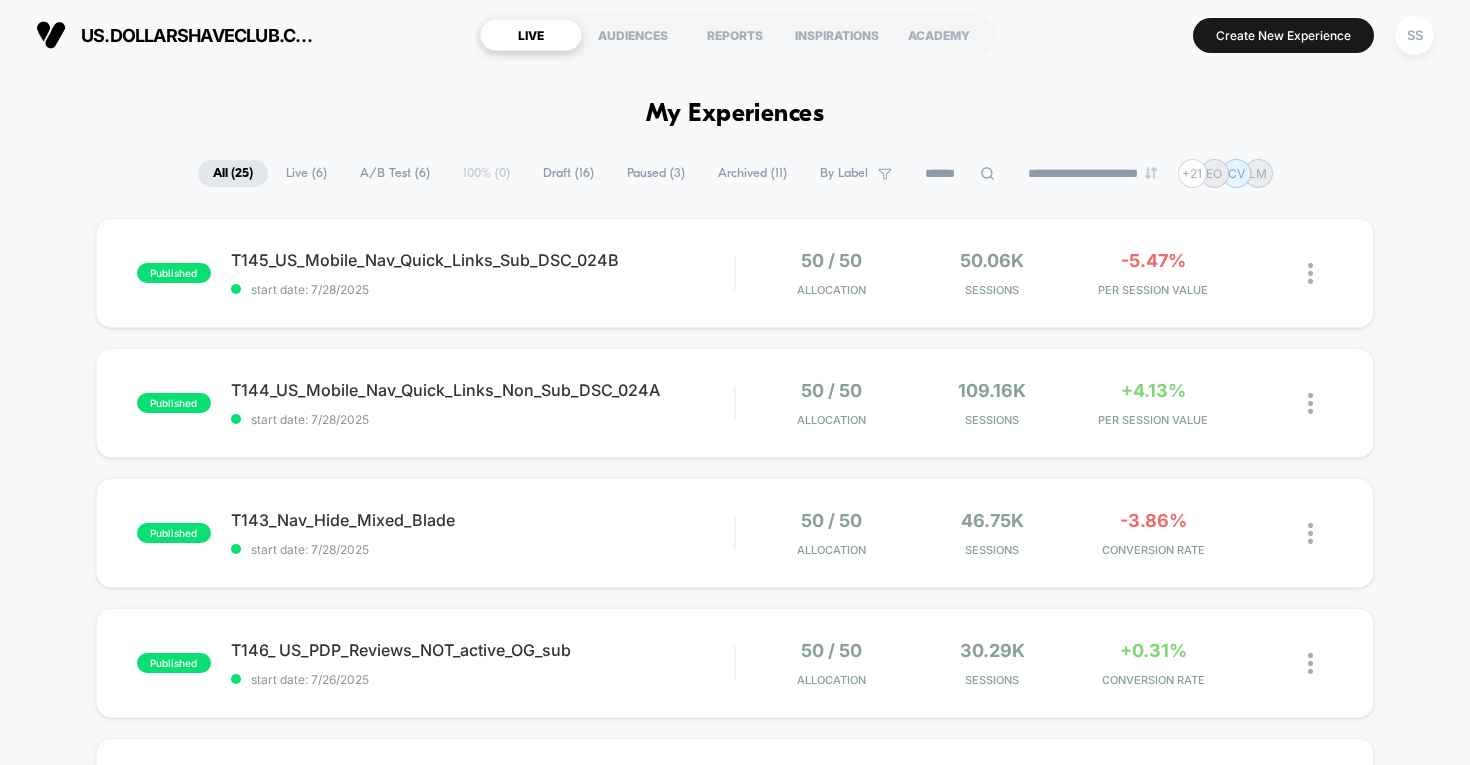 click on "Draft ( 16 )" at bounding box center (568, 173) 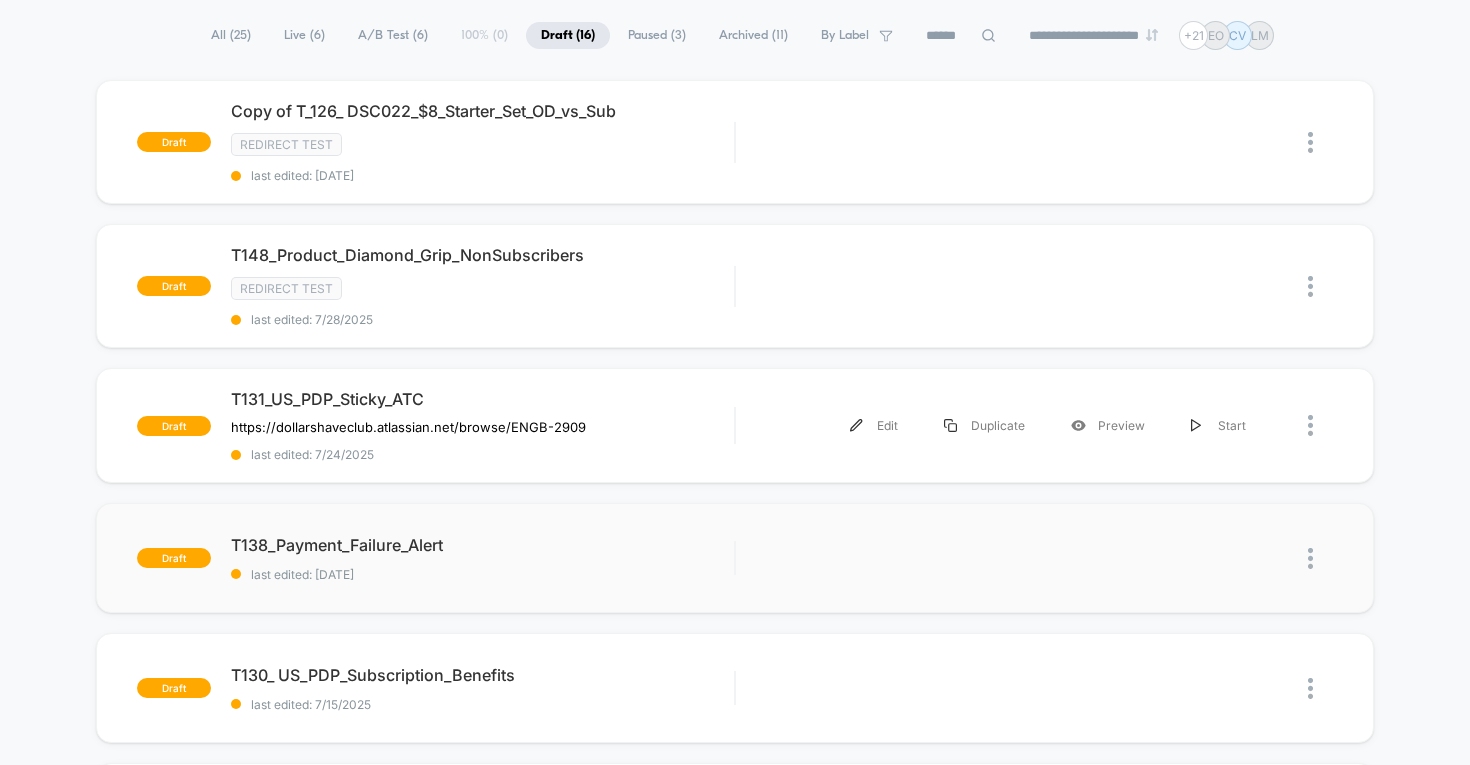 scroll, scrollTop: 156, scrollLeft: 0, axis: vertical 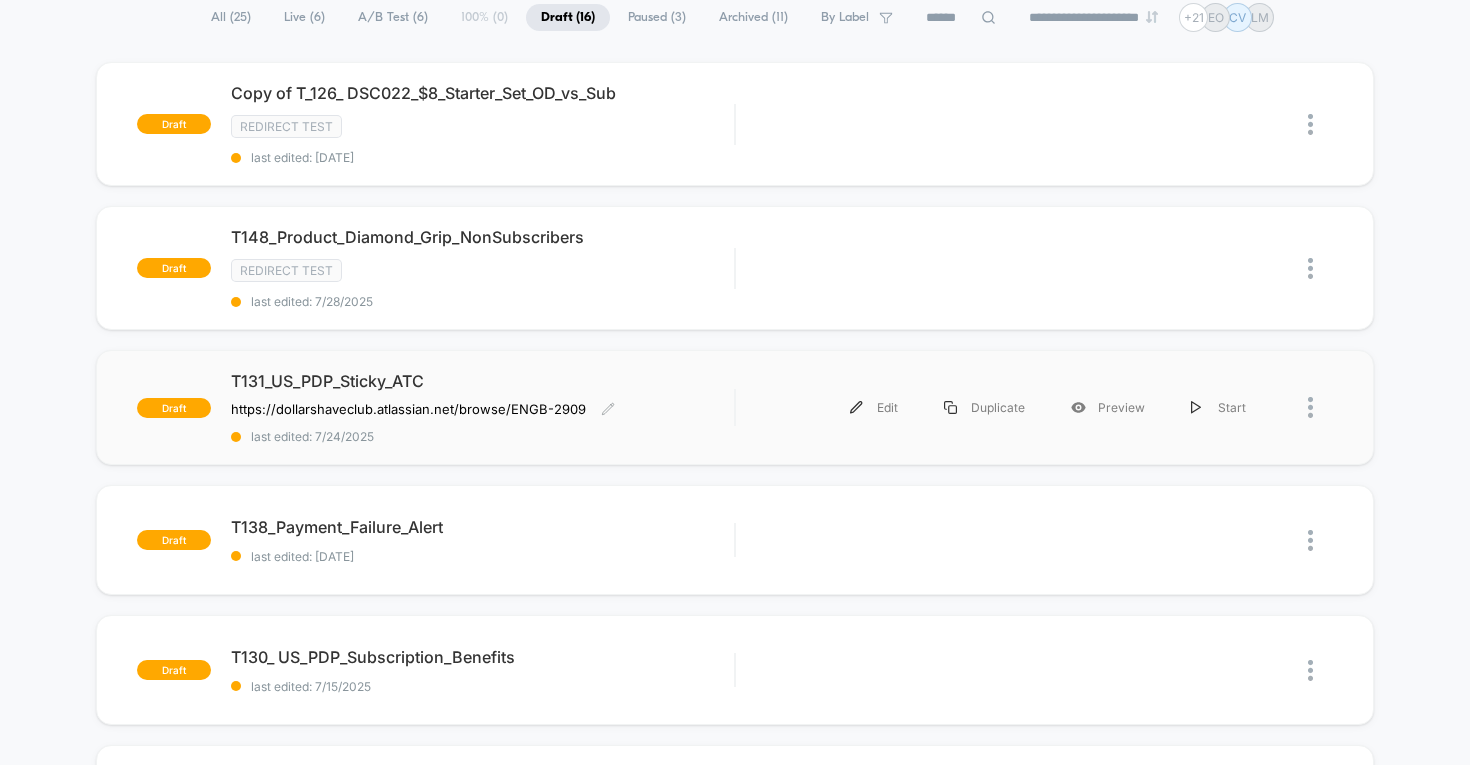 click on "T131_US_PDP_Sticky_ATC" at bounding box center (483, 381) 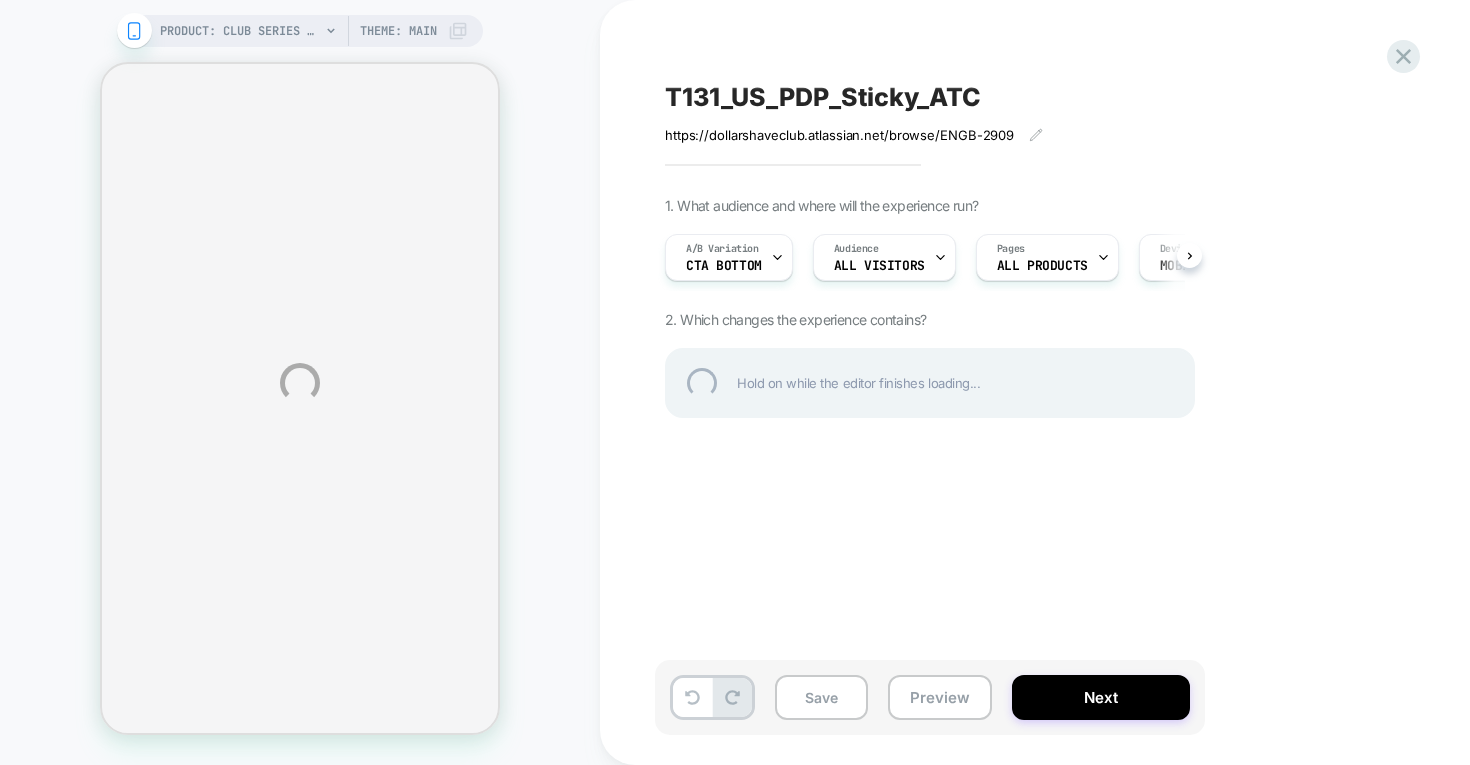 scroll, scrollTop: 0, scrollLeft: 1, axis: horizontal 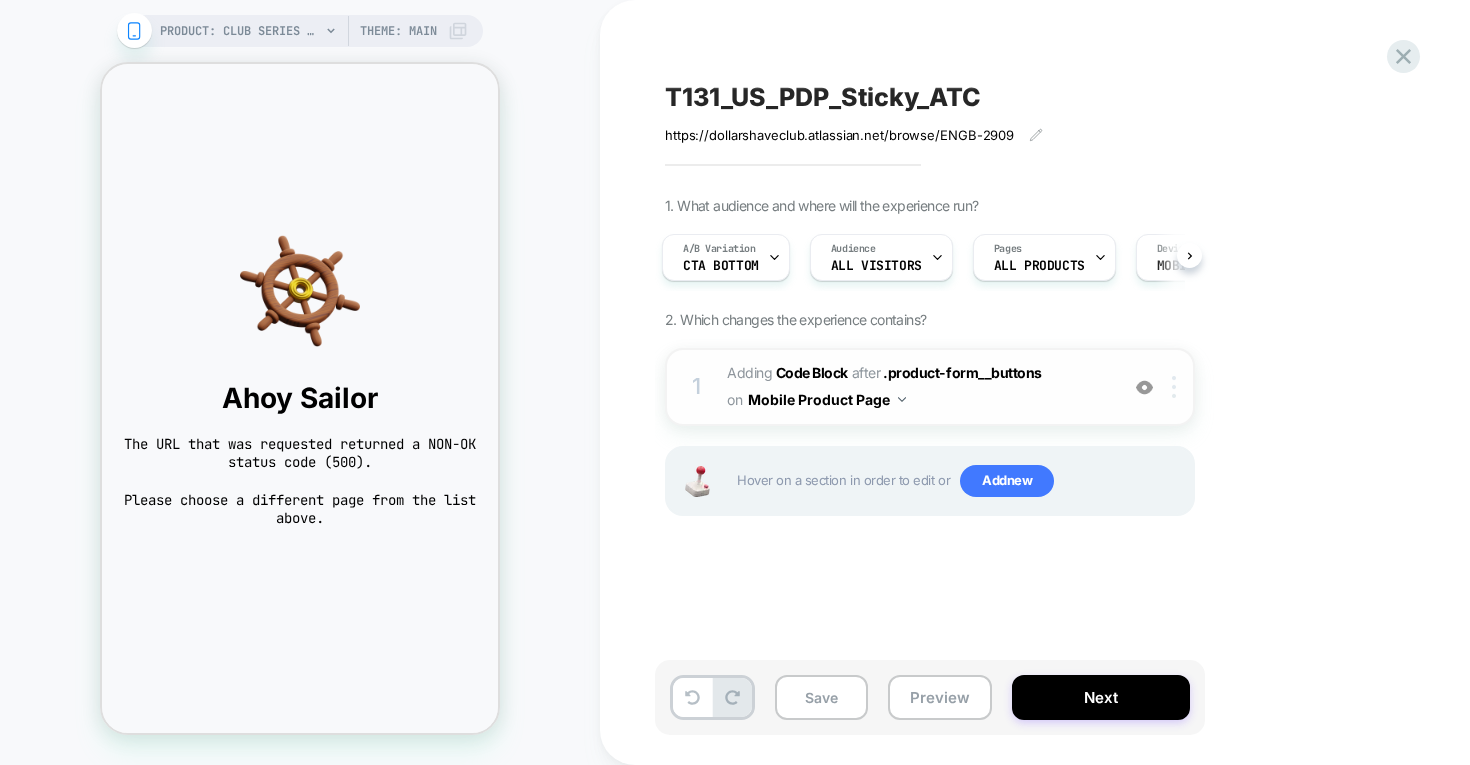 click at bounding box center (1177, 387) 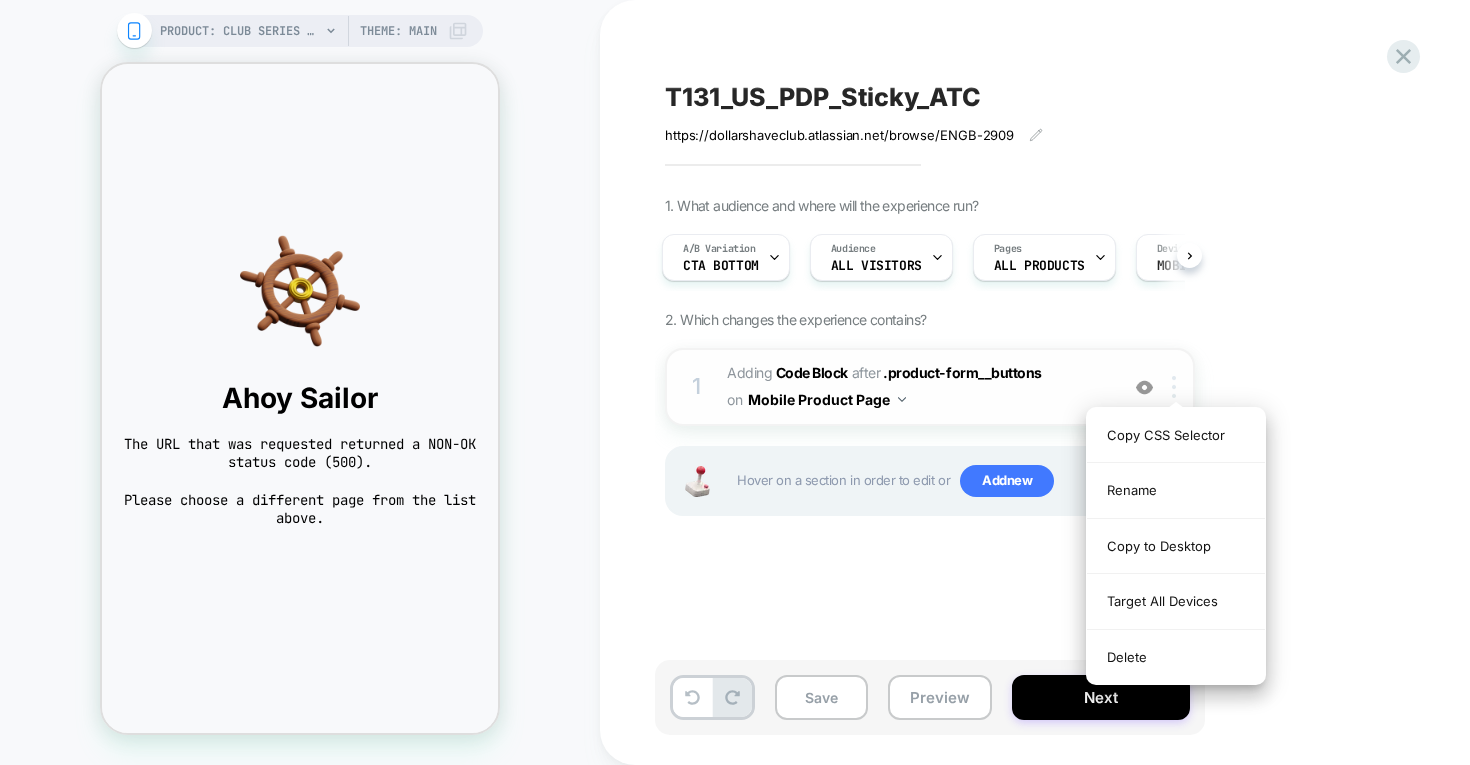 click at bounding box center (1177, 387) 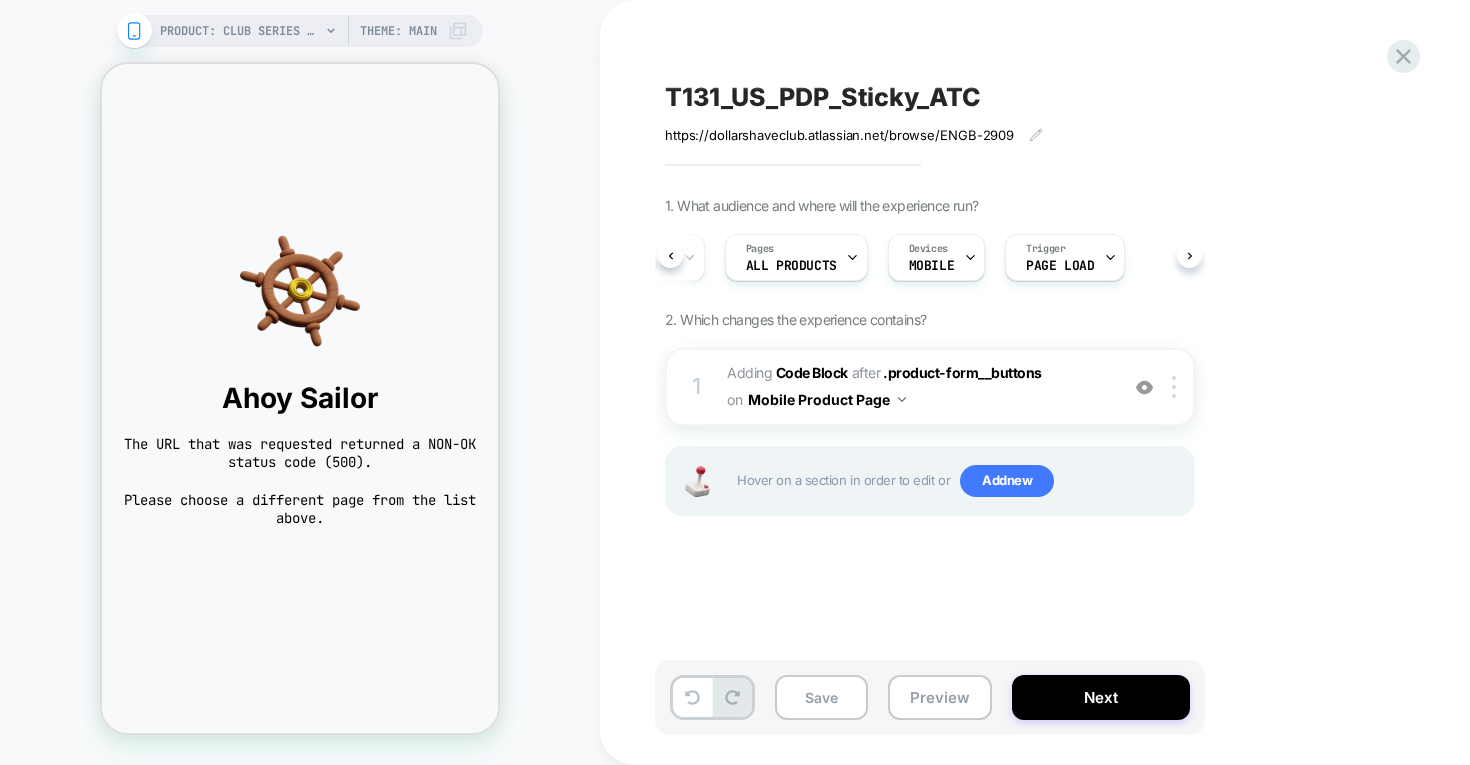 scroll, scrollTop: 0, scrollLeft: 0, axis: both 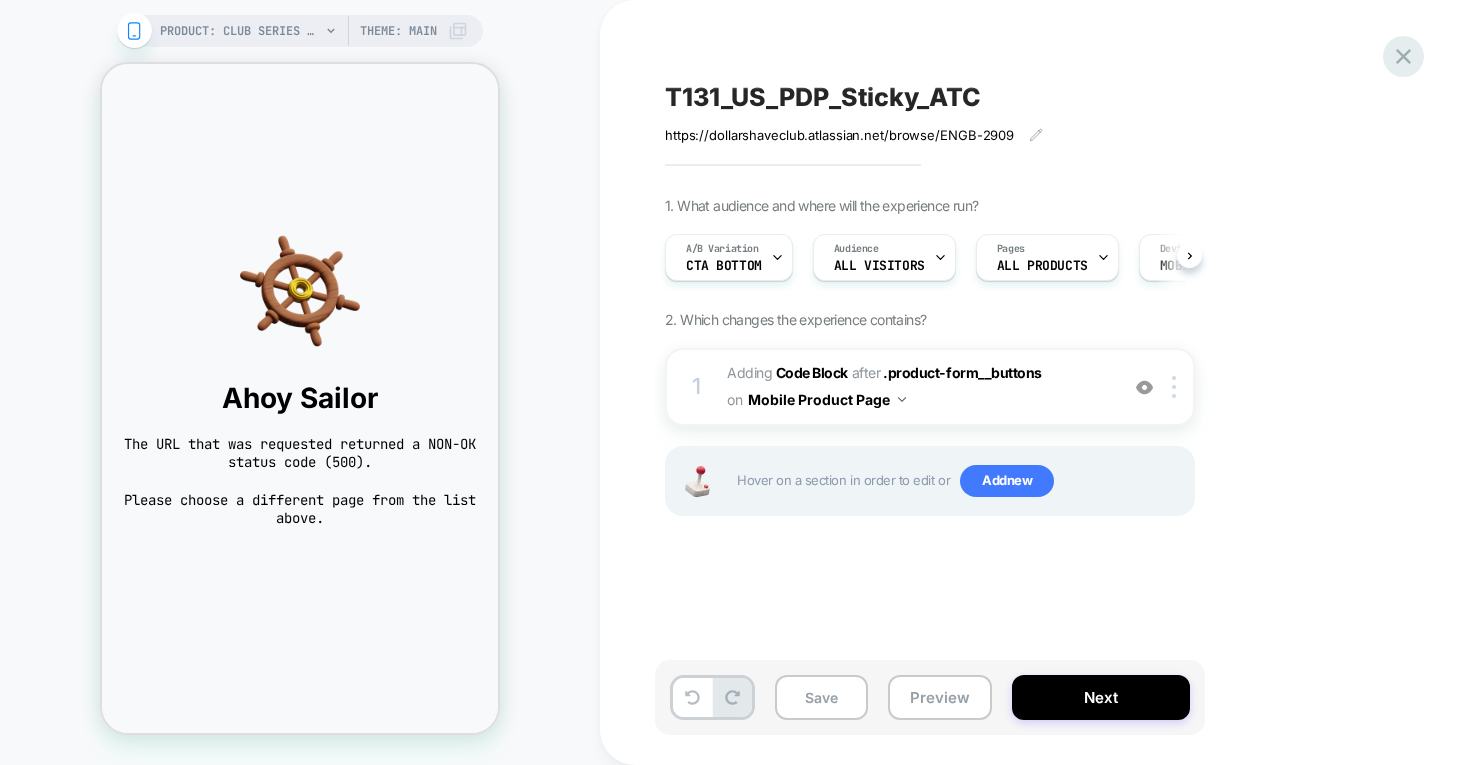 click 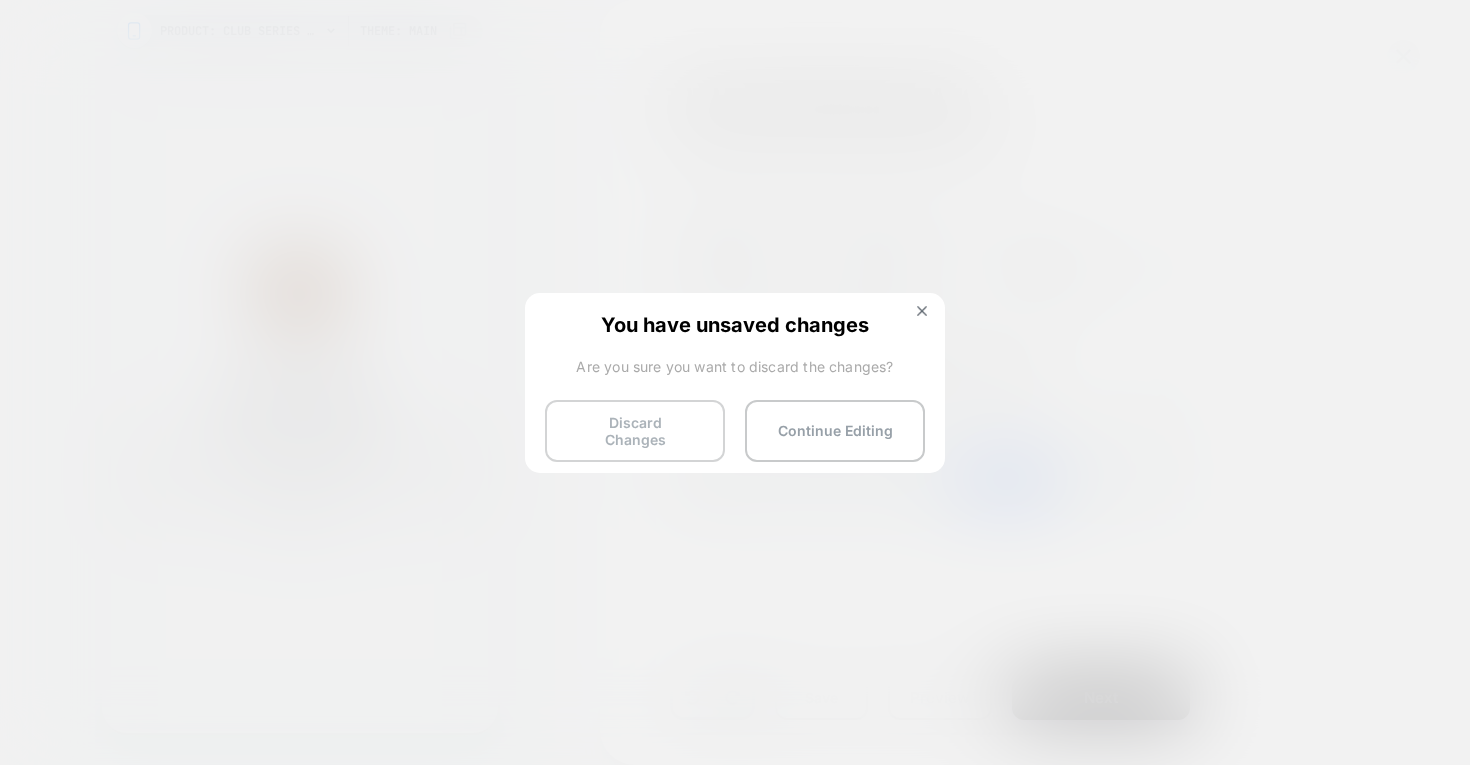click on "Discard Changes" at bounding box center [635, 431] 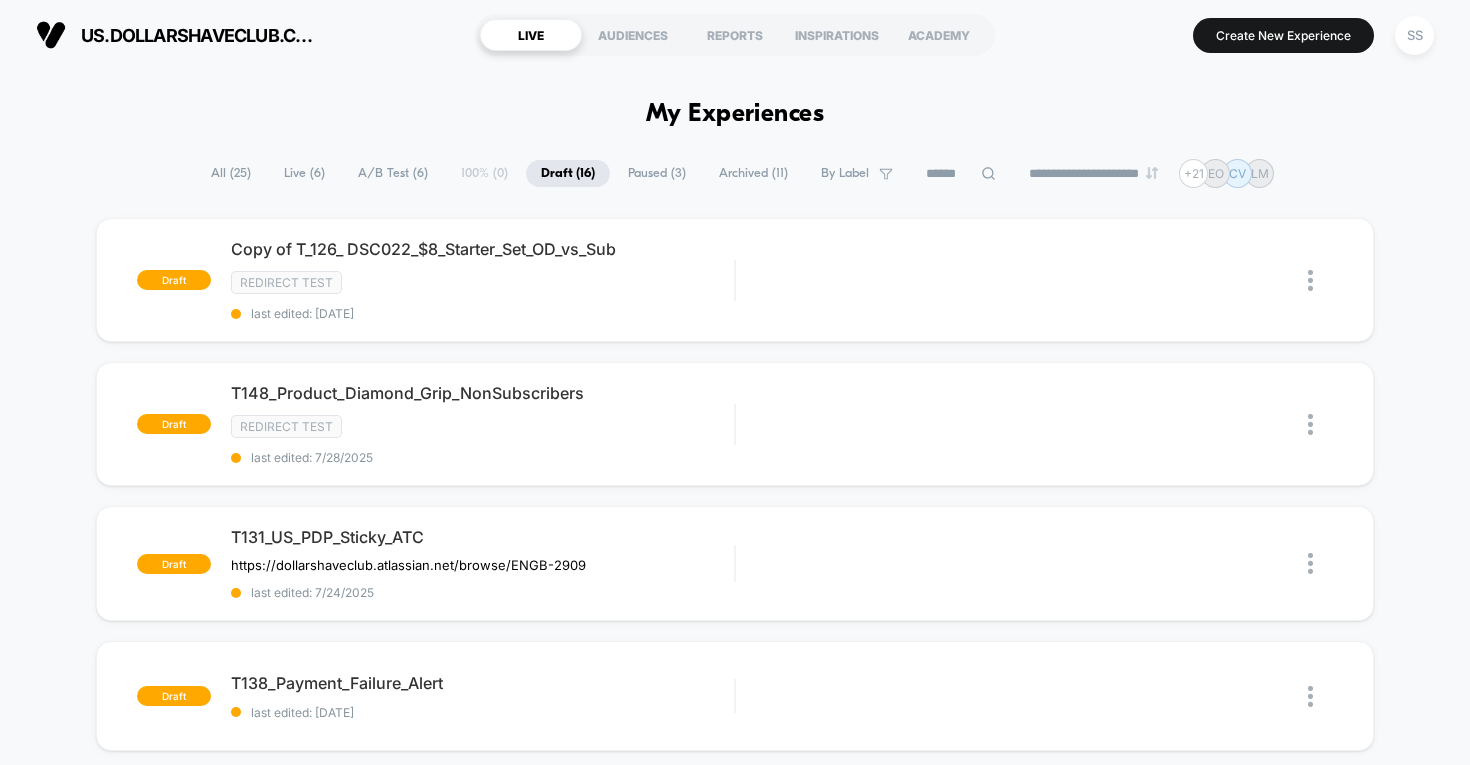 click on "Paused ( 3 )" at bounding box center (657, 173) 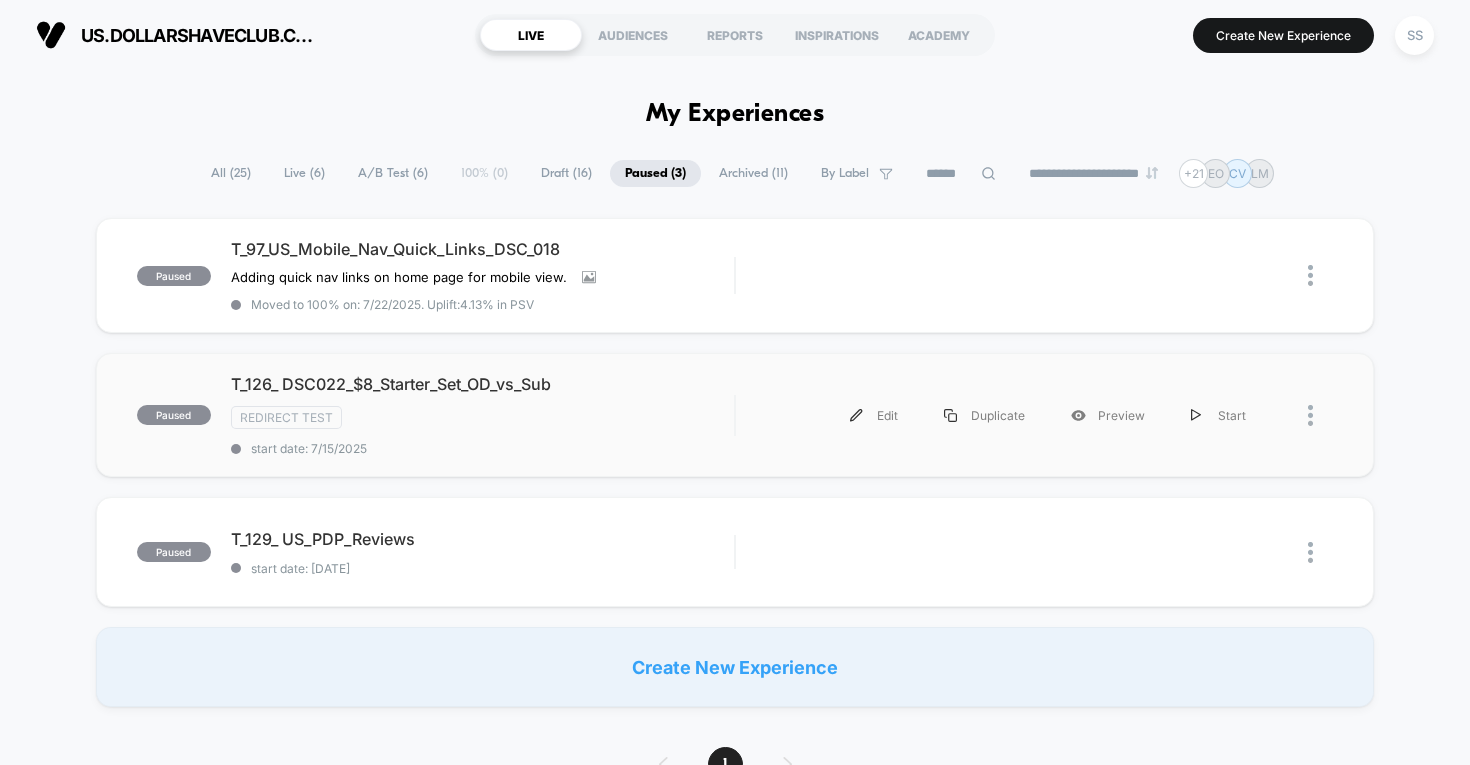 click at bounding box center [1320, 415] 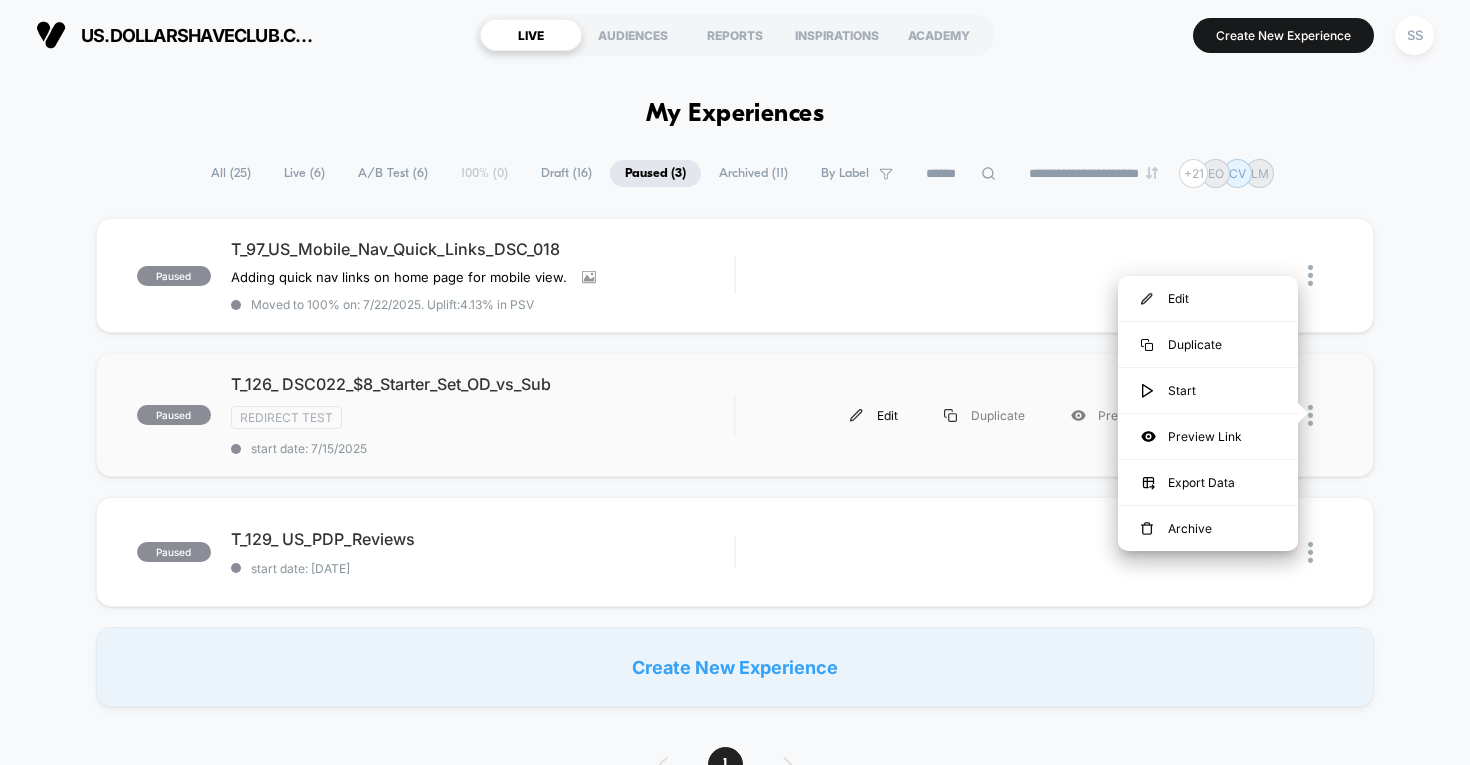 click on "Edit" at bounding box center [874, 415] 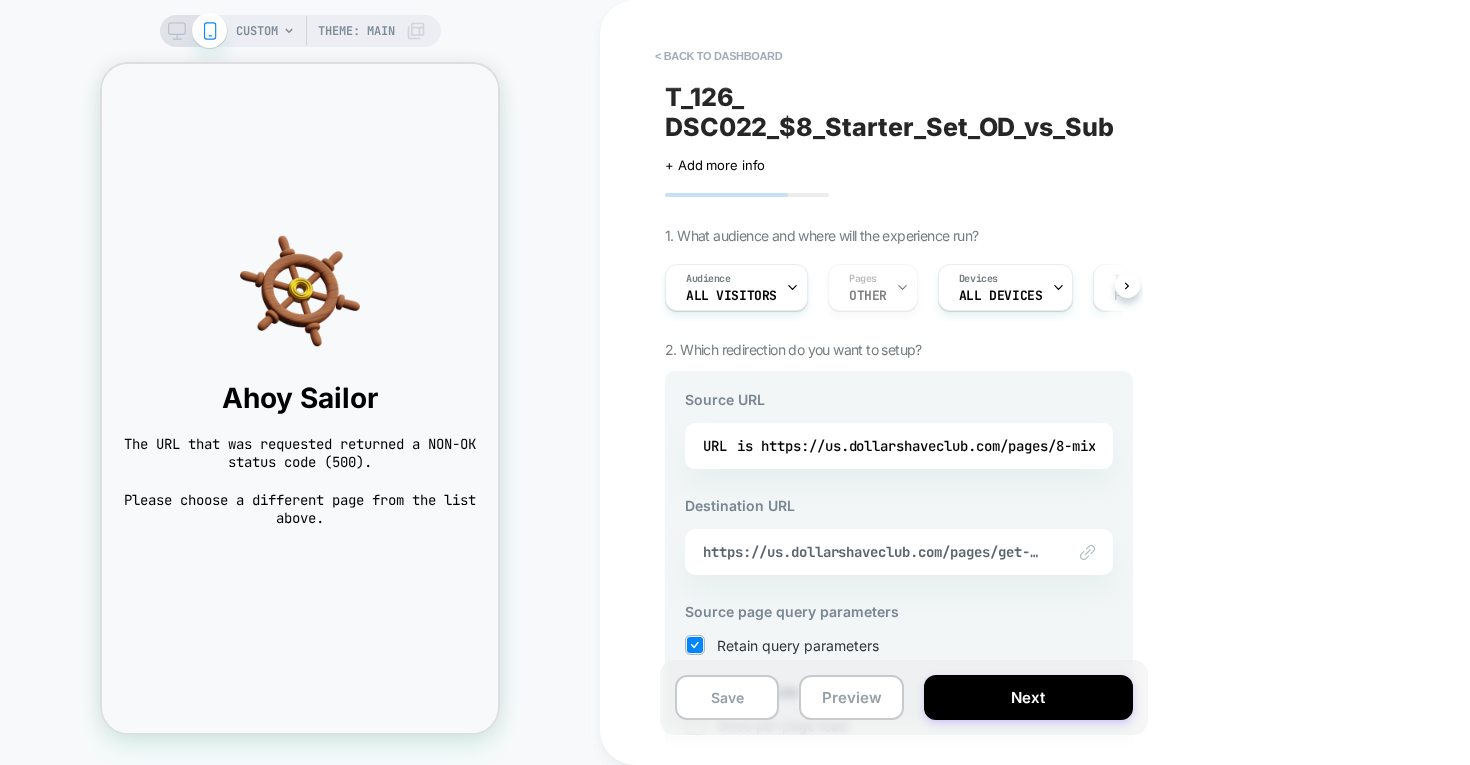 scroll, scrollTop: 0, scrollLeft: 0, axis: both 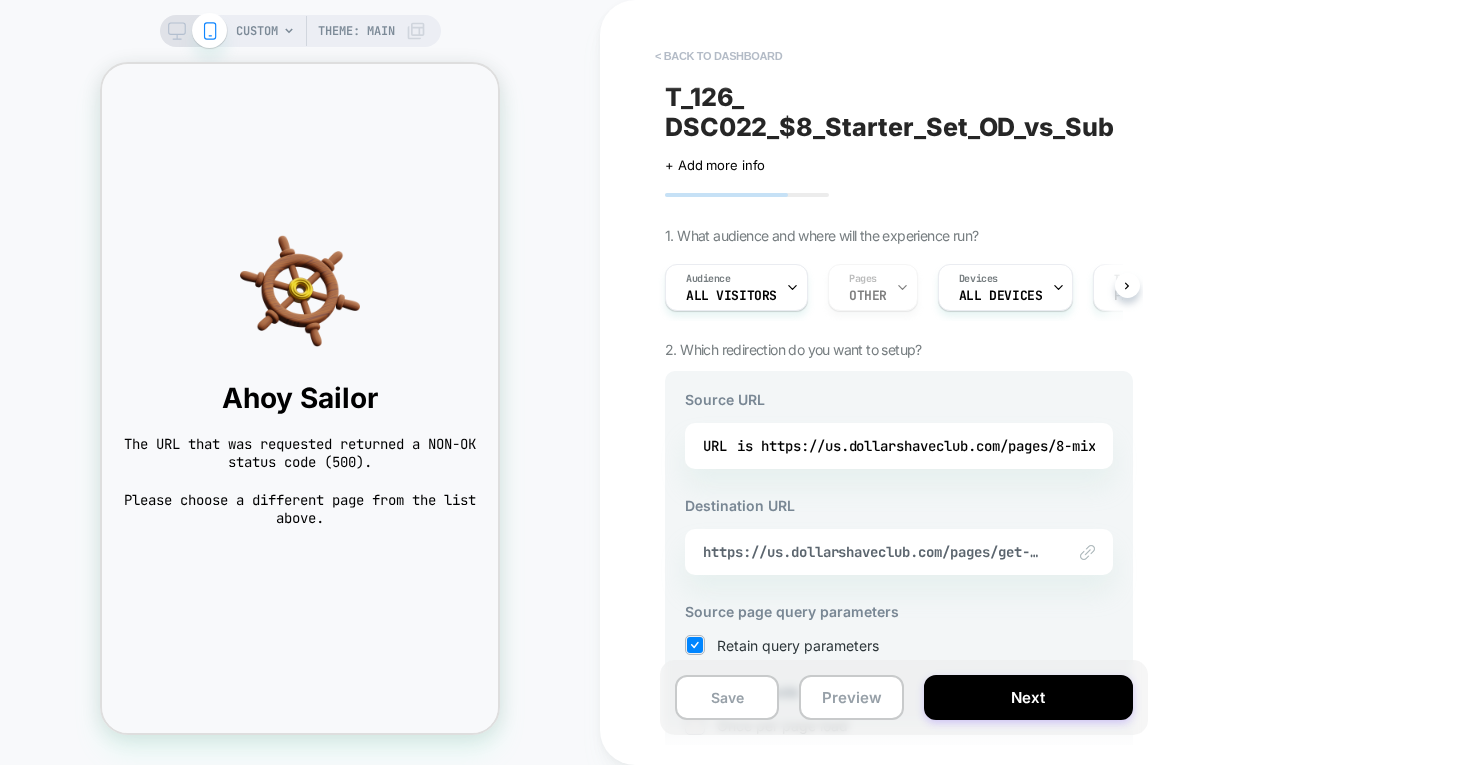 click on "< back to dashboard" at bounding box center (718, 56) 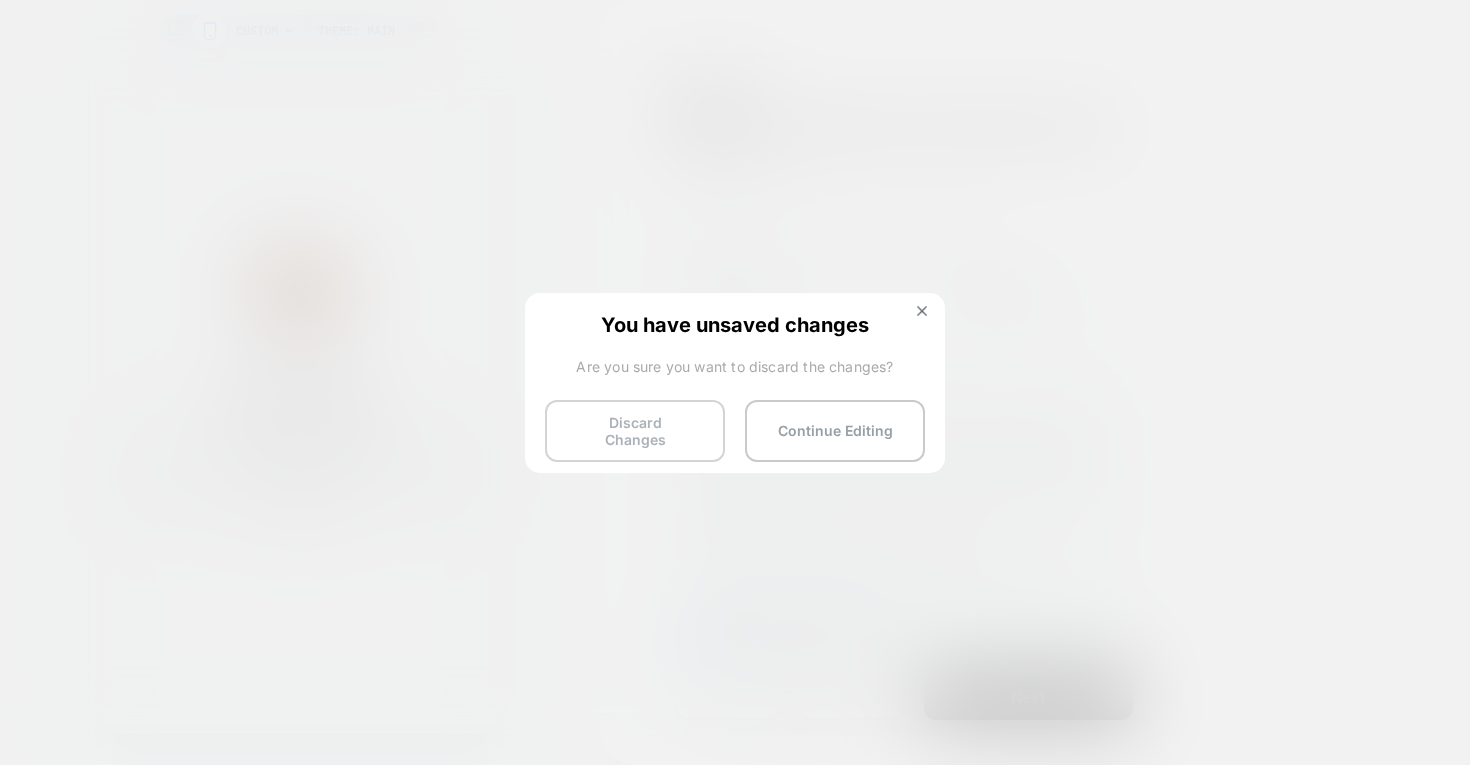 click on "Discard Changes" at bounding box center (635, 431) 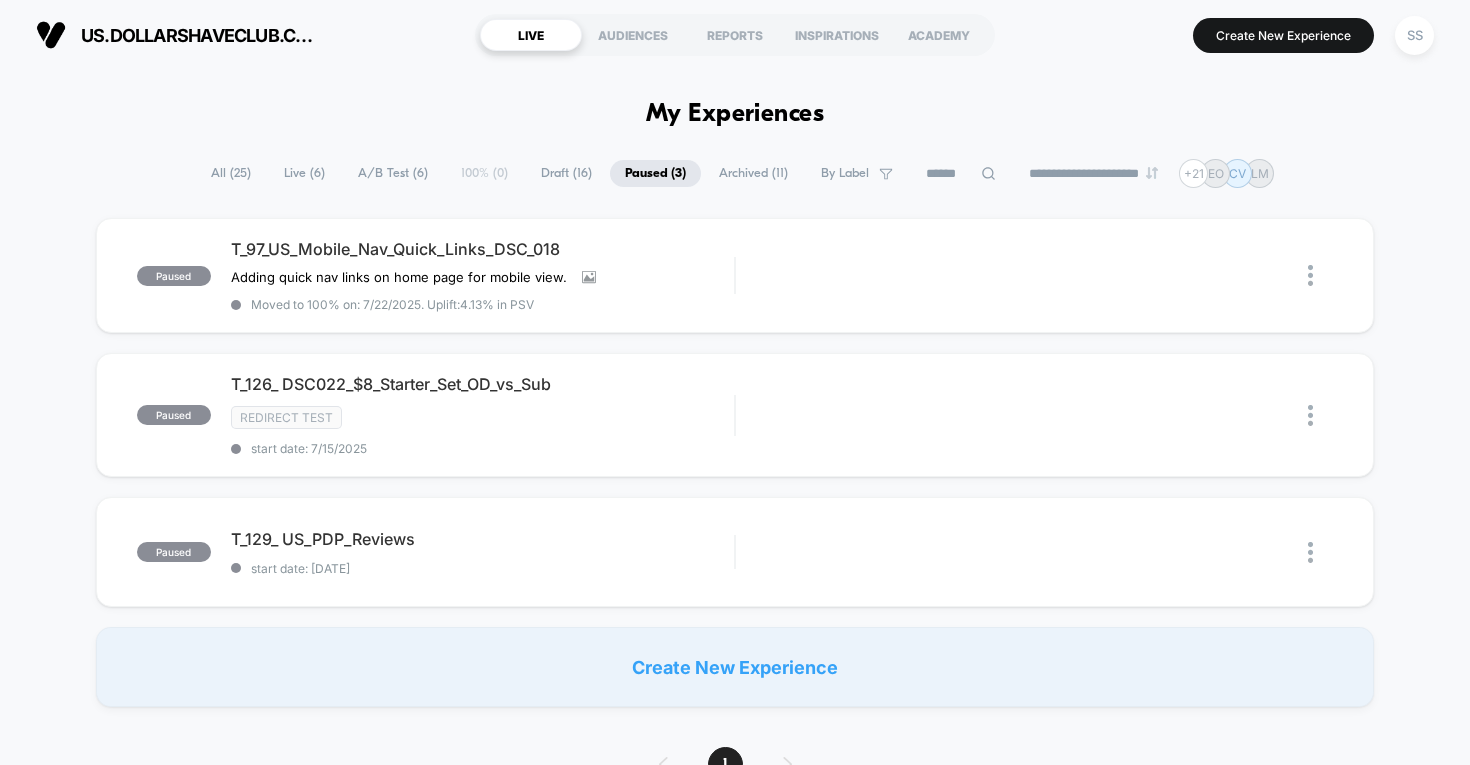 click on "Archived ( 11 )" at bounding box center (753, 173) 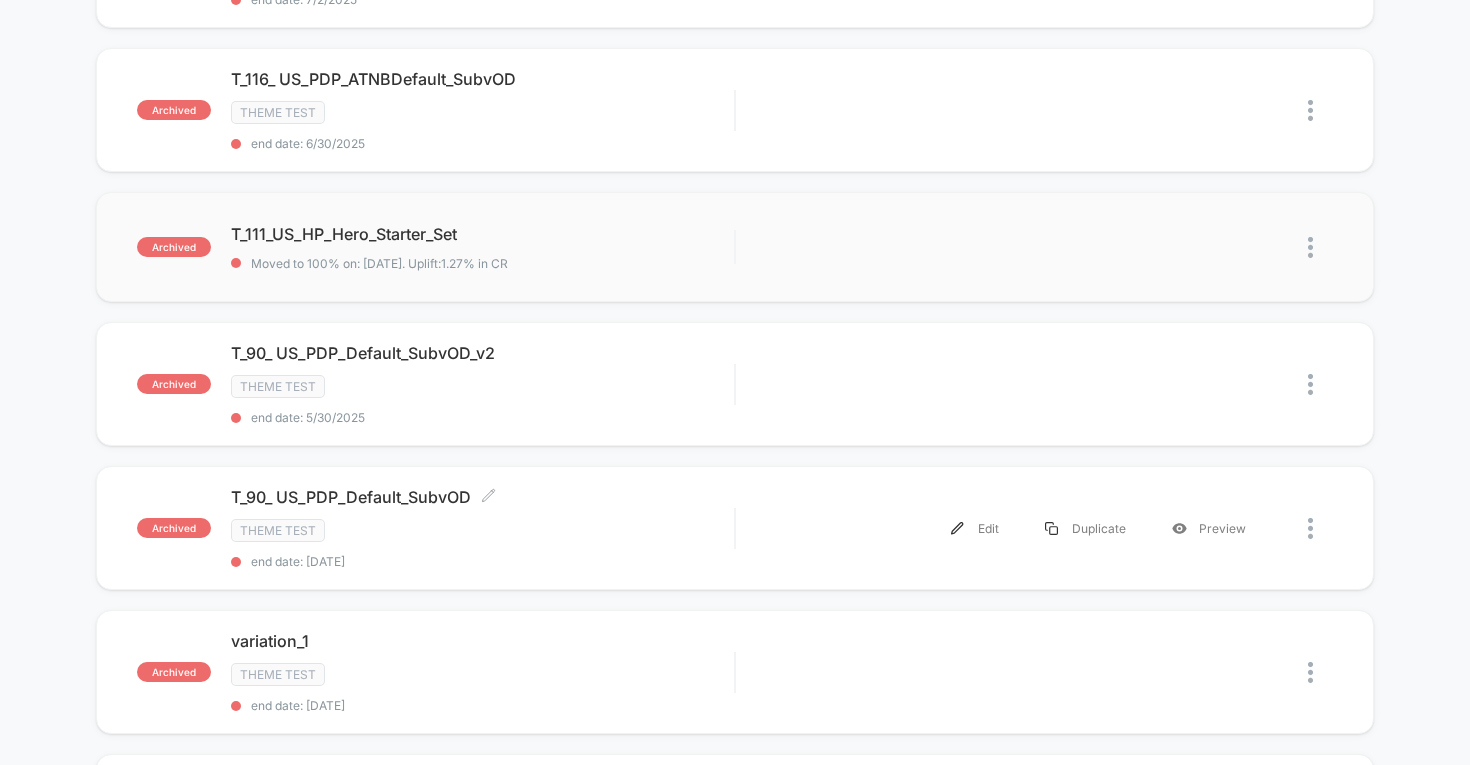 scroll, scrollTop: 368, scrollLeft: 0, axis: vertical 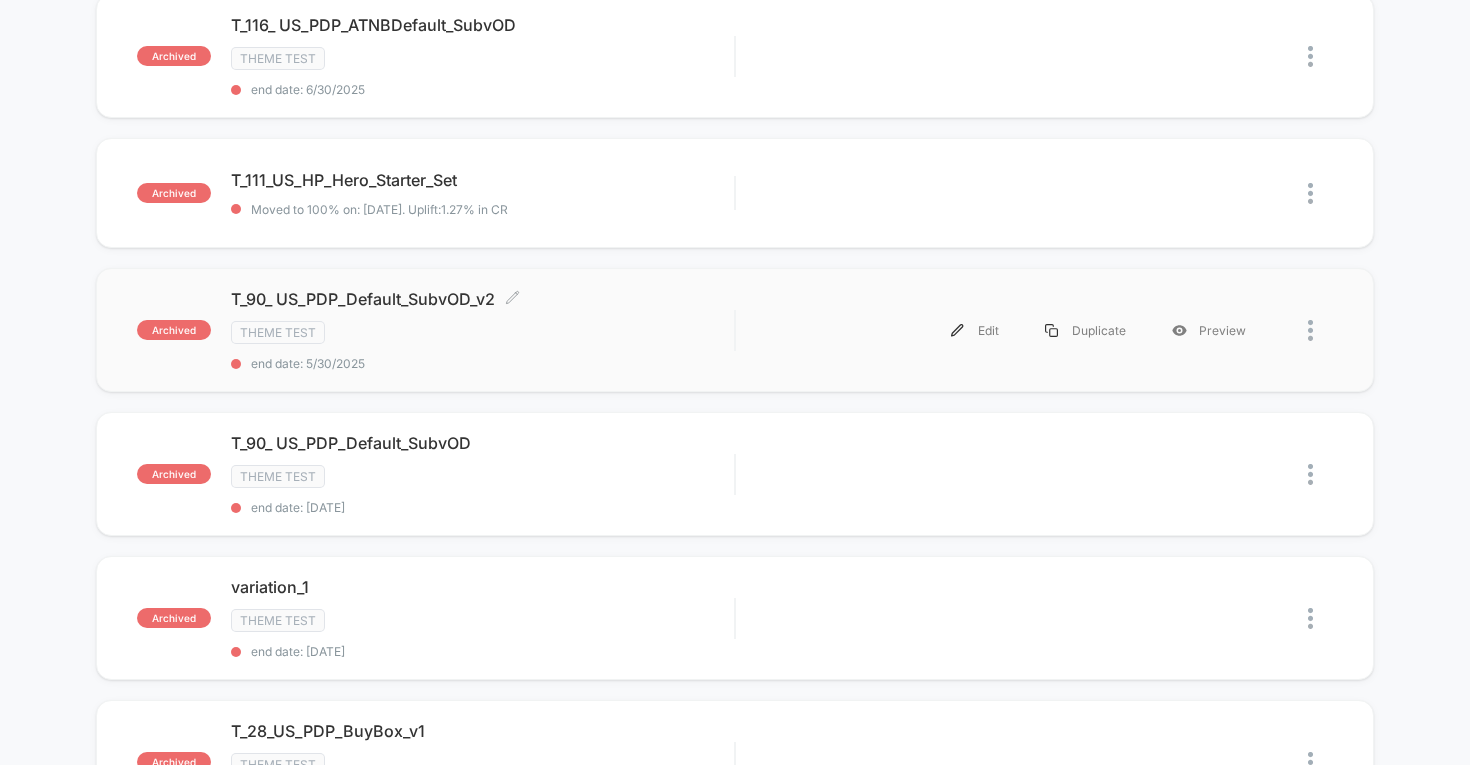 click on "T_90_ US_PDP_Default_SubvOD_v2 Click to edit experience details Click to edit experience details Theme Test end date: [DATE]" at bounding box center (483, 330) 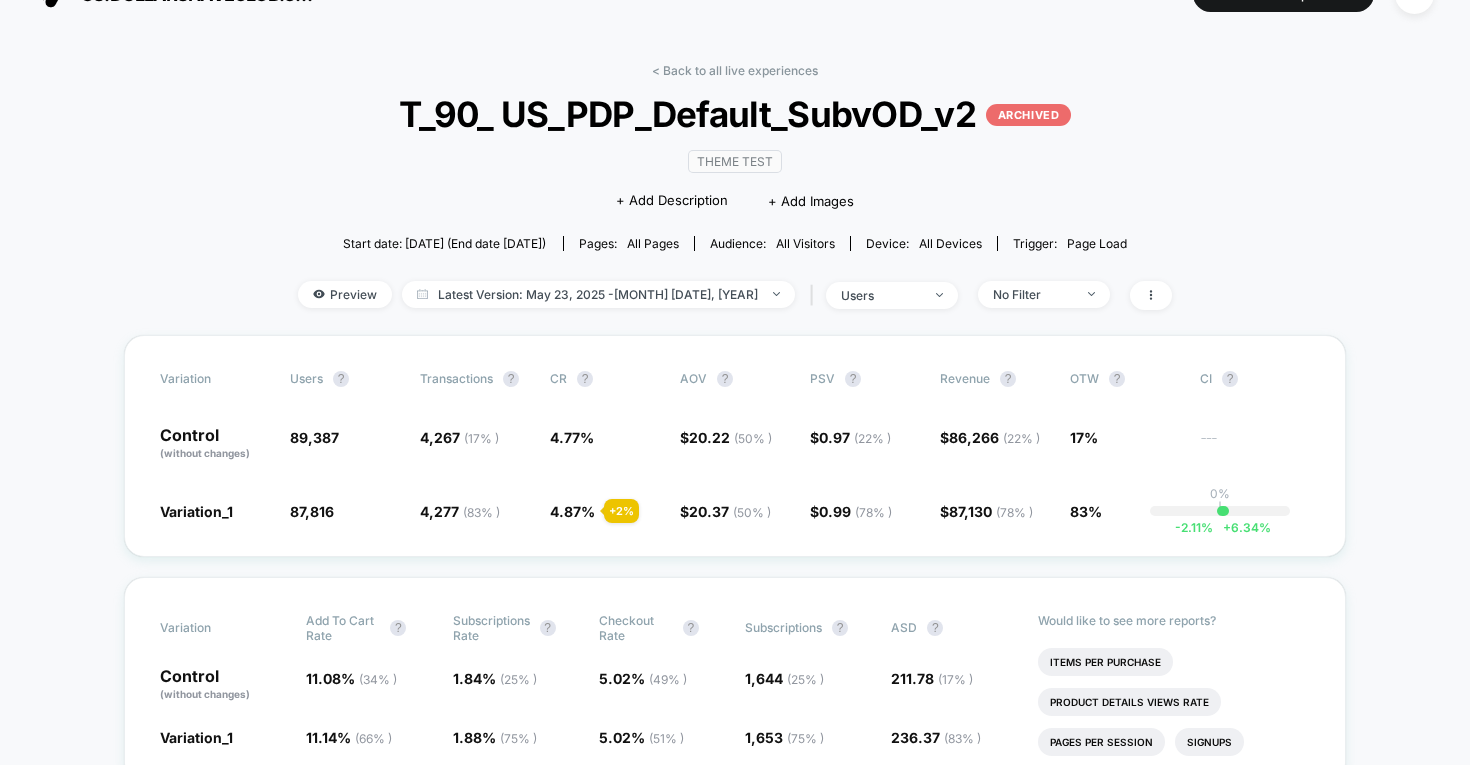 scroll, scrollTop: 39, scrollLeft: 0, axis: vertical 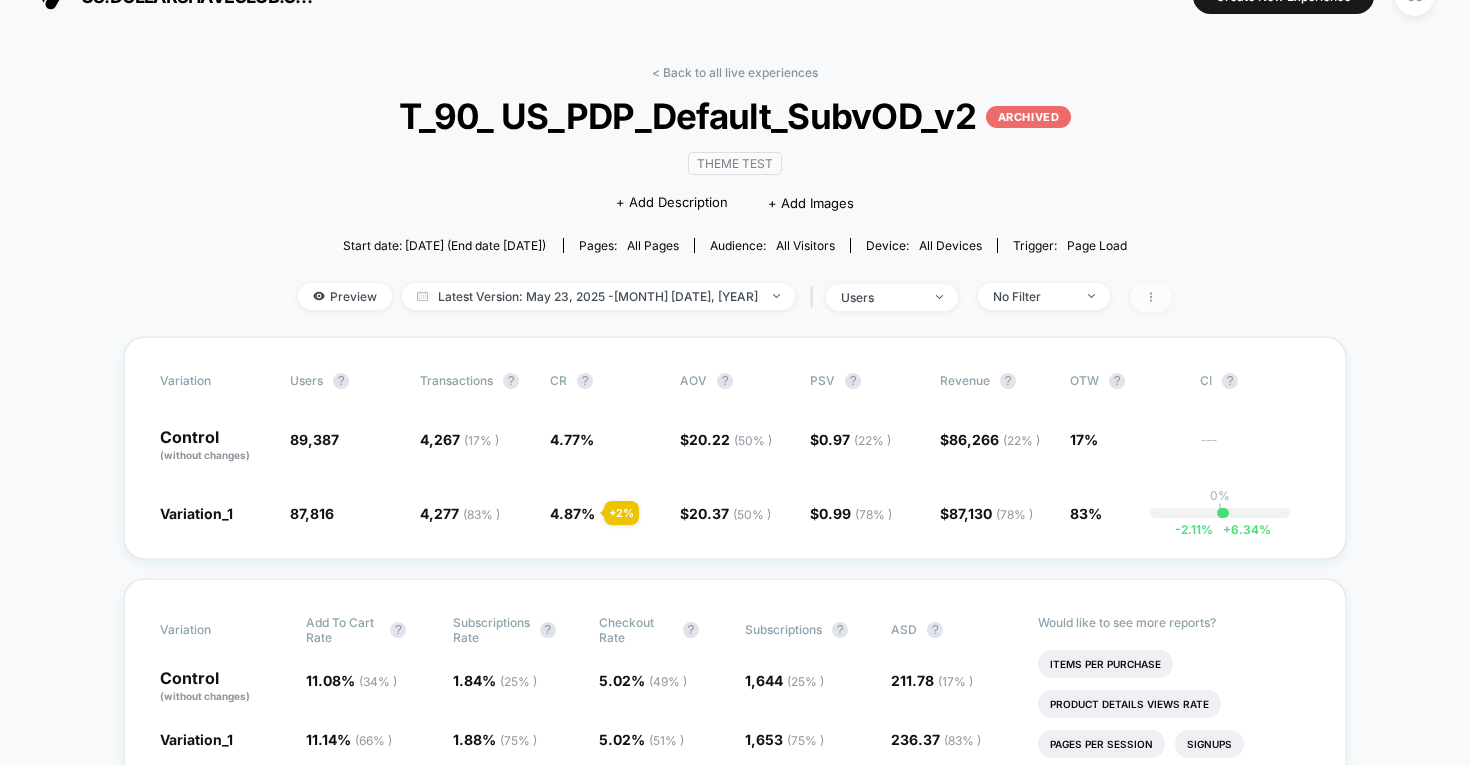 click 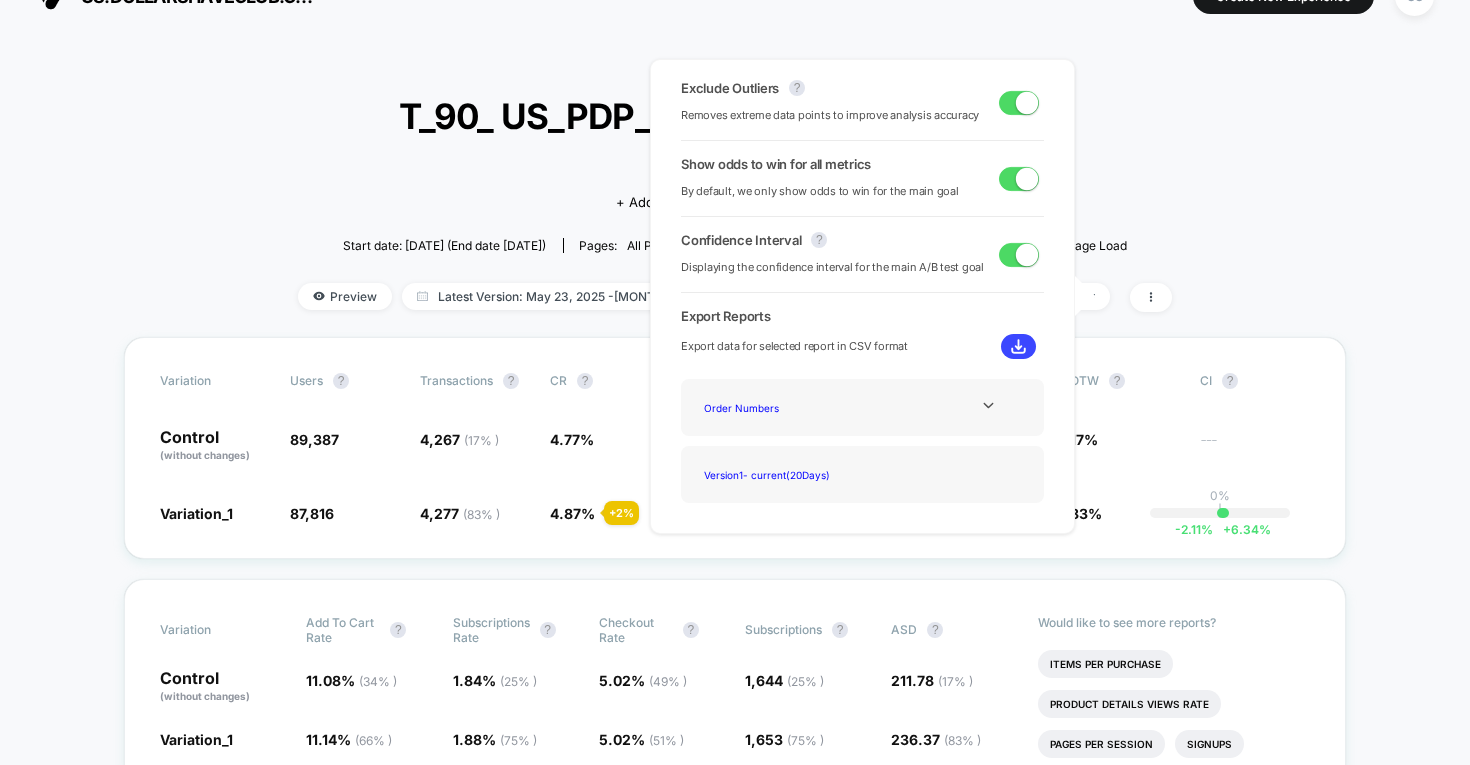 click on "< Back to all live experiences  T_90_ US_PDP_Default_SubvOD_v2 ARCHIVED Theme Test Click to edit experience details + Add Description + Add Images Start date: [DATE] (End date [DATE]) Pages: all pages Audience: All Visitors Device: all devices Trigger: Page Load  Preview Latest Version:     [DATE]    -    [DATE] |   users   No Filter Variation users ? Transactions ? CR ? AOV ? PSV ? Revenue ? OTW ? CI ? Control (without changes) 89,387 4,267 (  17 % ) 4.77 % $ 20.22 (  50 % ) $ 0.97 (  22 % ) $ 86,266 (  22 % ) 17% --- Variation_1 87,816 - 1.8 % 4,277 (  83 % ) + 2 % 4.87 % + 2 % $ 20.37 (  50 % ) + 0.77 % $ 0.99 (  78 % ) + 2.8 % $ 87,130 (  78 % ) + 2.8 % 83% 0% | -2.11 % + 6.34 % Variation Add To Cart Rate ? Subscriptions Rate ? Checkout Rate ? Subscriptions ? ASD ? Control (without changes) 11.08 % (  34 % ) 1.84 % (  25 % ) 5.02 % (  49 % ) 1,644 (  25 % ) 211.78 (  17 % ) Variation_1 11.14 % (  66 % ) + 0.55 % 1.88 % (  75 % ) + 2.3 % 5.02 % (  51 % ) + 0.04 % 1,653 (  75 % ) + 2.3 % +" at bounding box center (735, 3552) 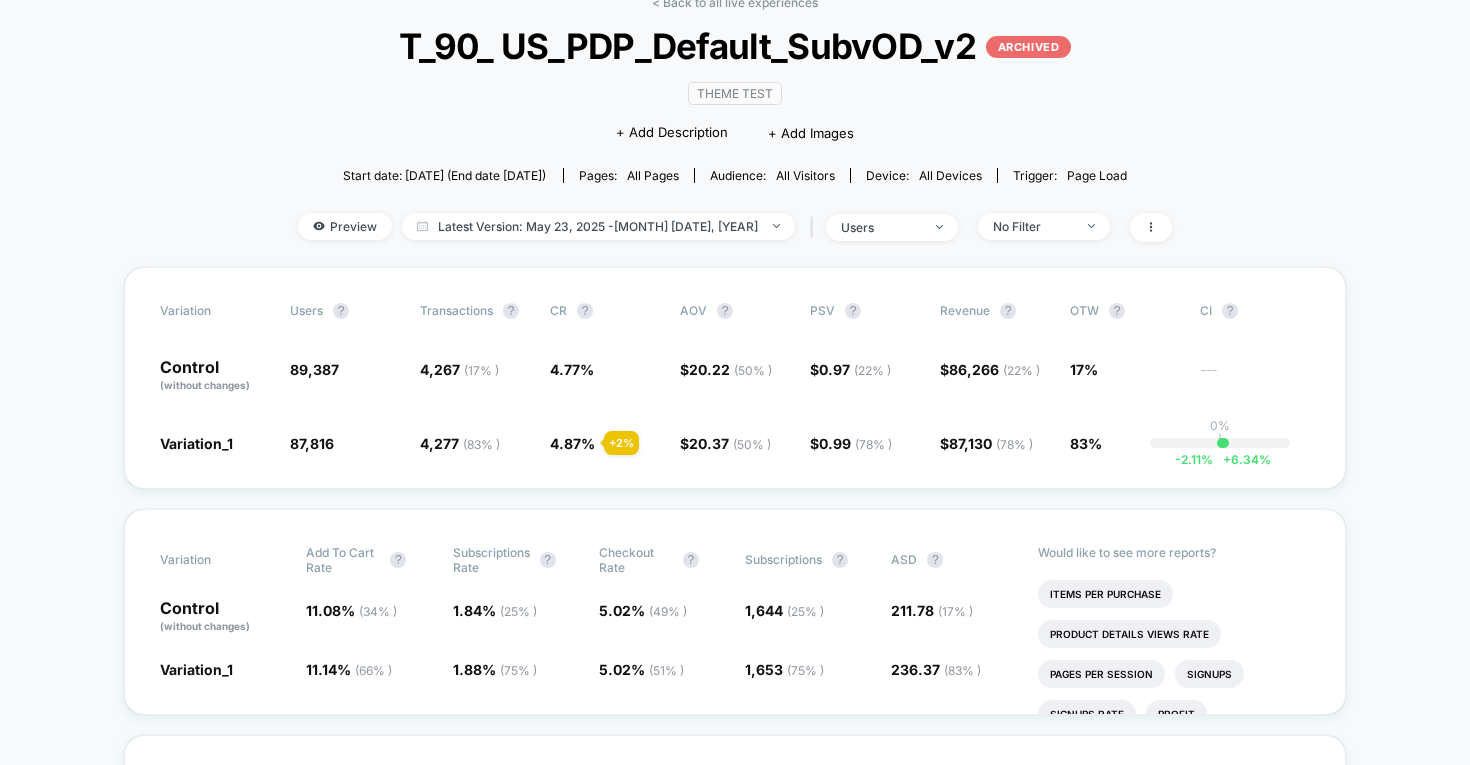 scroll, scrollTop: 0, scrollLeft: 0, axis: both 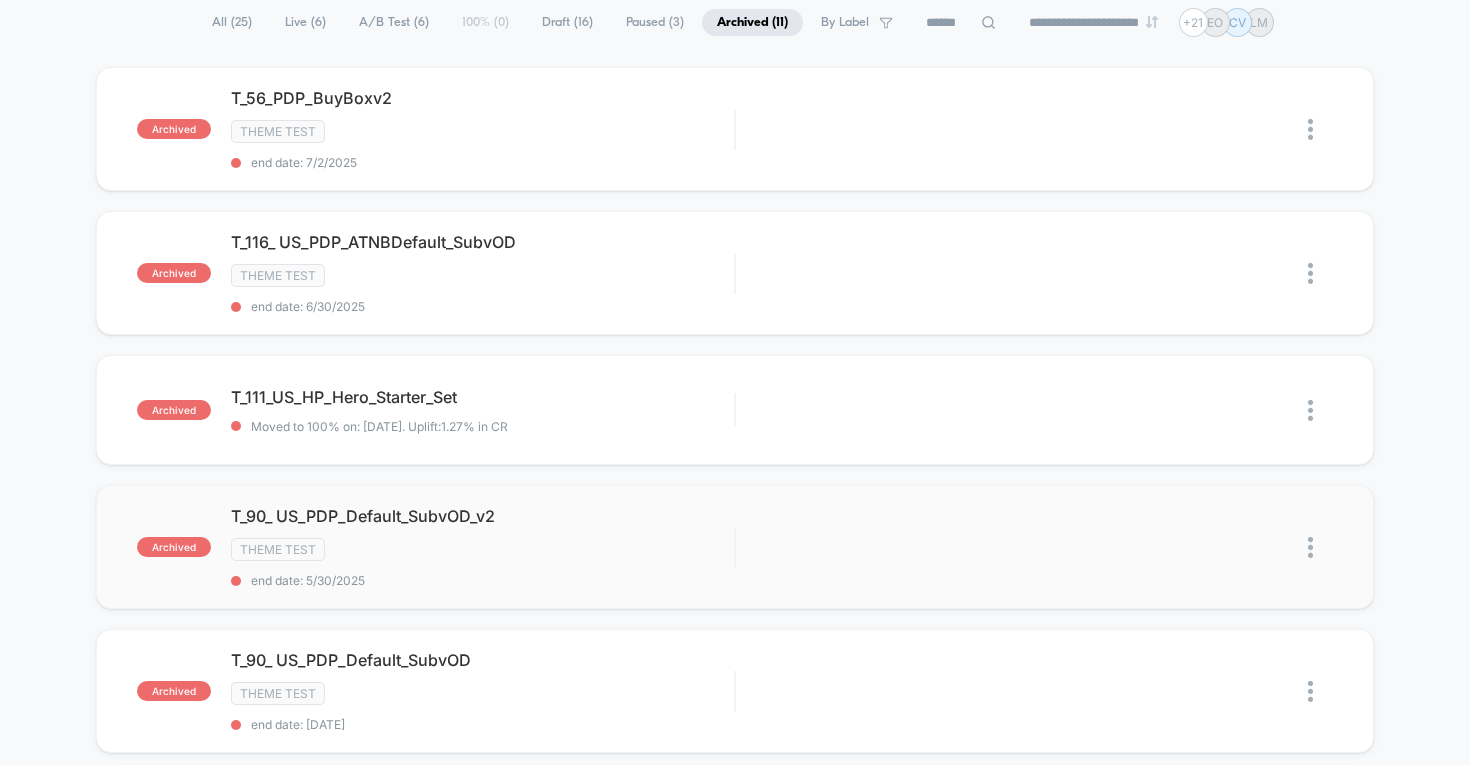 click at bounding box center (1310, 547) 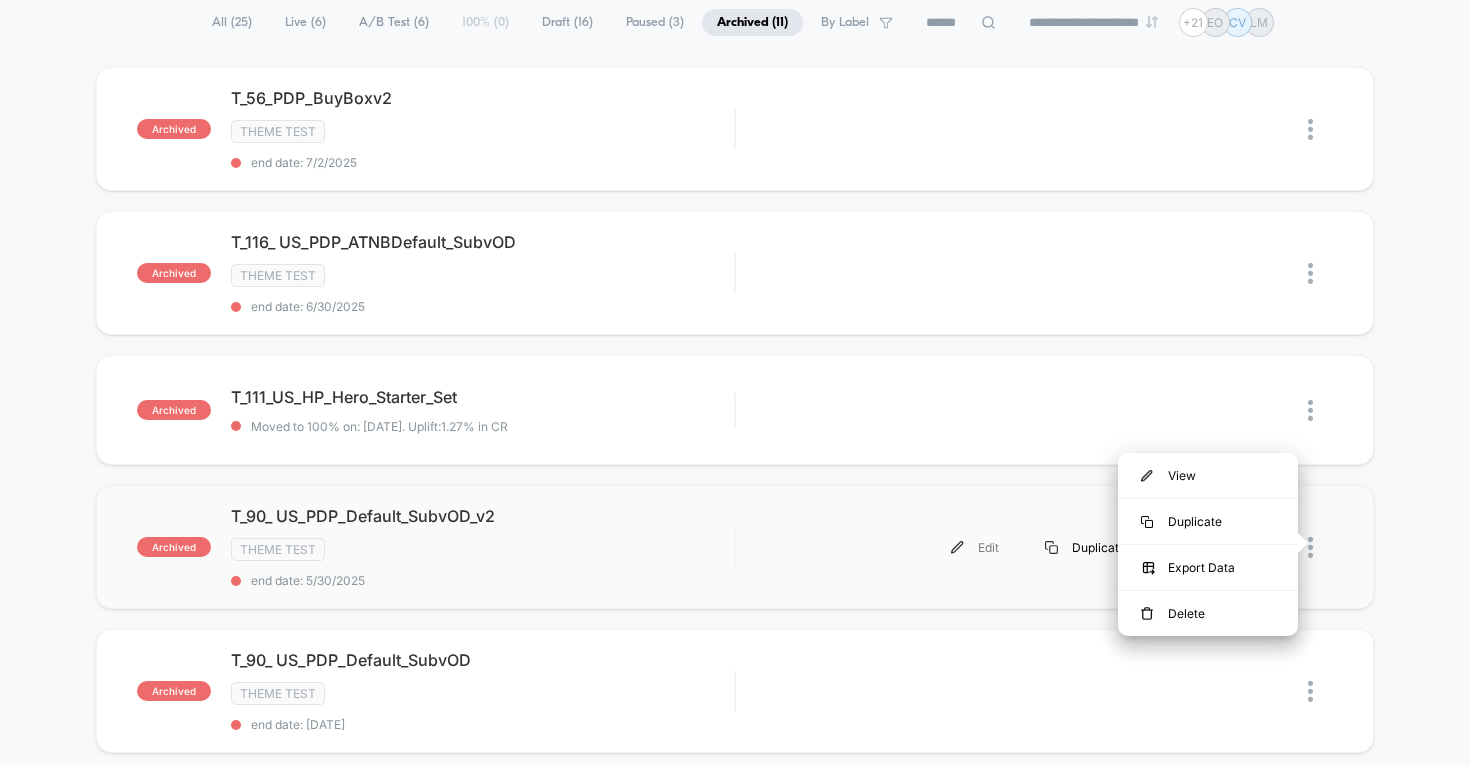click on "Duplicate" at bounding box center [1085, 547] 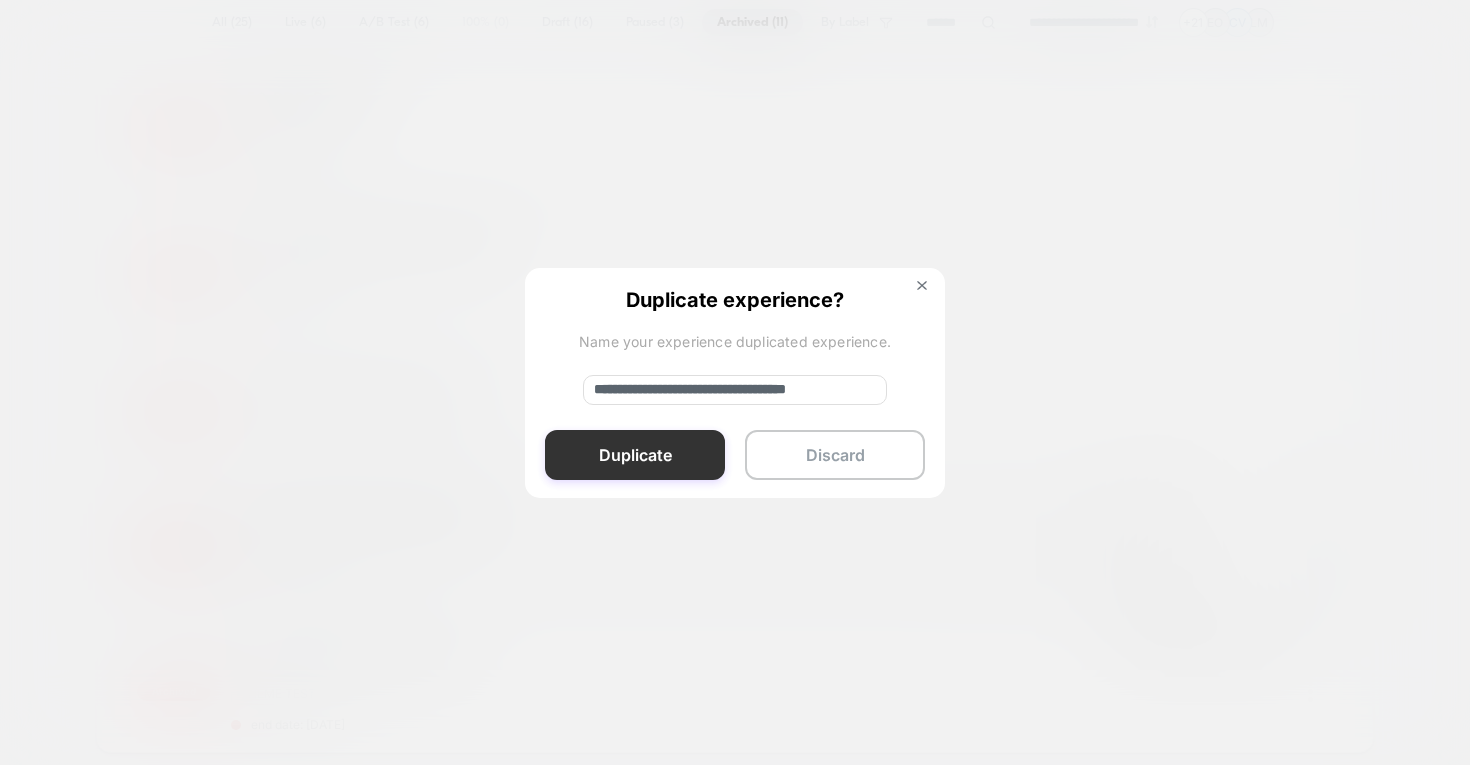 click on "Duplicate" at bounding box center [635, 455] 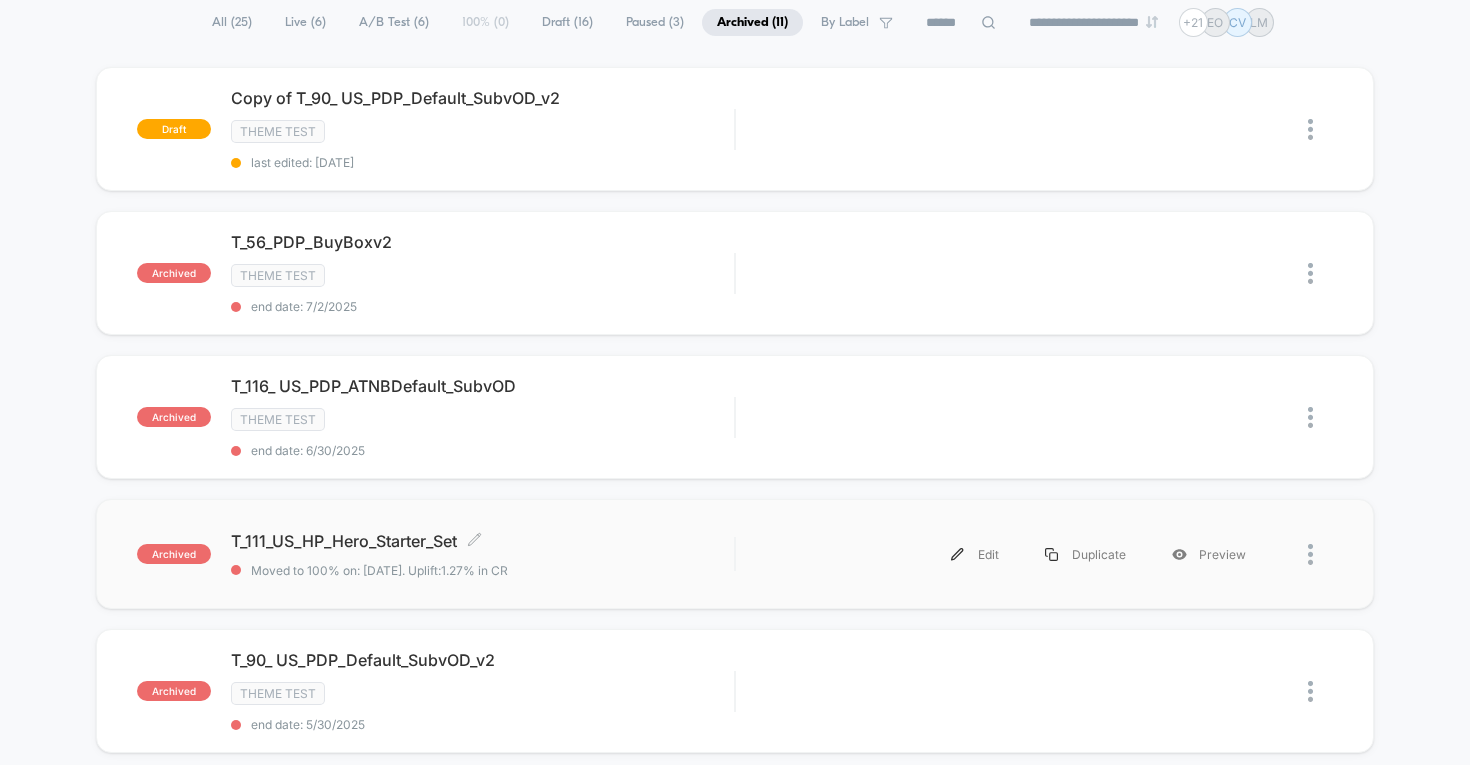scroll, scrollTop: 0, scrollLeft: 0, axis: both 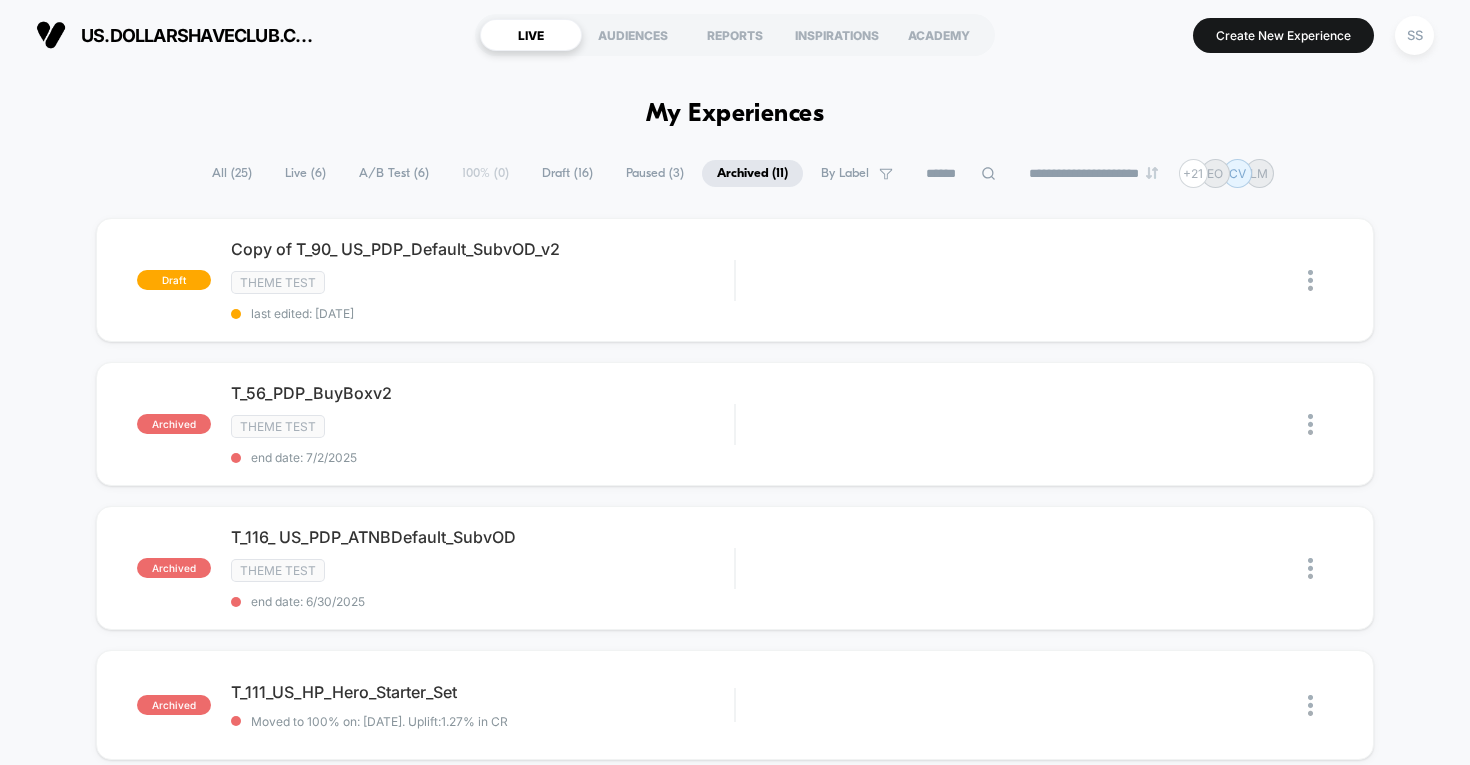 click on "Draft ( 16 )" at bounding box center [567, 173] 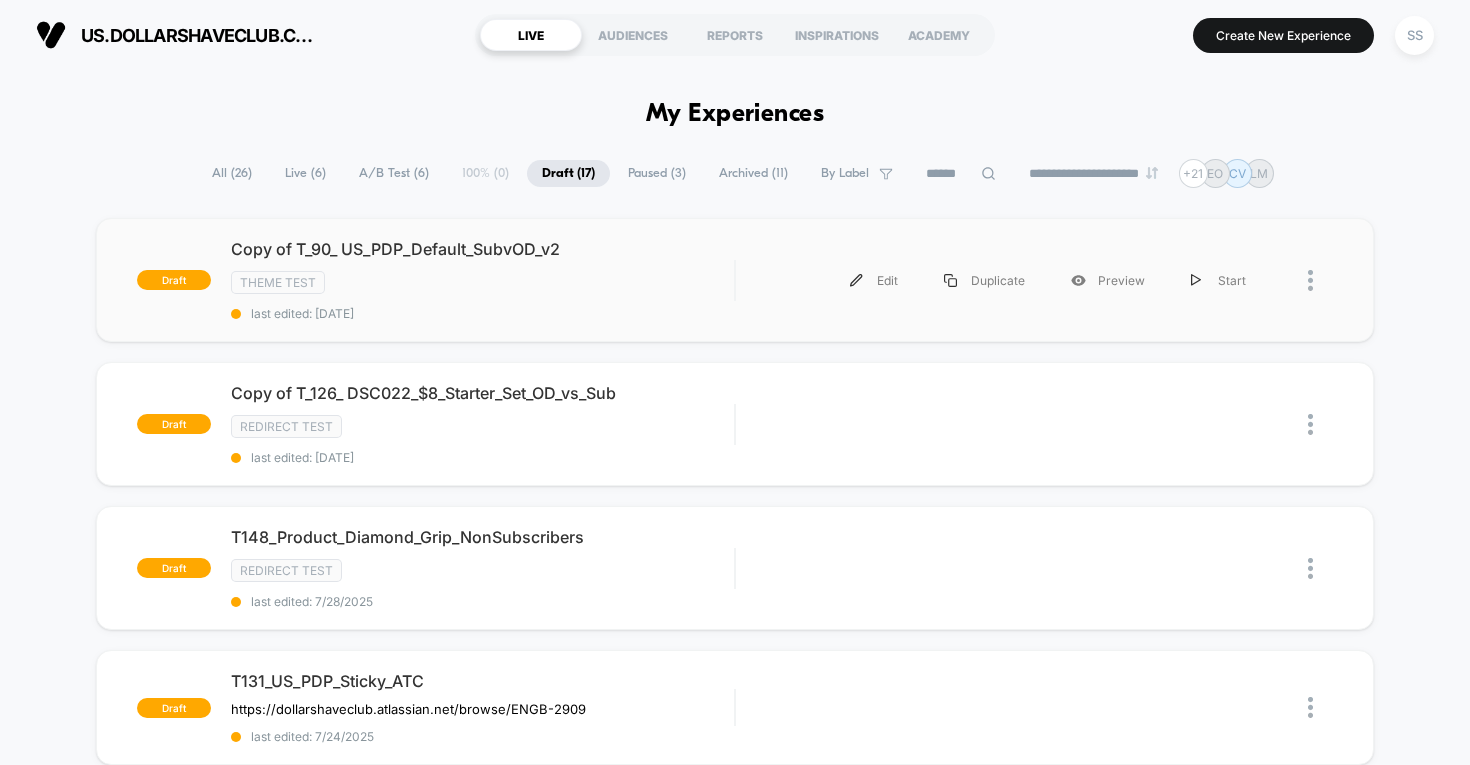 click at bounding box center [1301, 280] 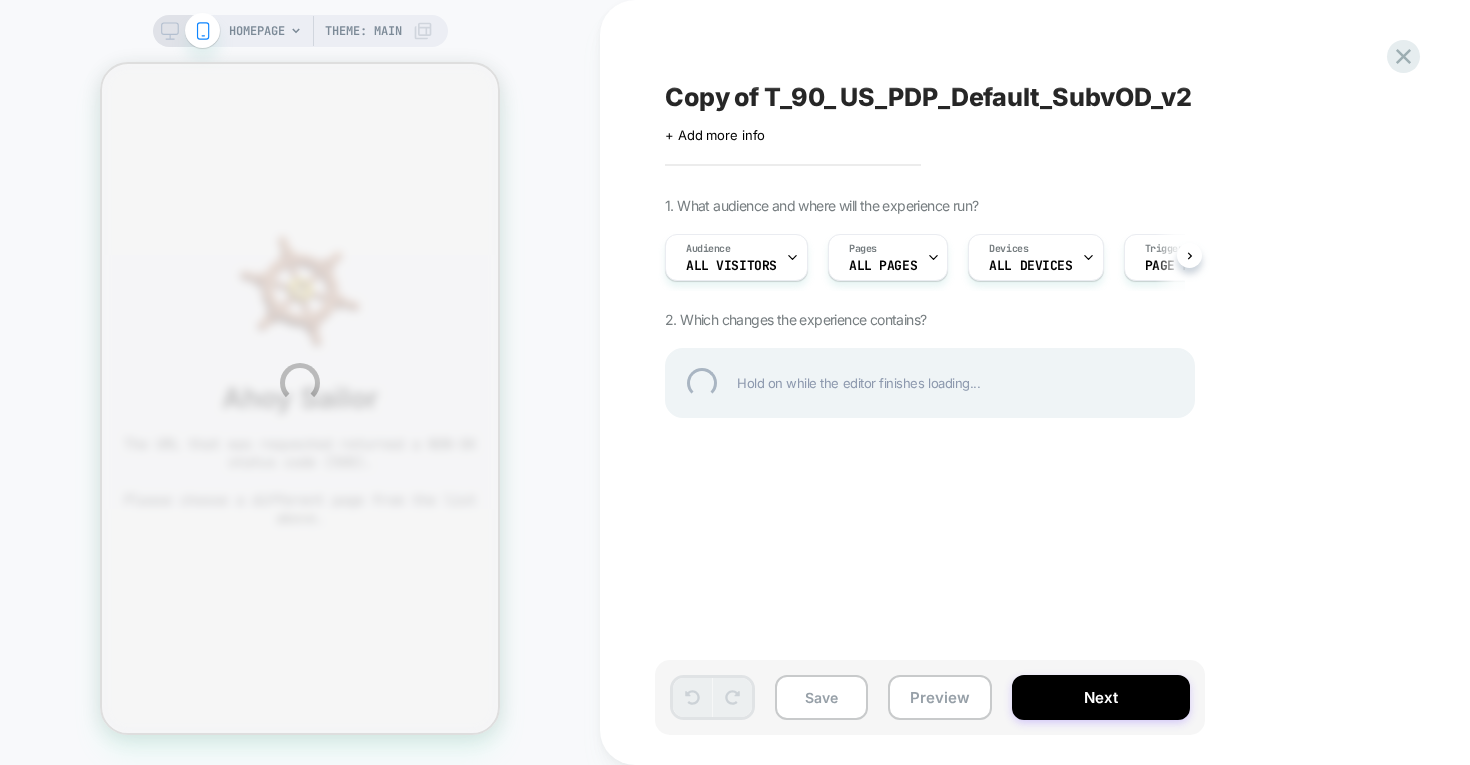 scroll, scrollTop: 0, scrollLeft: 0, axis: both 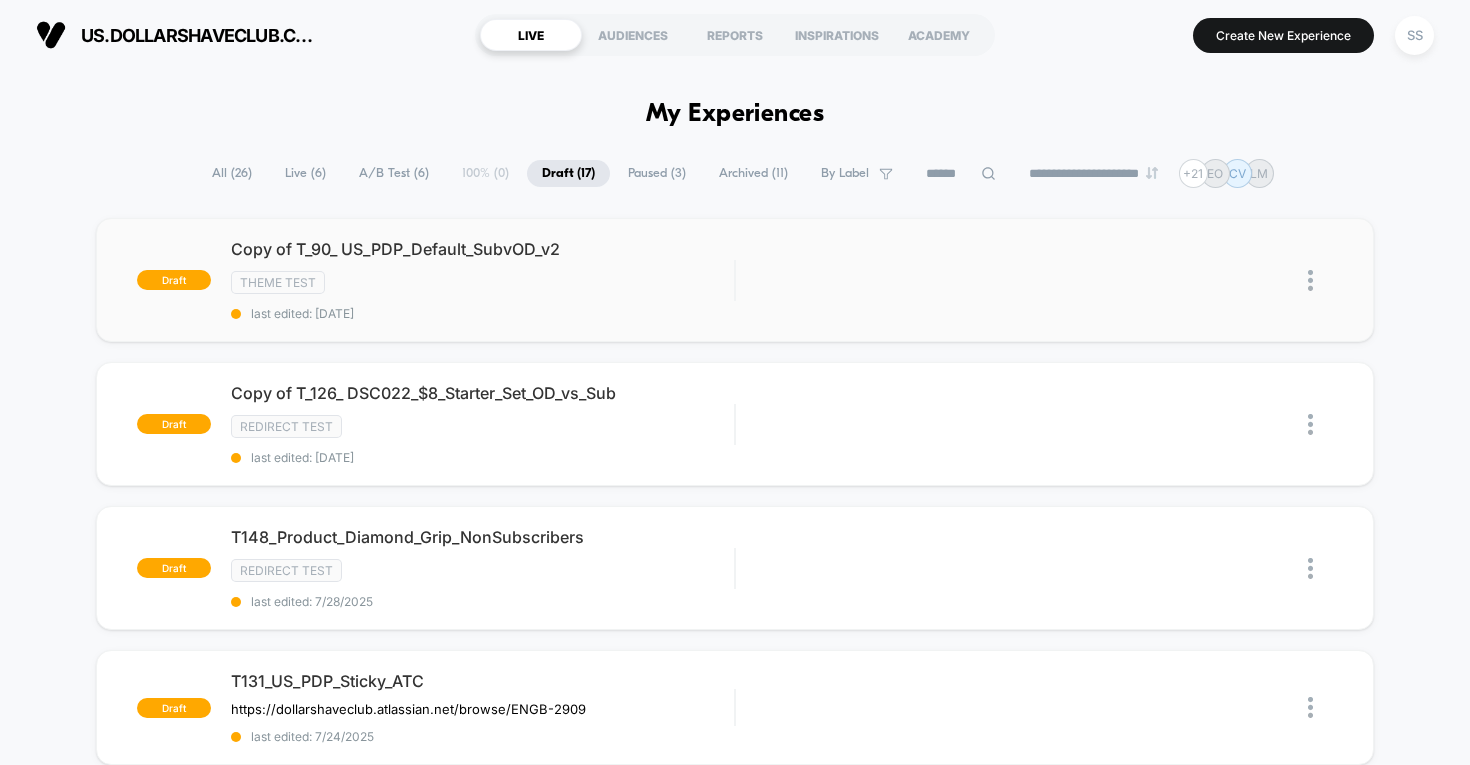 click at bounding box center (1310, 280) 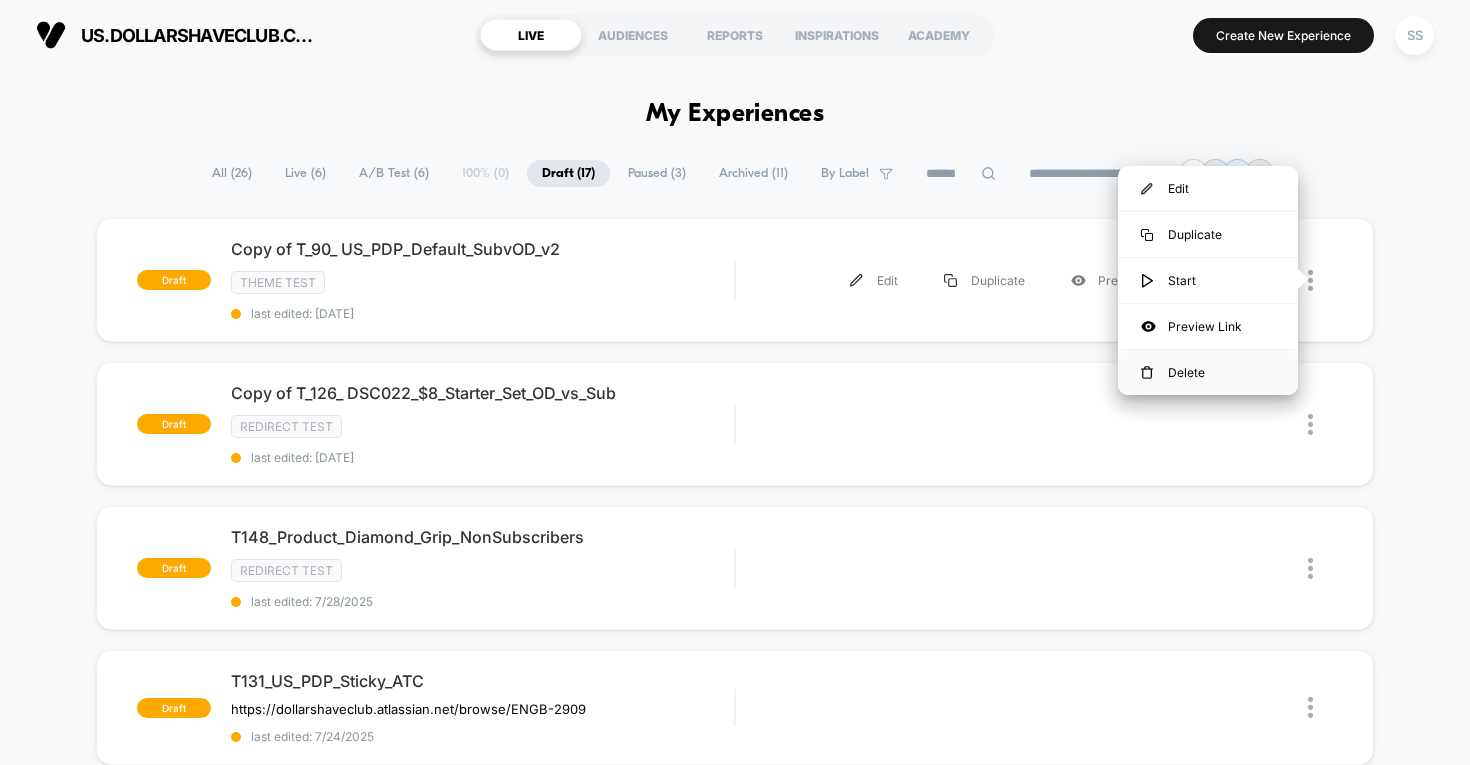 click on "Delete" at bounding box center [1208, 372] 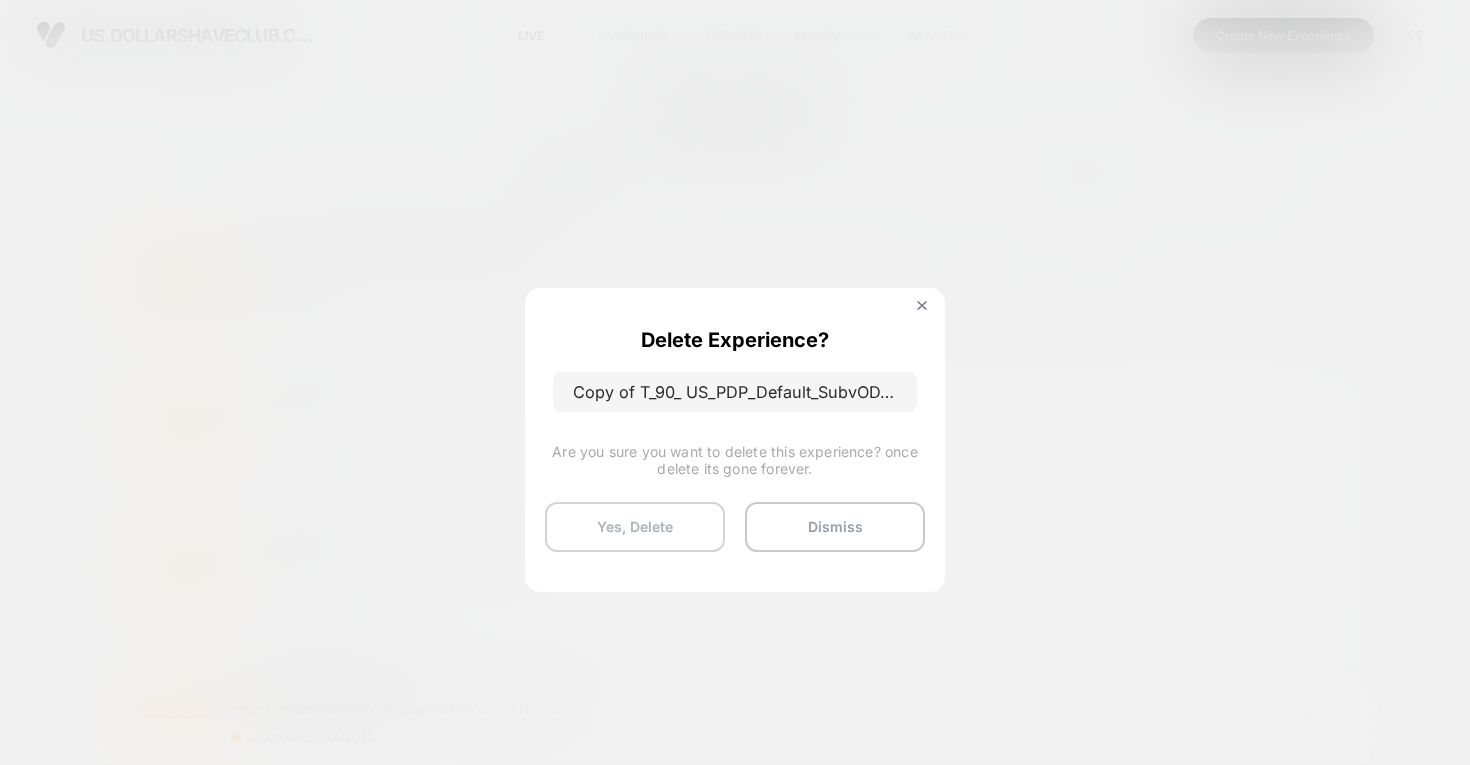 click on "Yes, Delete" at bounding box center [635, 527] 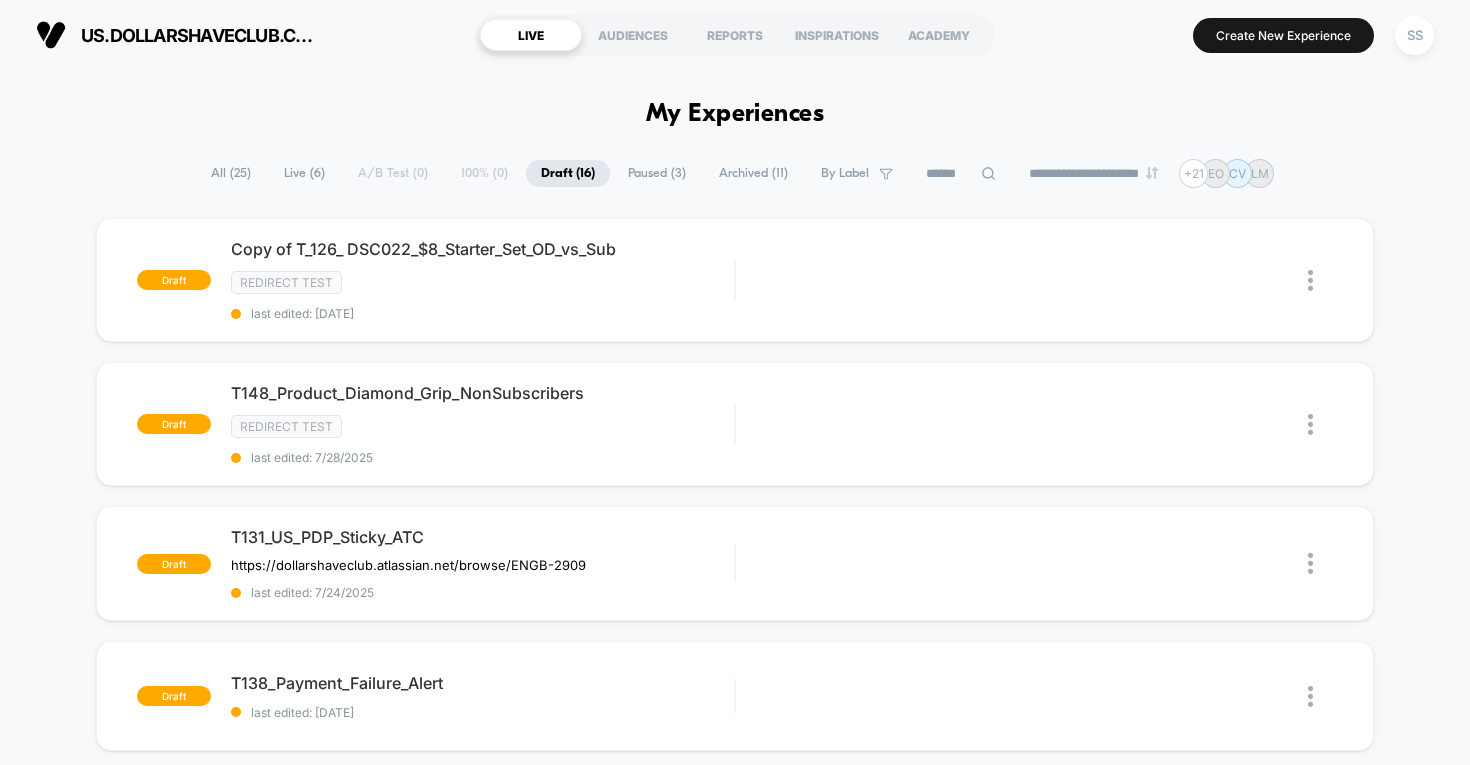 click on "All ( 25 )" at bounding box center [231, 173] 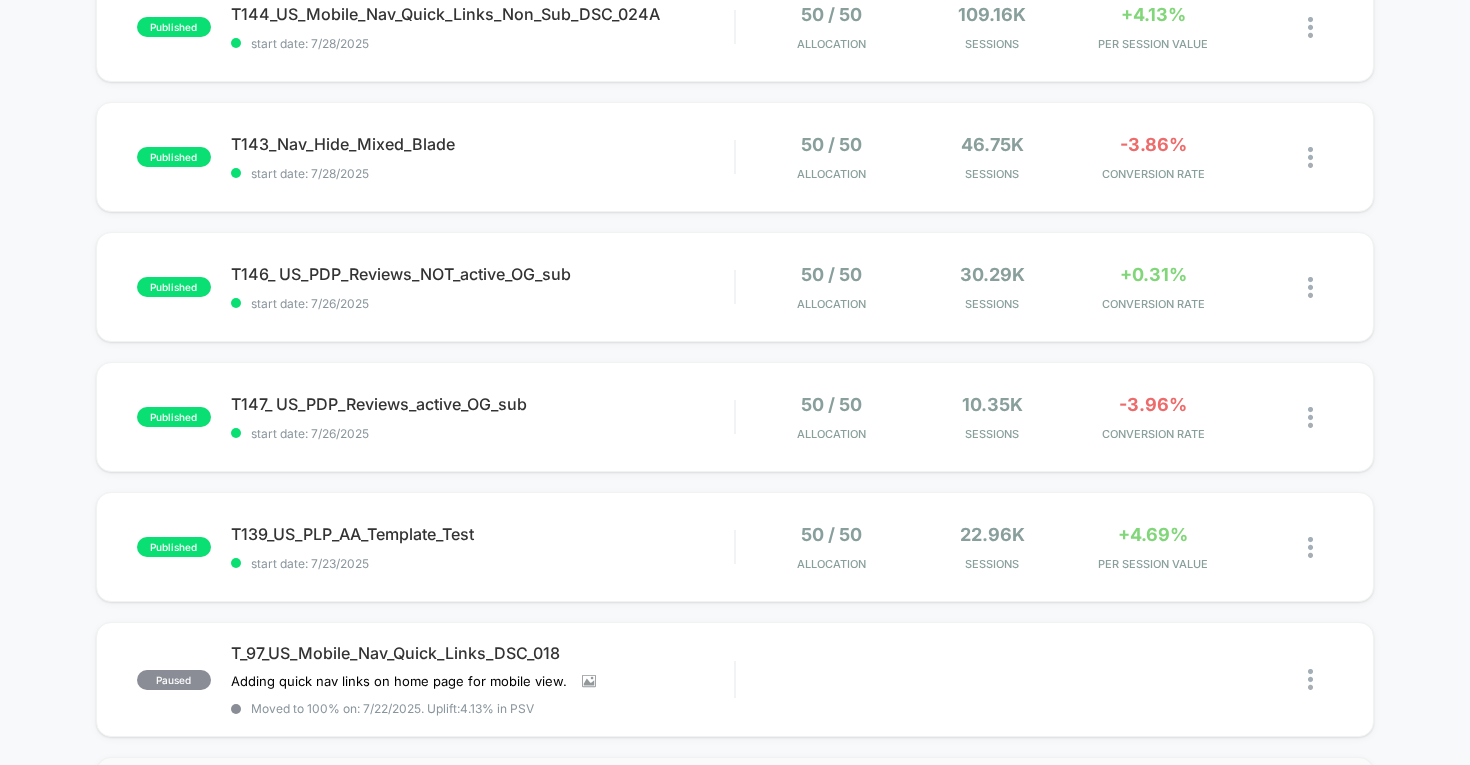 scroll, scrollTop: 0, scrollLeft: 0, axis: both 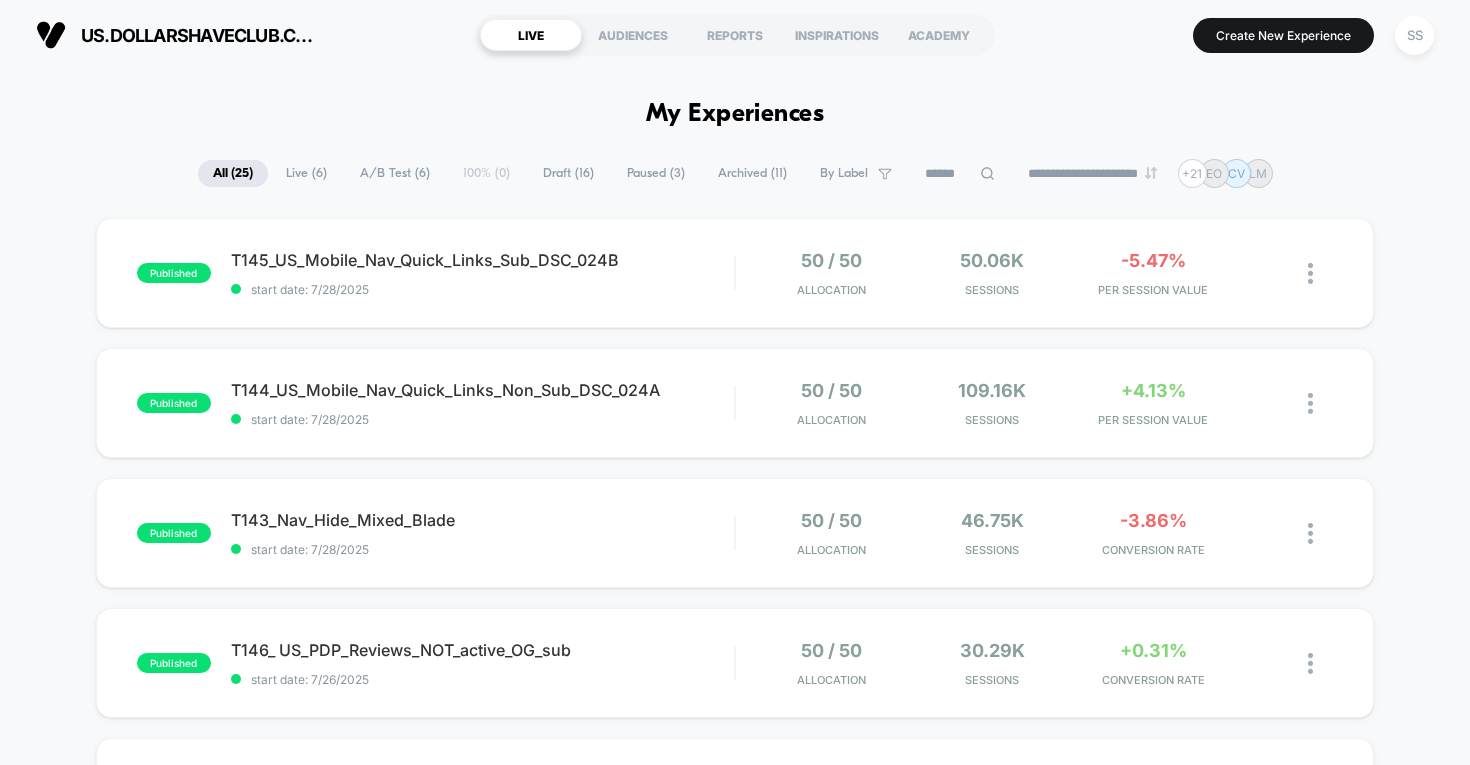 click on "Draft ( 16 )" at bounding box center (568, 173) 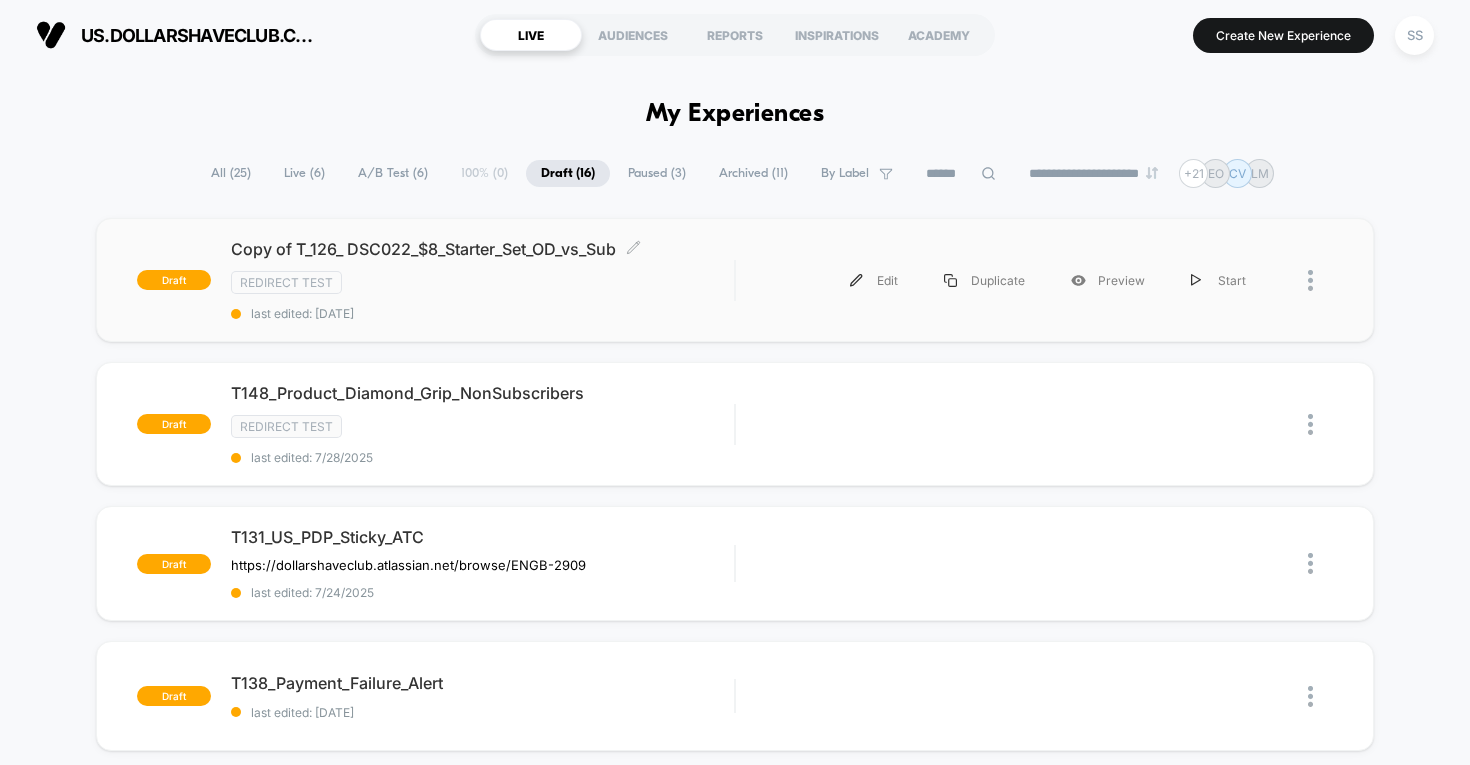 click on "Copy of T_126_ DSC022_$8_Starter_Set_OD_vs_Sub Click to edit experience details" at bounding box center (483, 249) 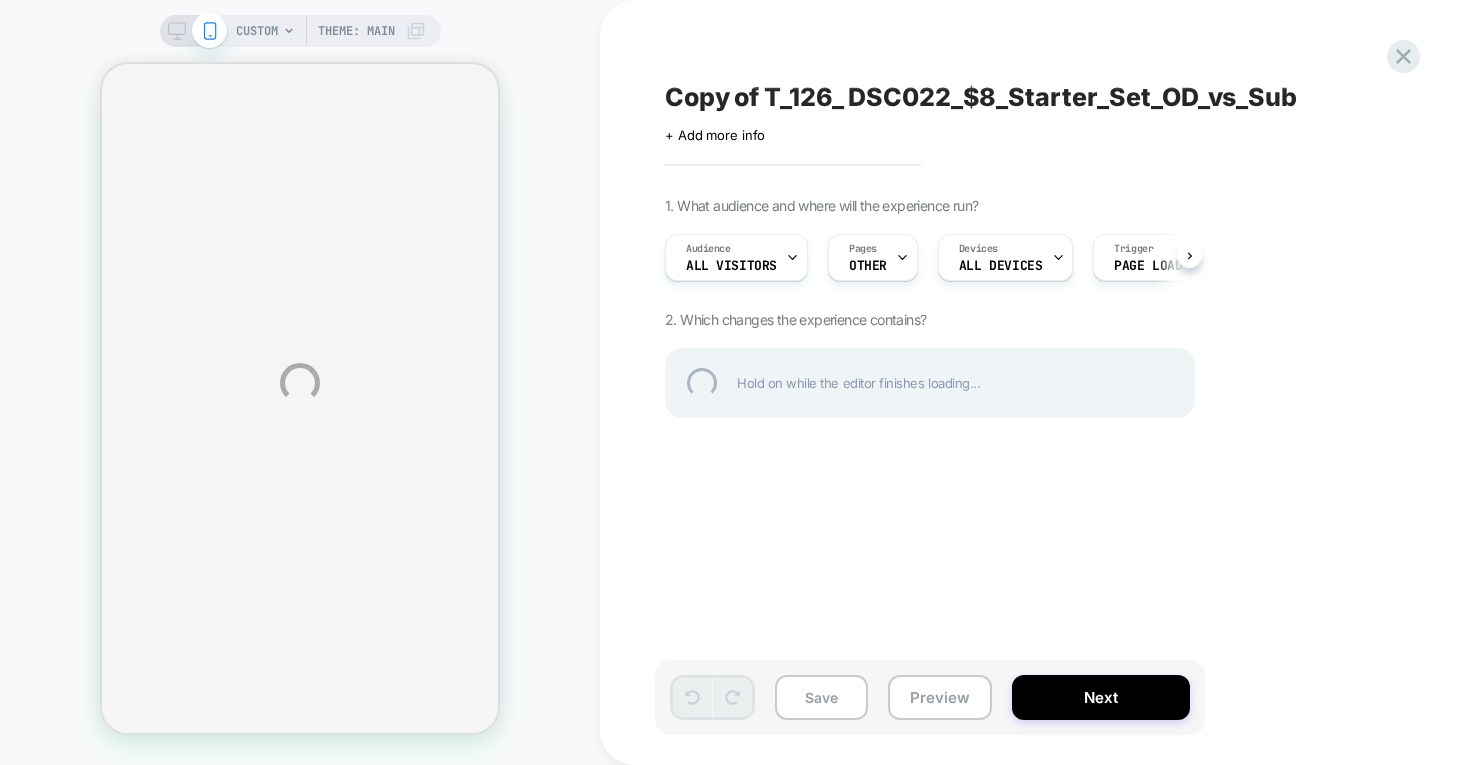 click on "Copy of T_126_ DSC022_$8_Starter_Set_OD_vs_Sub" at bounding box center (1030, 97) 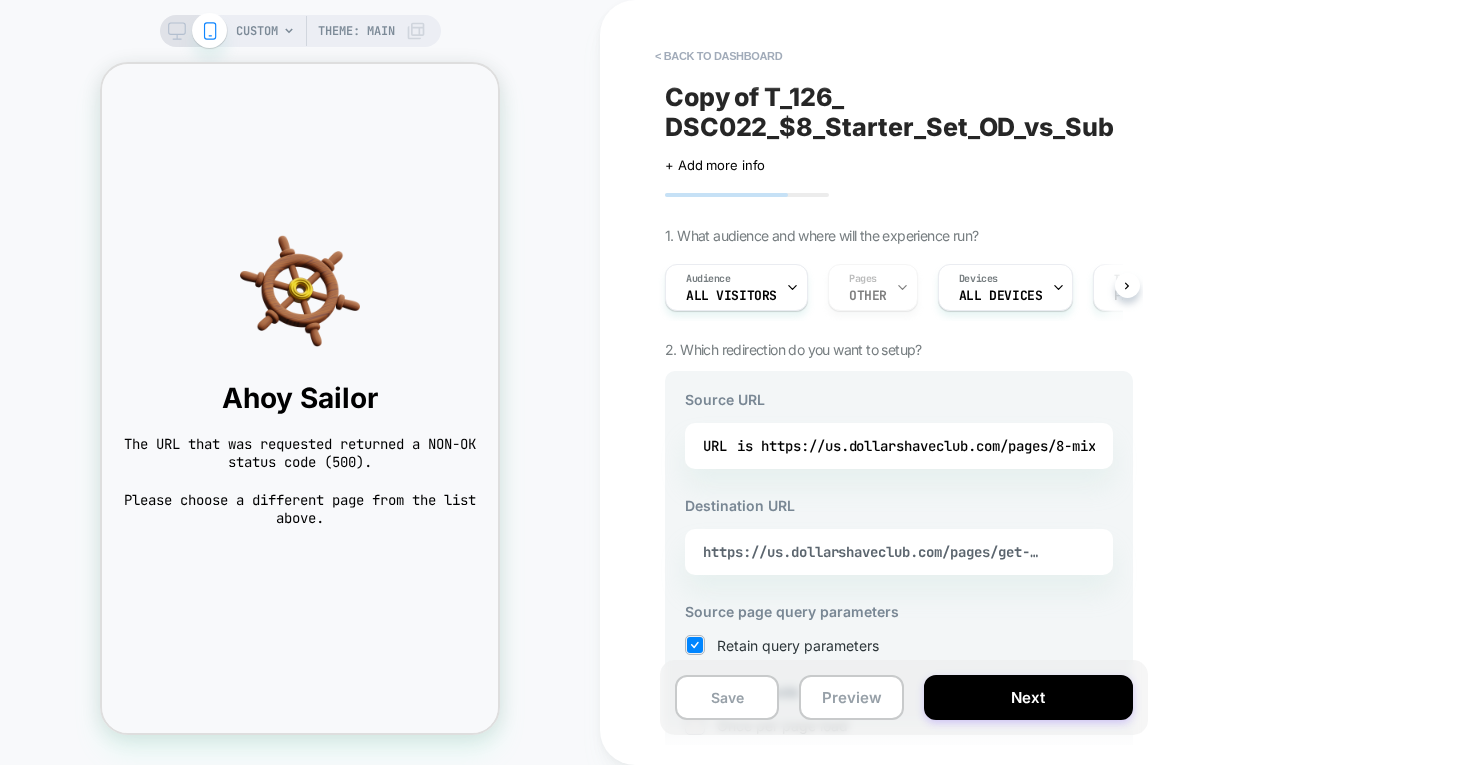scroll, scrollTop: 0, scrollLeft: 0, axis: both 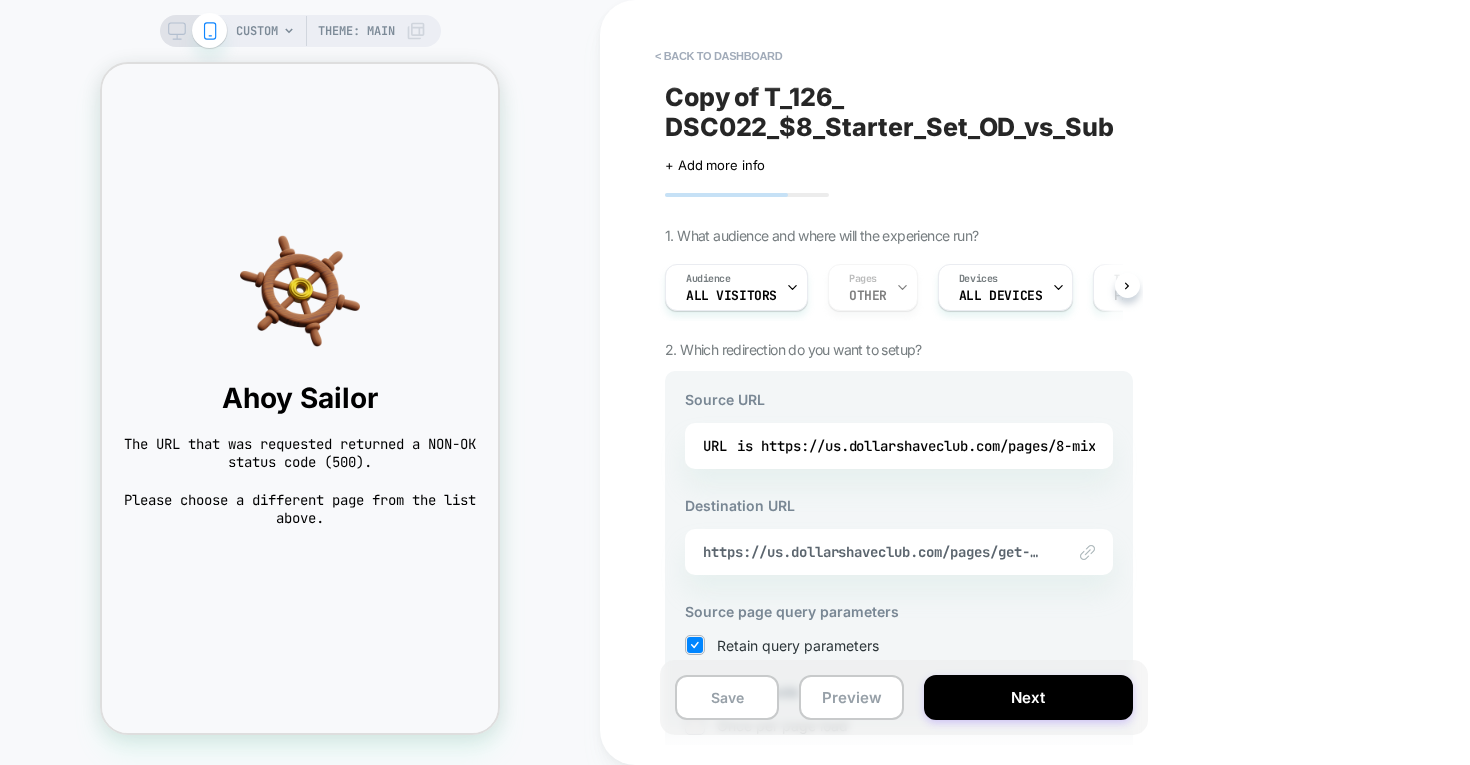 click on "Copy of T_126_ DSC022_$8_Starter_Set_OD_vs_Sub" at bounding box center [899, 112] 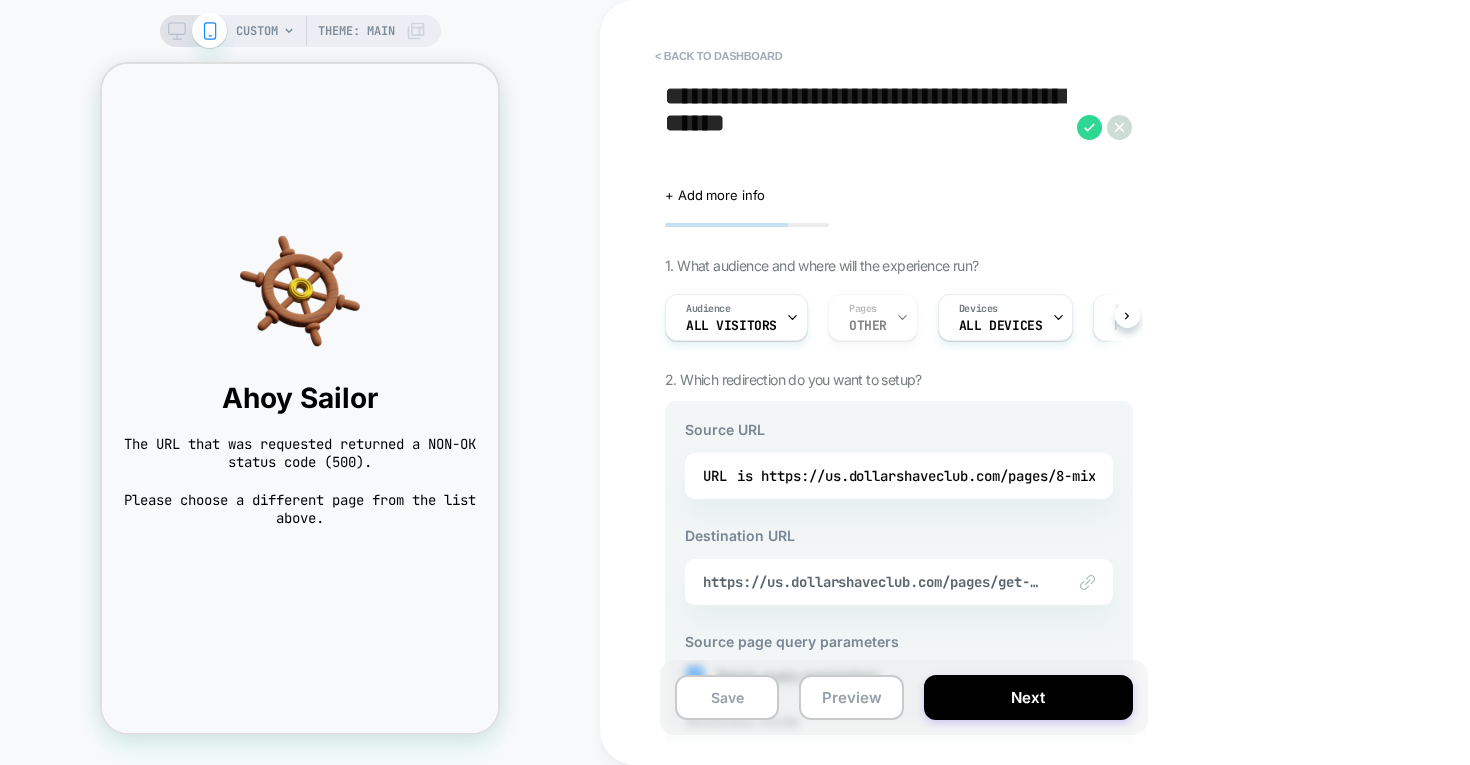 drag, startPoint x: 751, startPoint y: 152, endPoint x: 613, endPoint y: 97, distance: 148.55638 